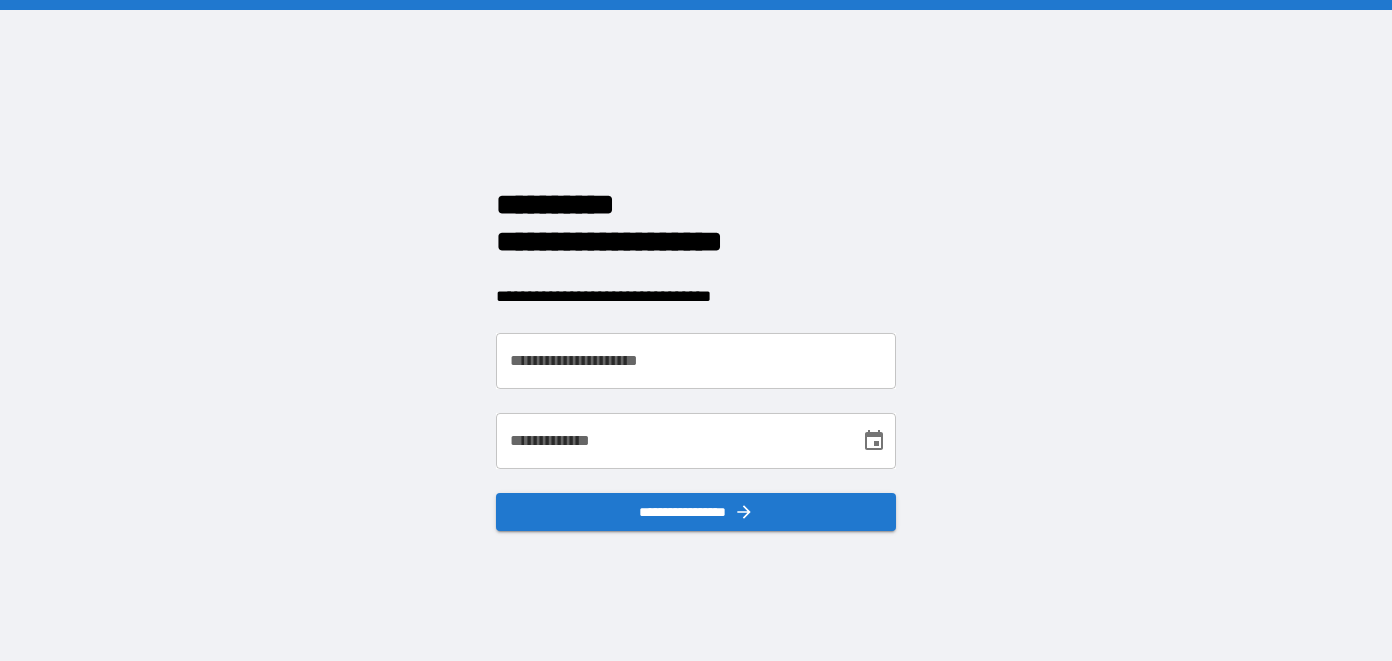 scroll, scrollTop: 0, scrollLeft: 0, axis: both 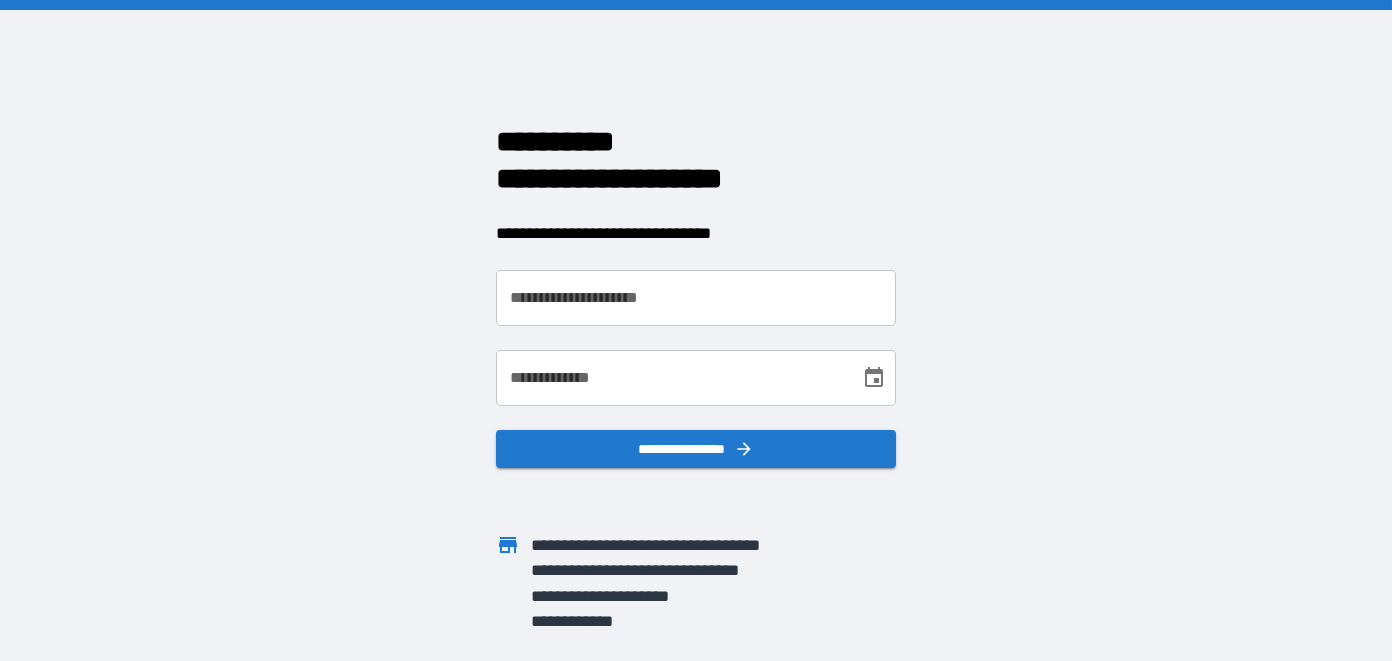 click on "**********" at bounding box center [696, 298] 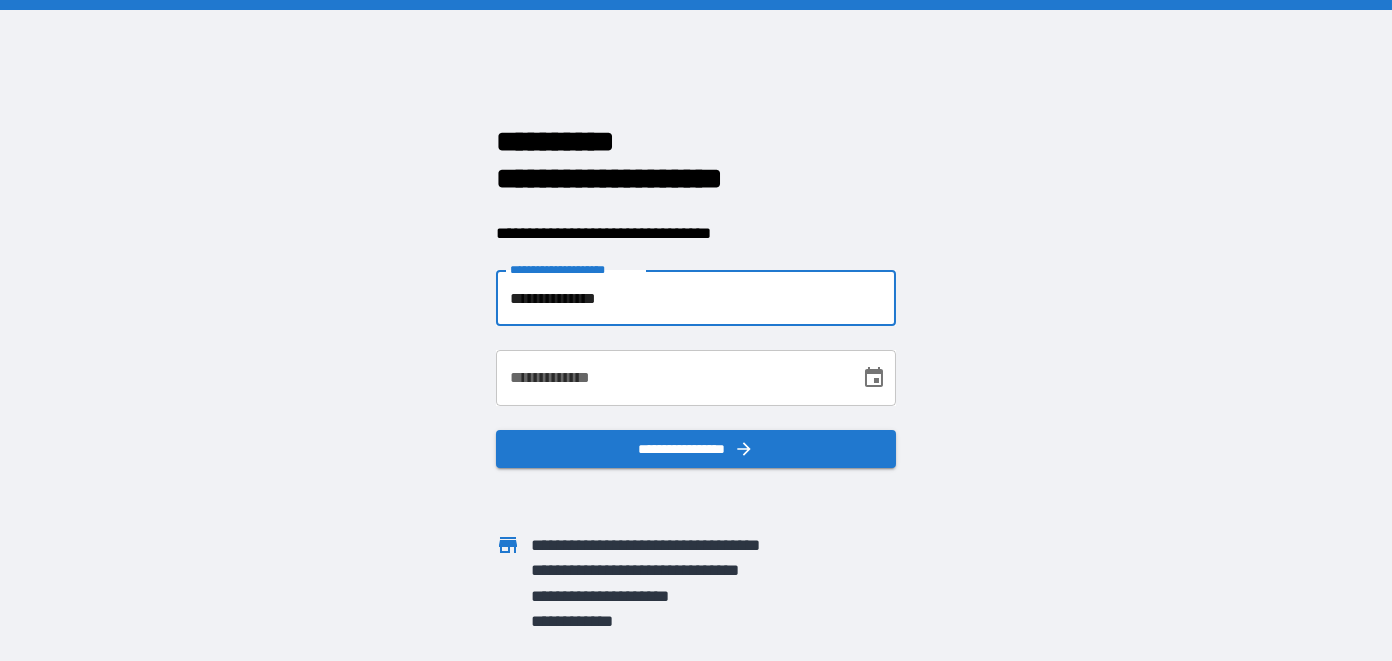 type on "**********" 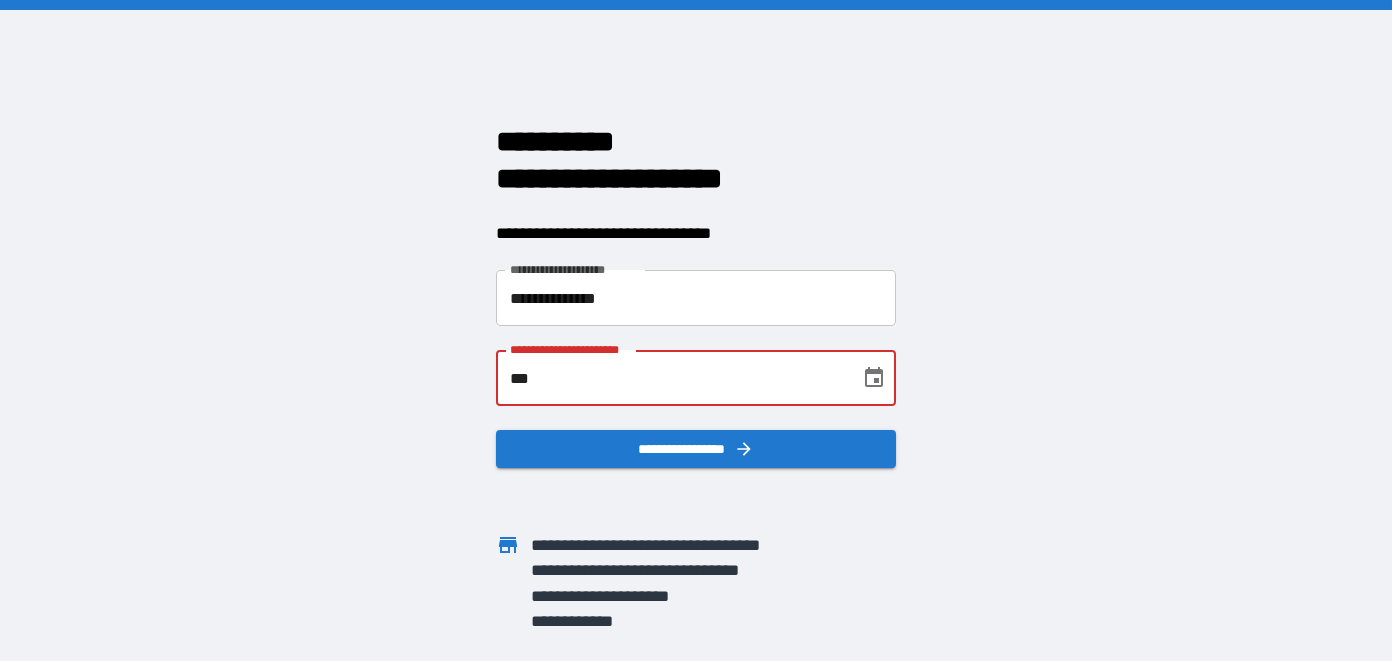 type on "***" 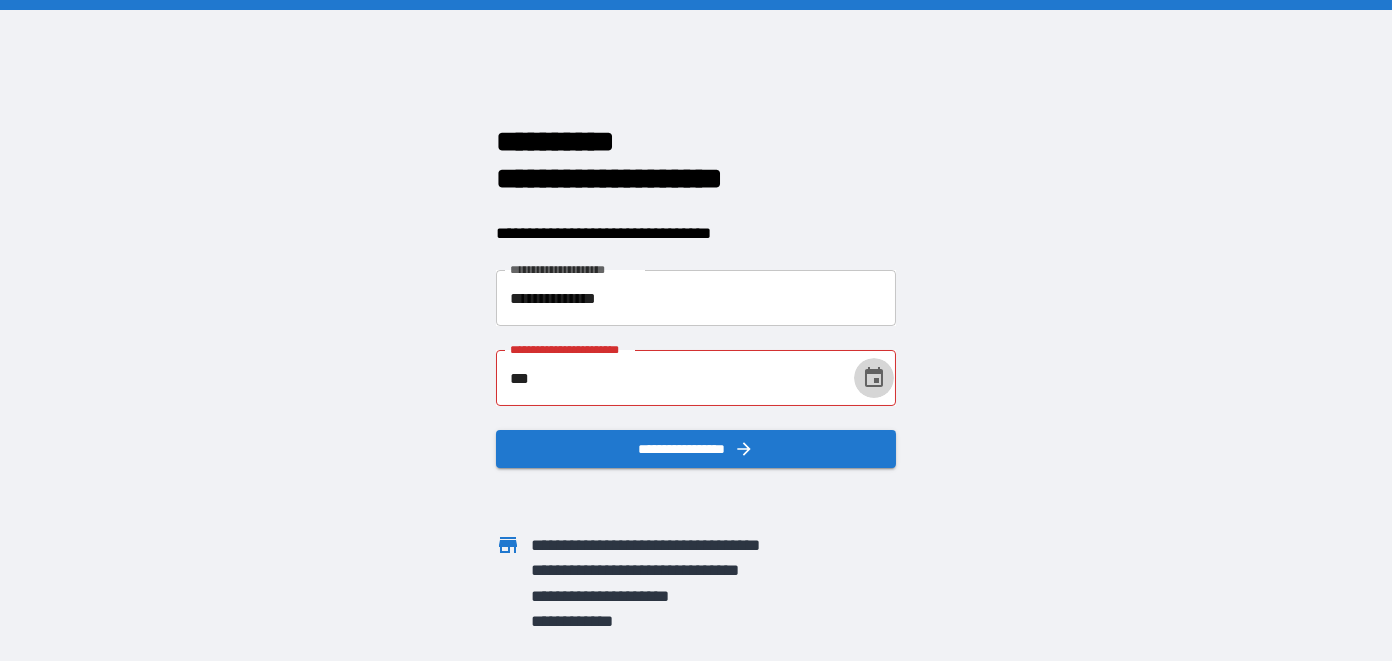click on "***" at bounding box center (671, 378) 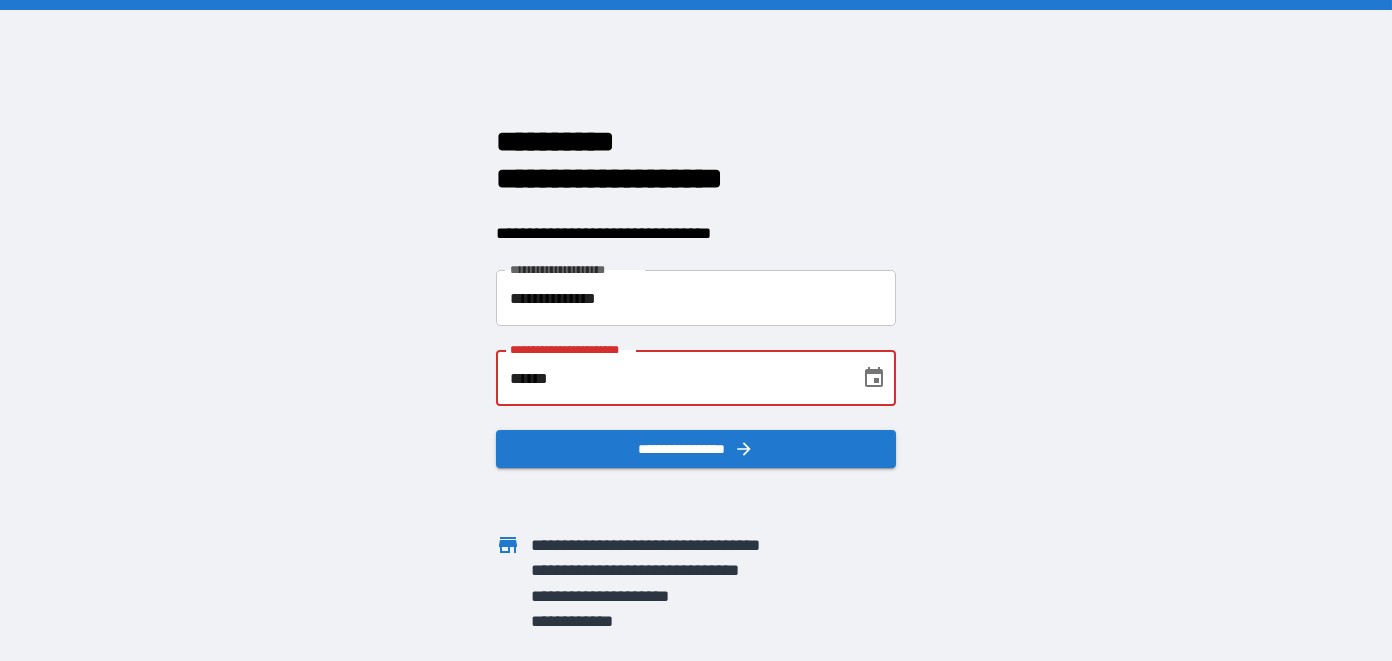 click on "******" at bounding box center (671, 378) 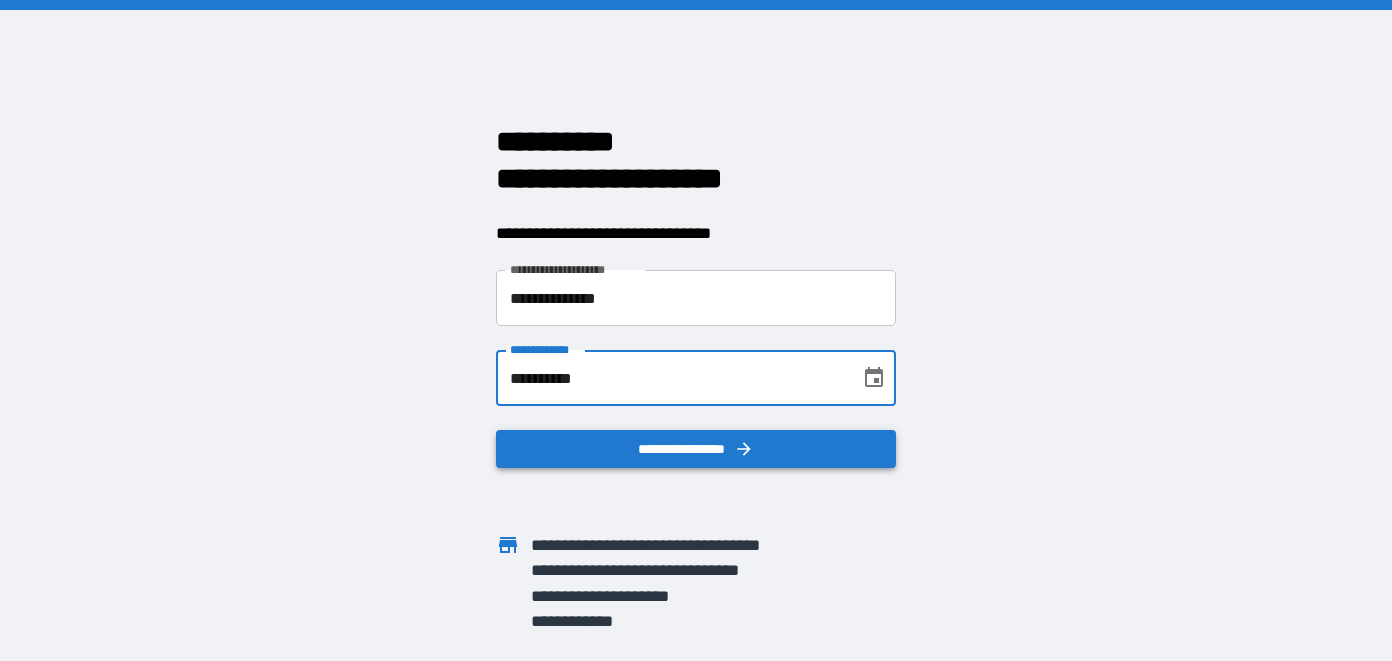 type on "**********" 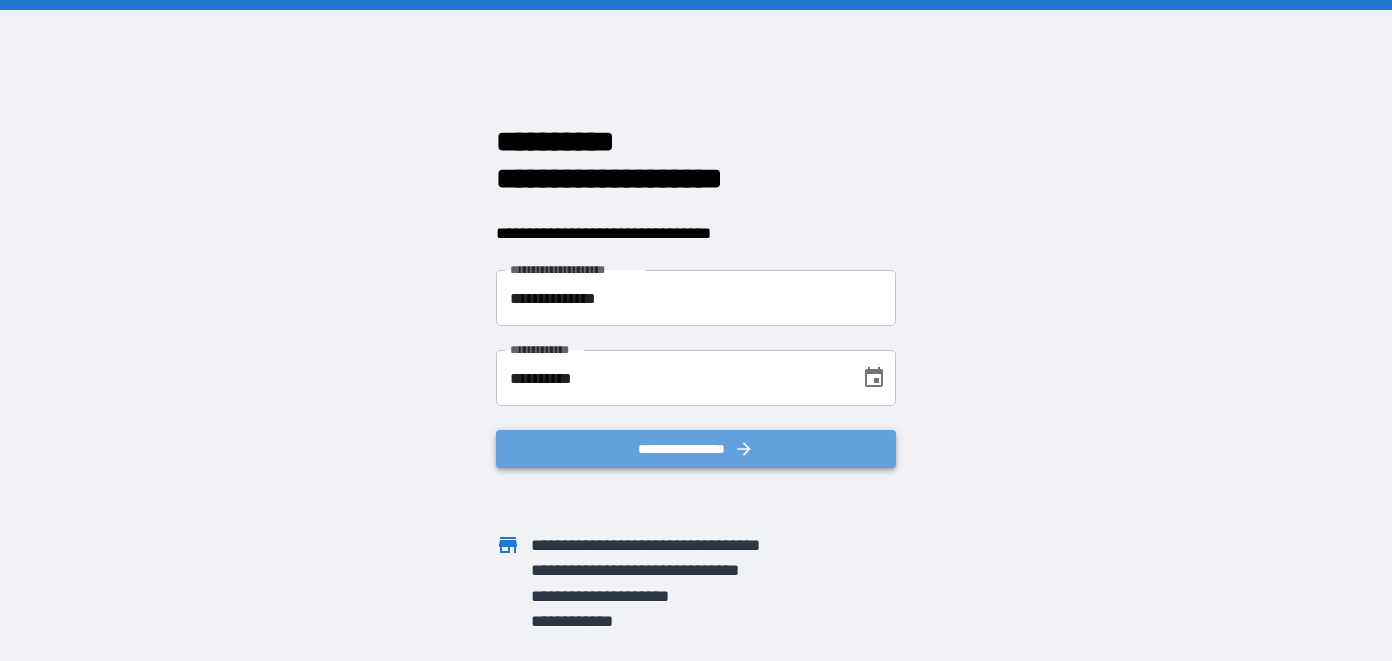 click on "**********" at bounding box center [696, 448] 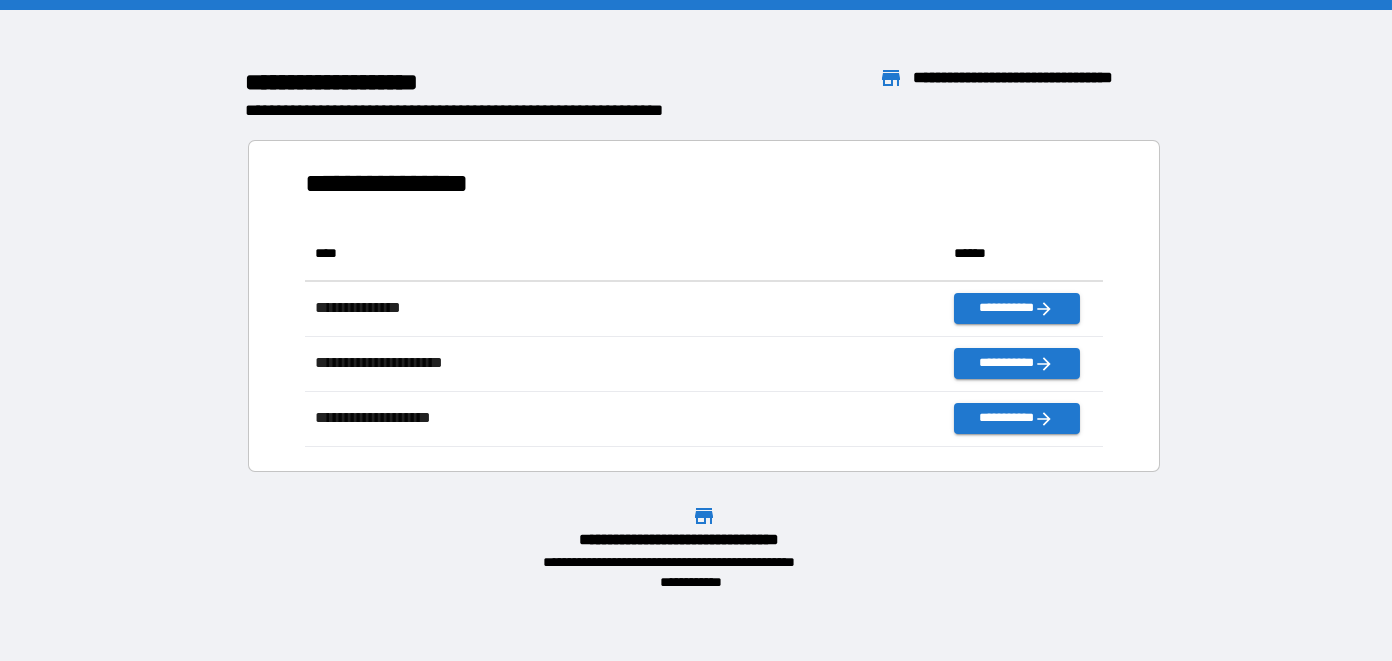 scroll, scrollTop: 15, scrollLeft: 16, axis: both 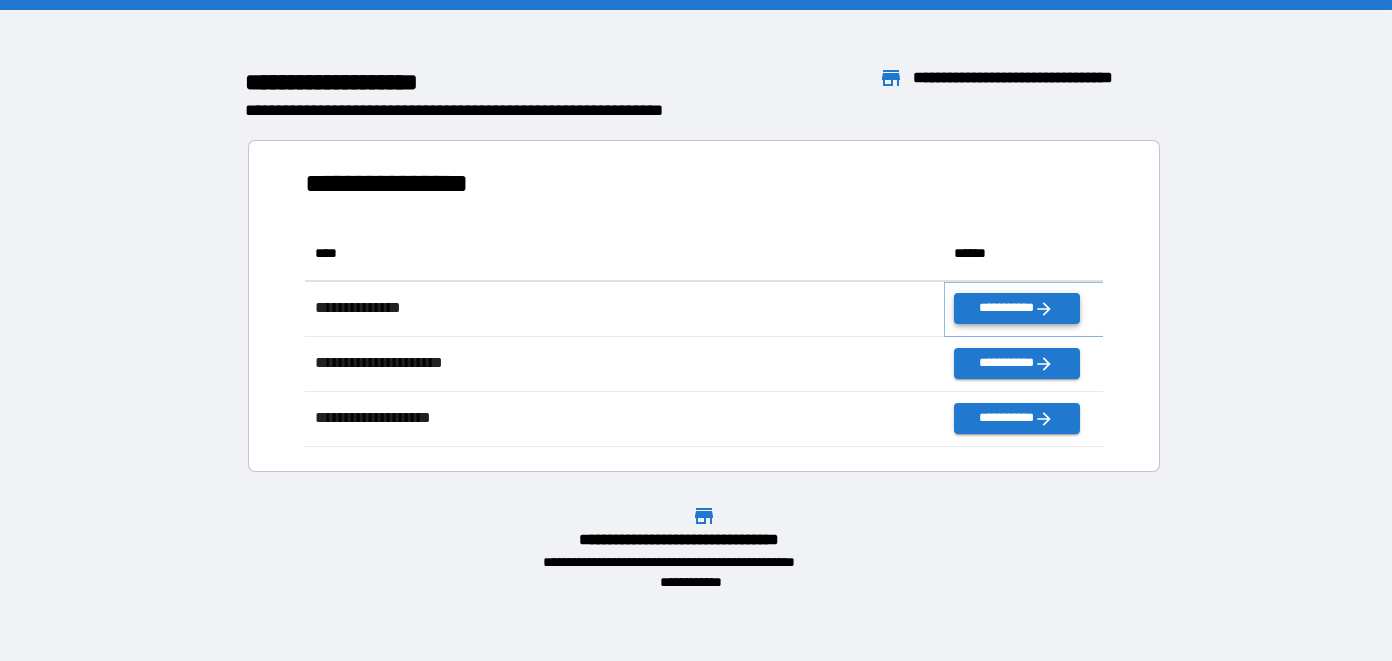 click on "**********" at bounding box center (1016, 308) 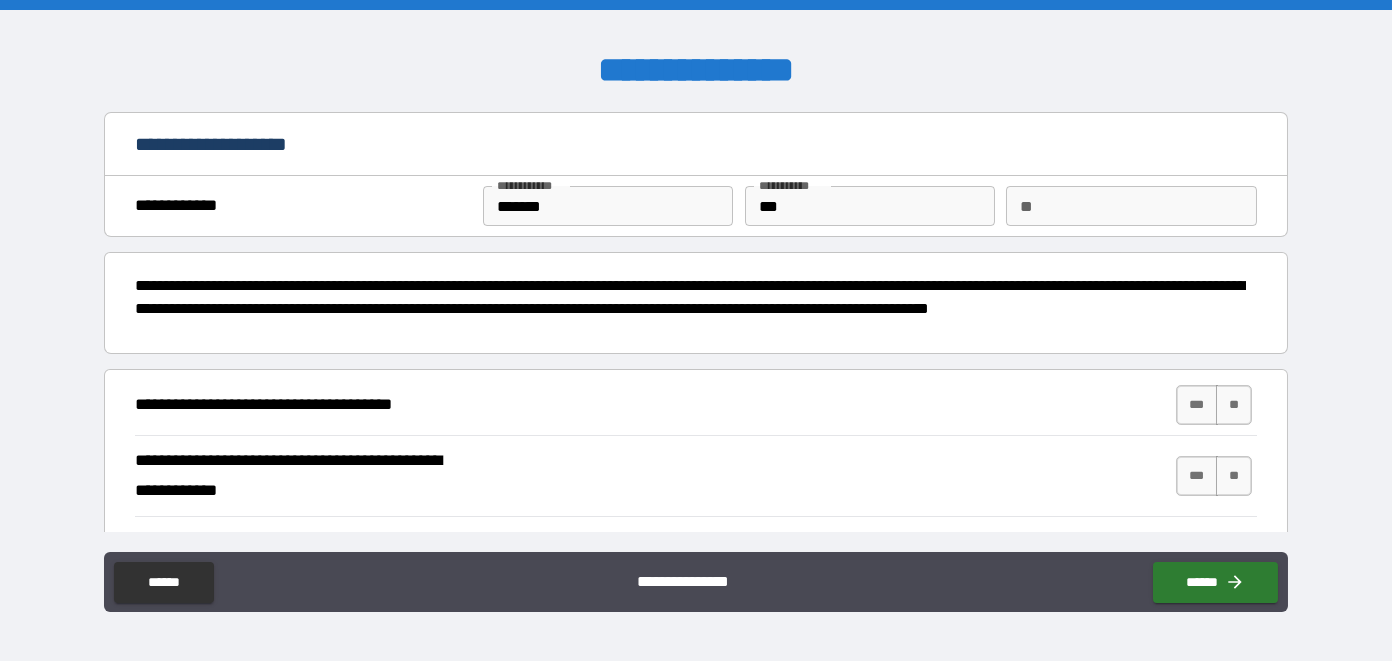 scroll, scrollTop: 100, scrollLeft: 0, axis: vertical 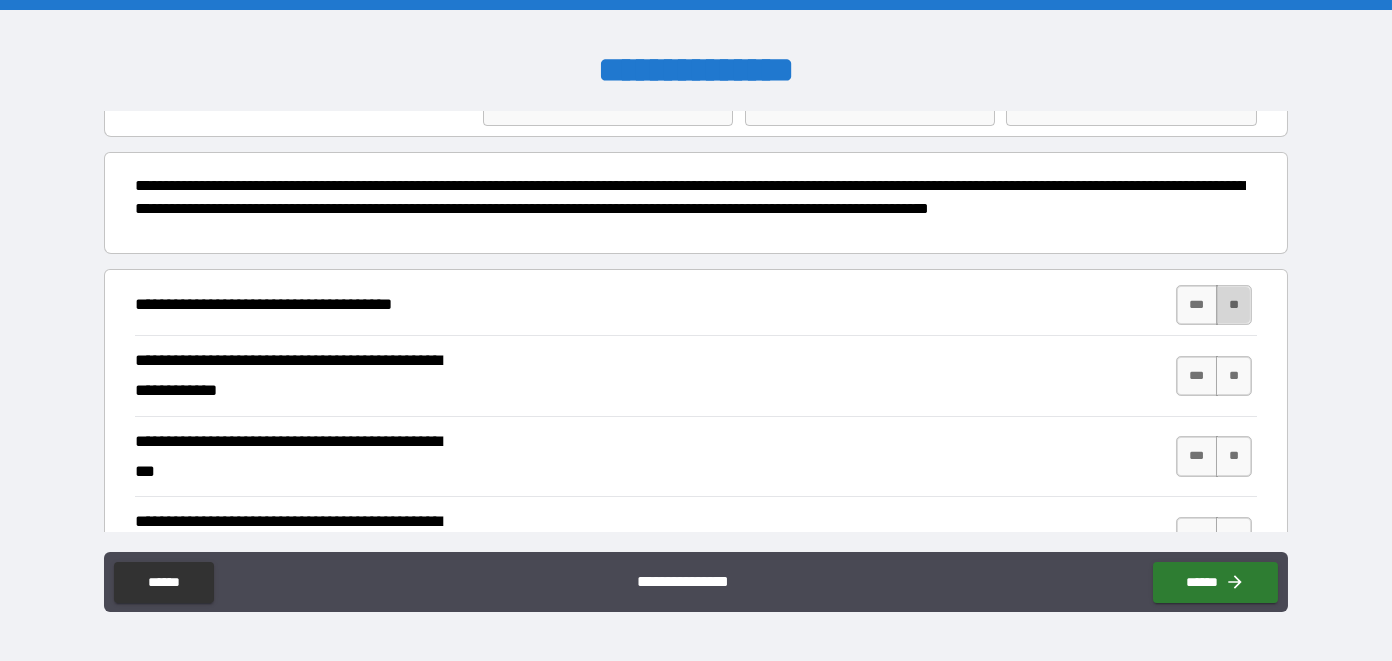 click on "**" at bounding box center [1234, 305] 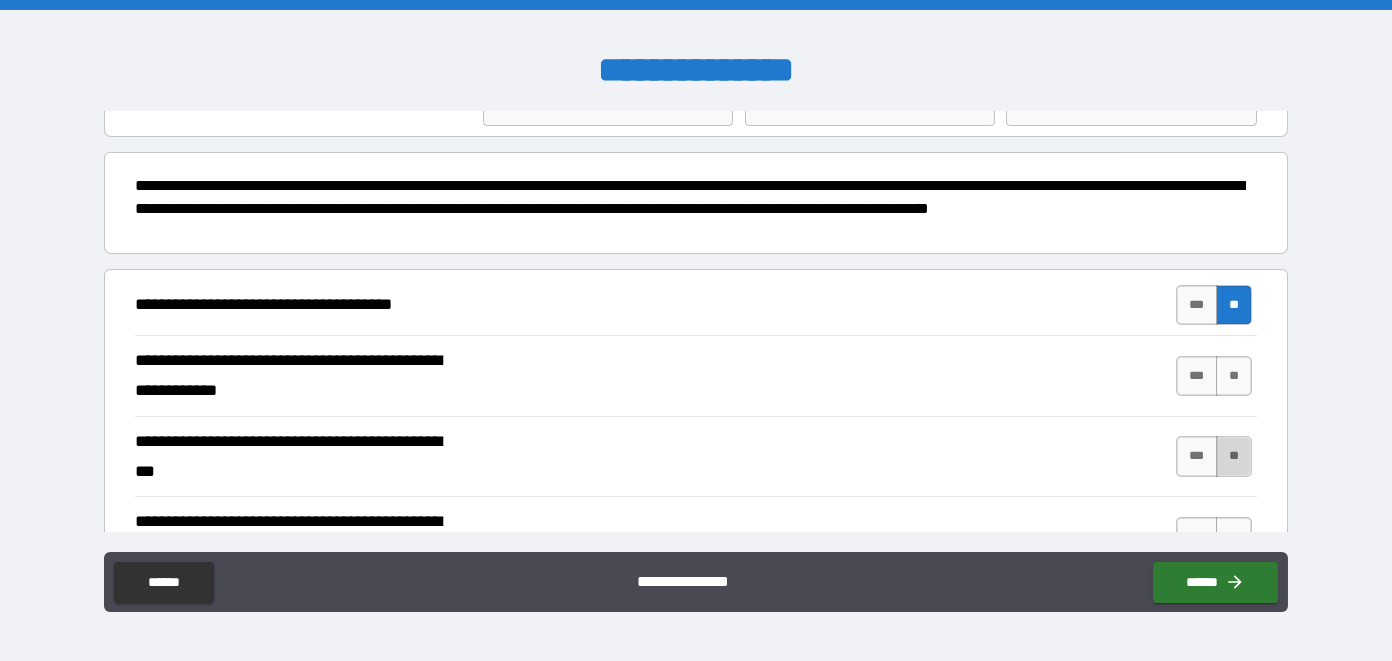 click on "**" at bounding box center (1234, 456) 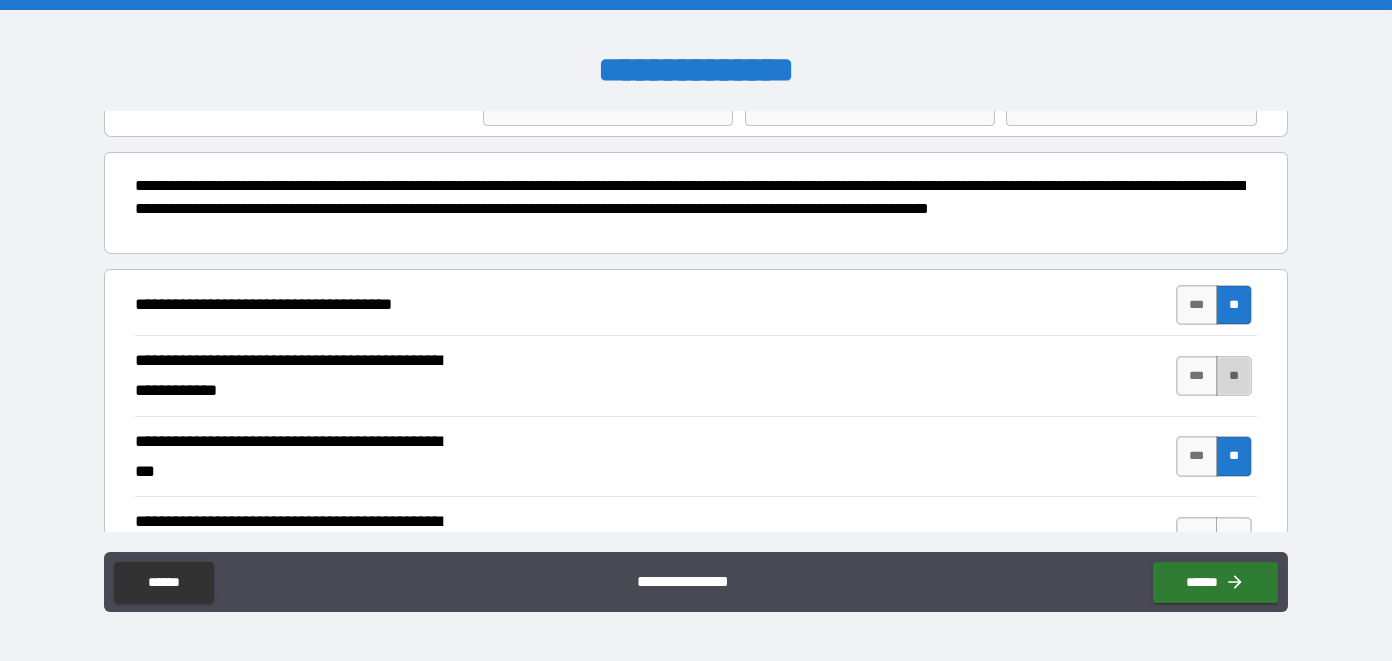 click on "**" at bounding box center [1234, 376] 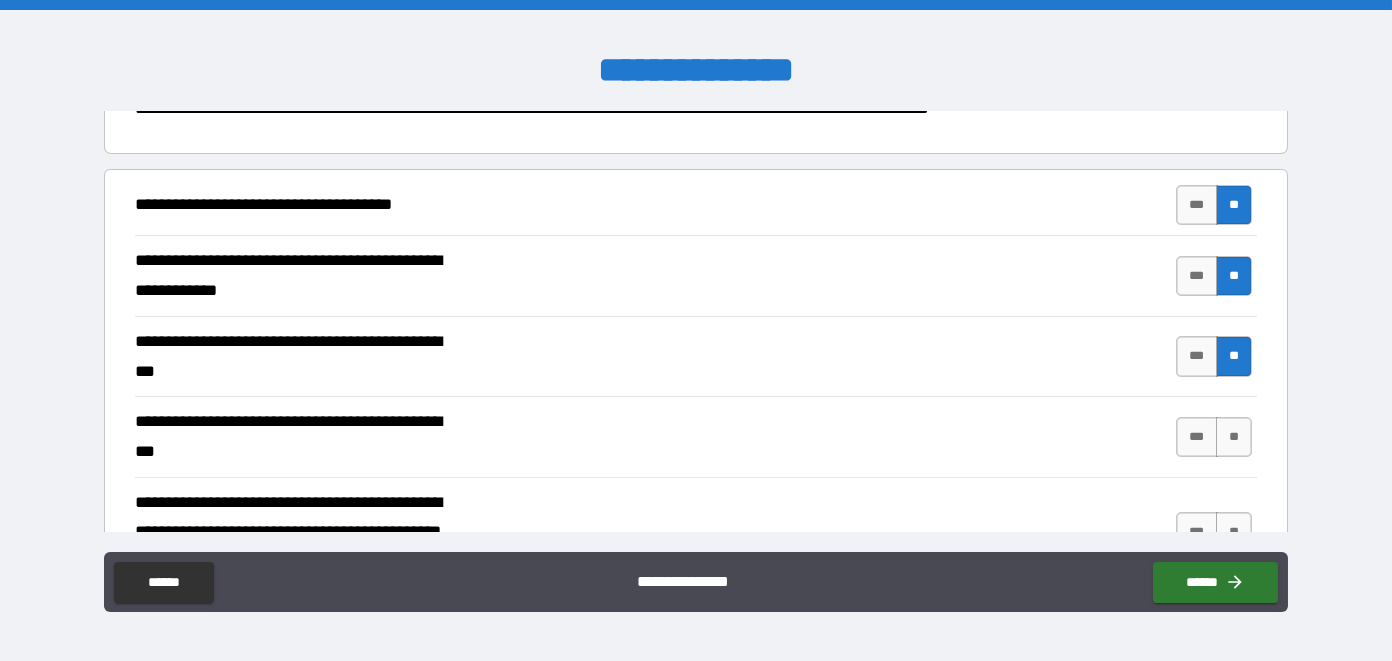 scroll, scrollTop: 300, scrollLeft: 0, axis: vertical 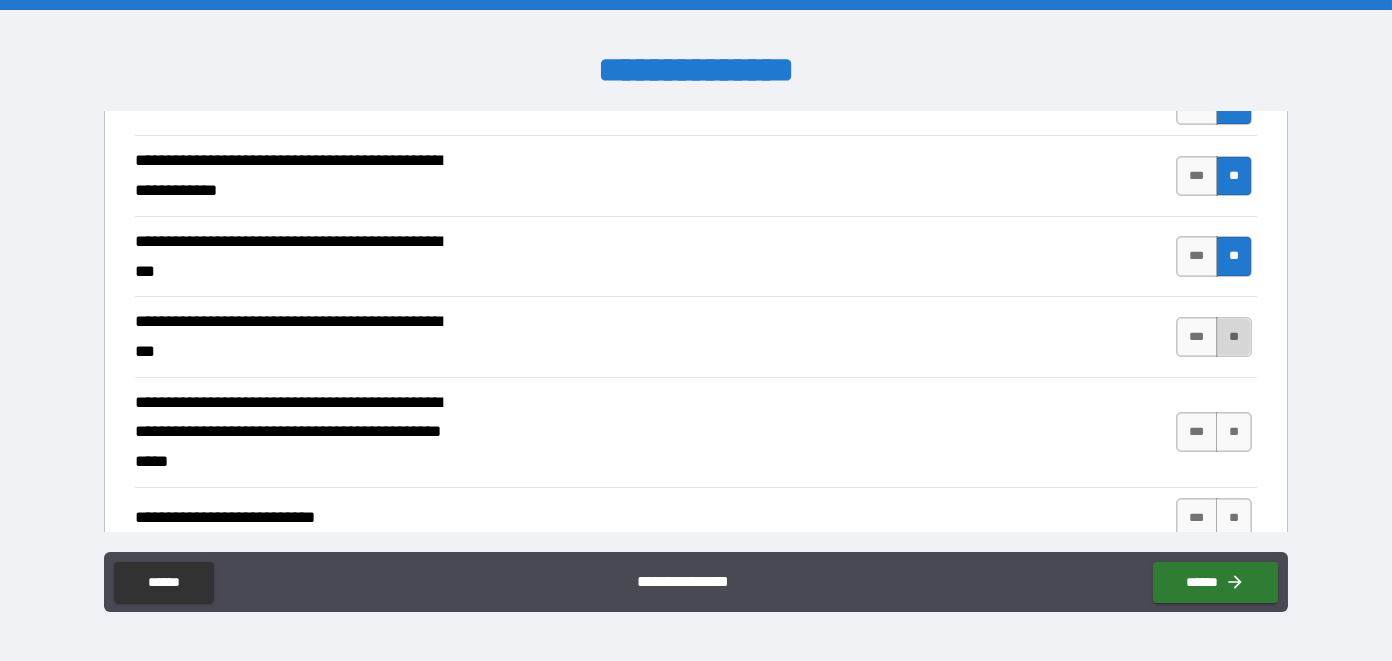 click on "**" at bounding box center [1234, 337] 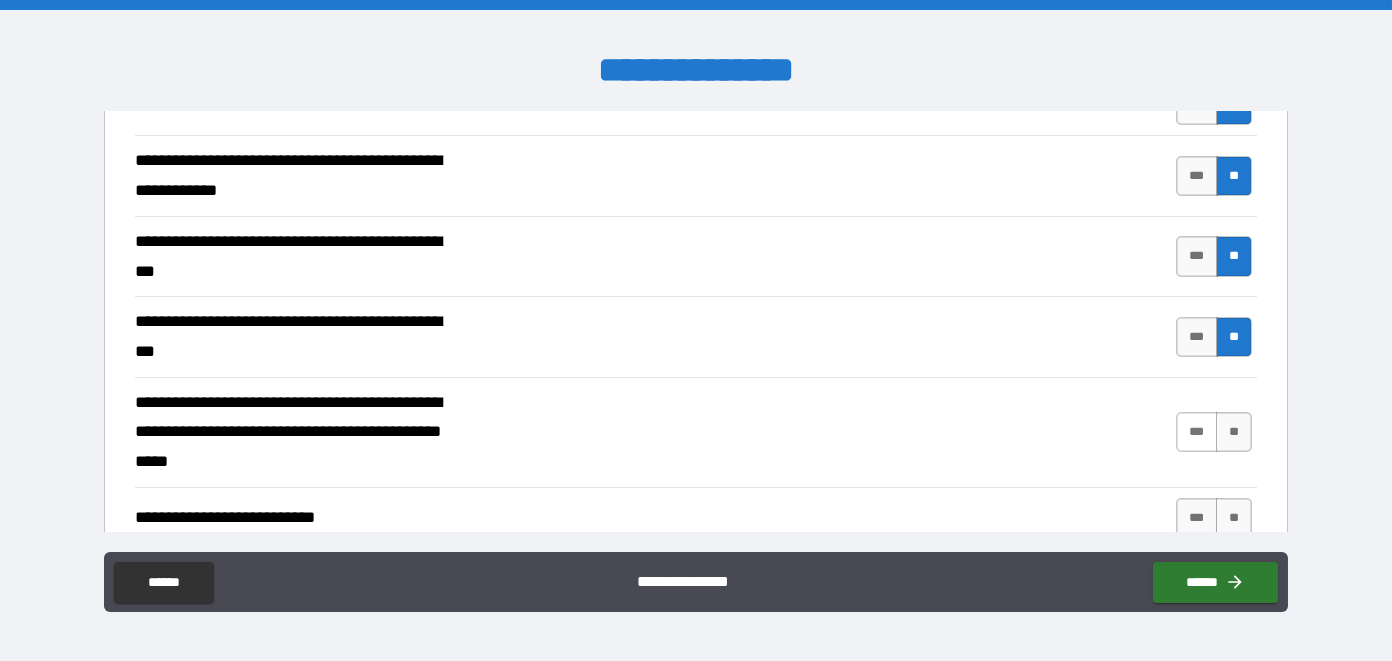 click on "***" at bounding box center [1197, 432] 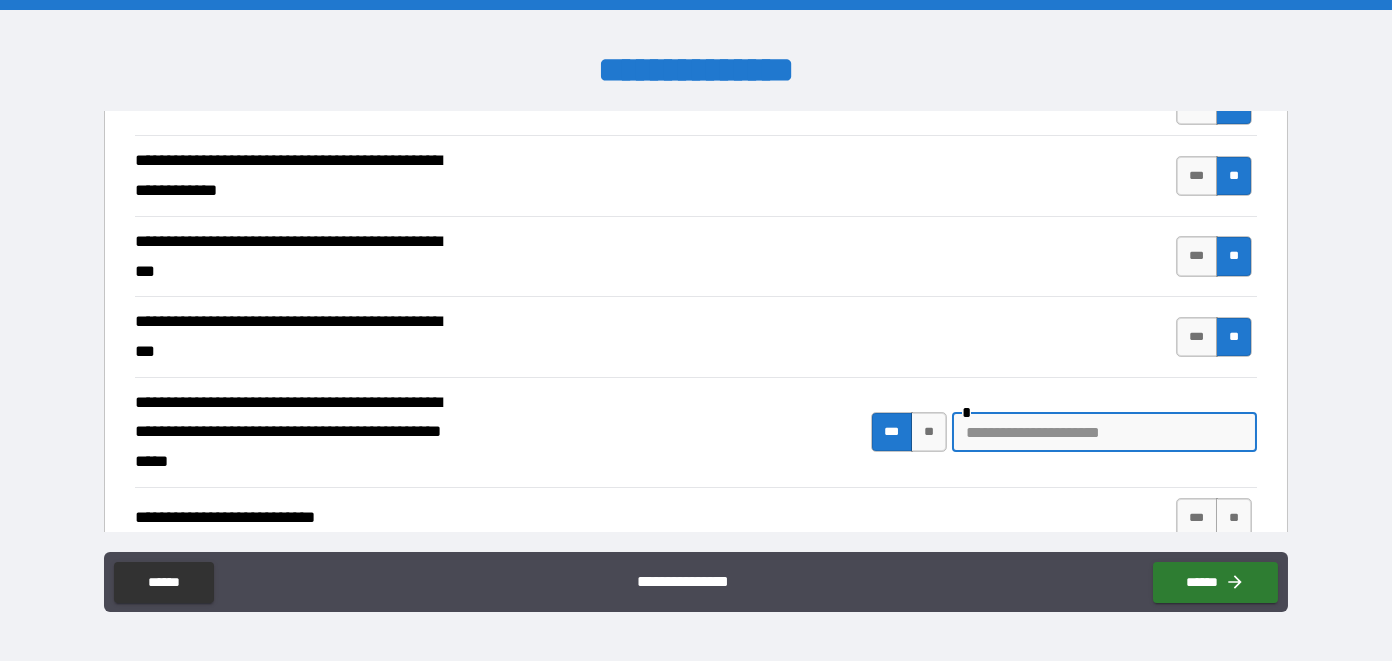 click at bounding box center [1104, 432] 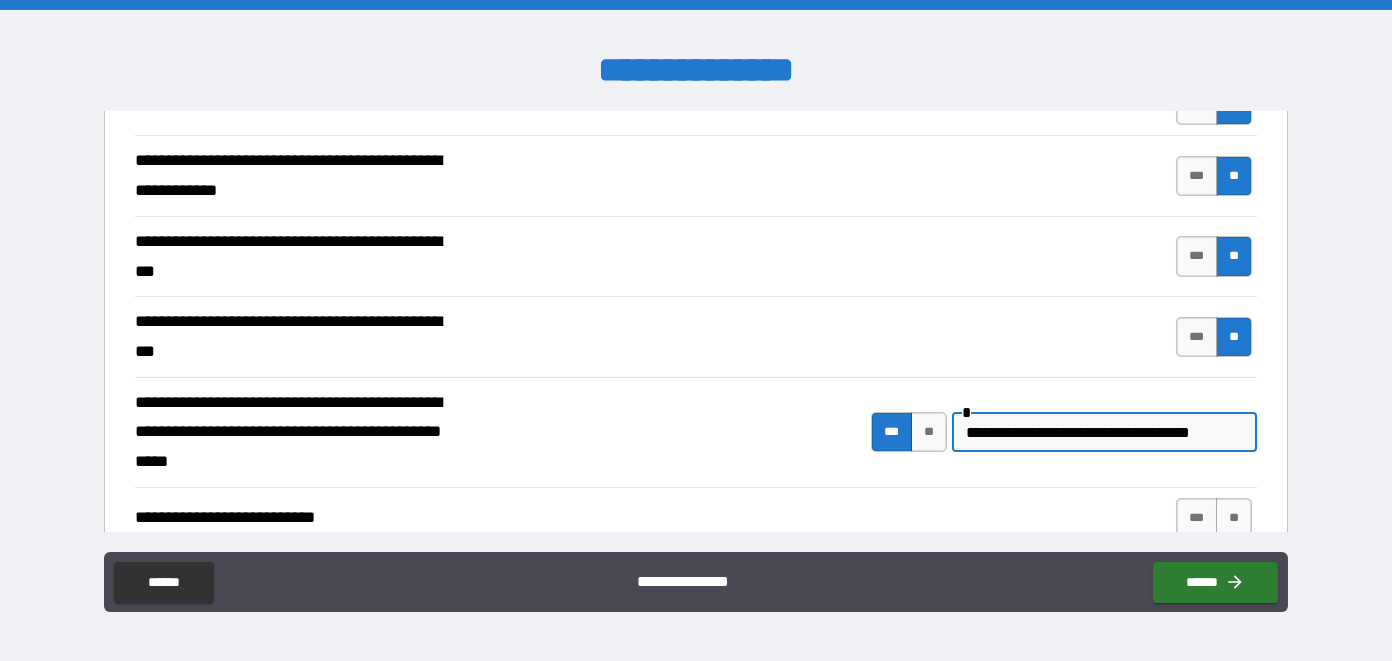 click on "**********" at bounding box center [1104, 432] 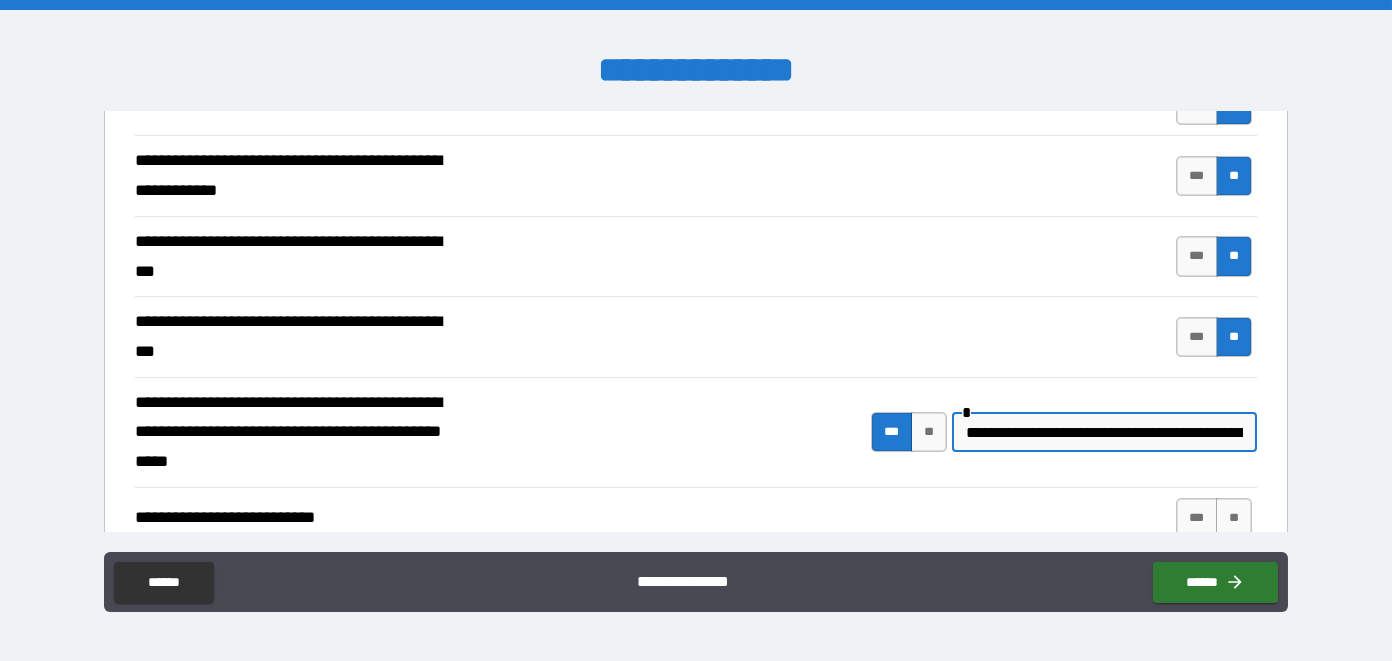 click on "**********" at bounding box center [1104, 432] 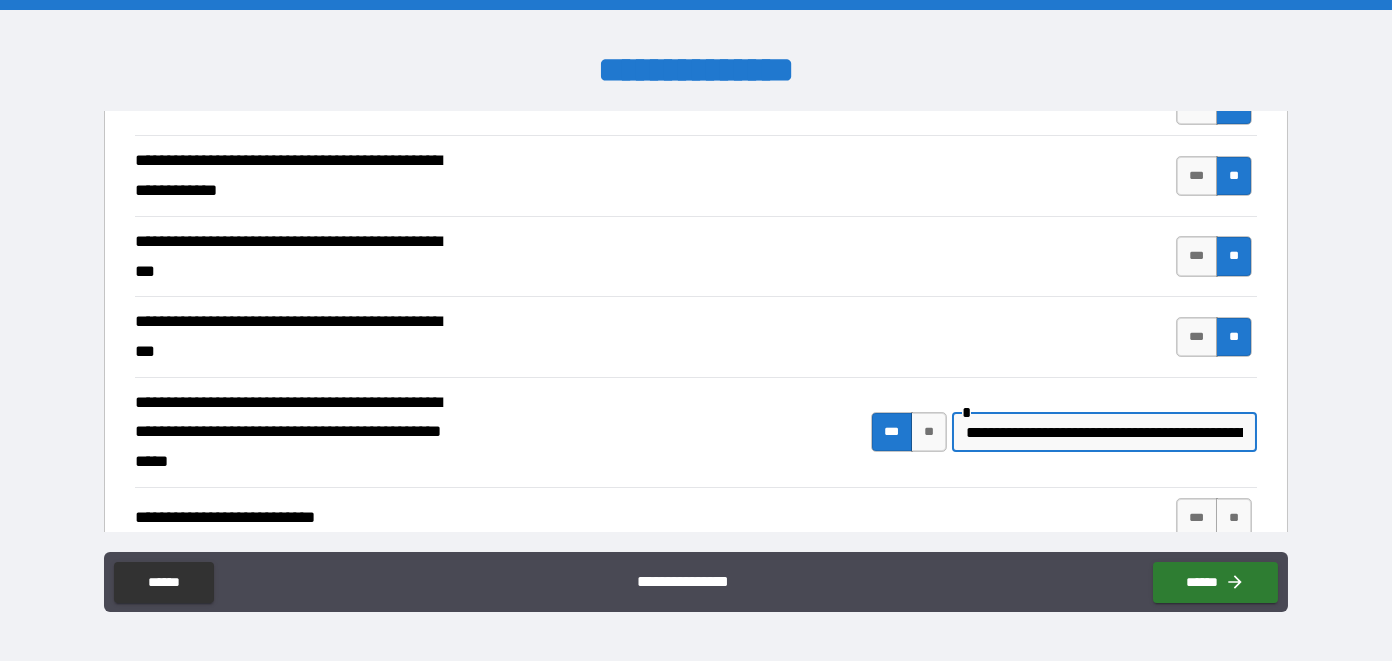 click on "**********" at bounding box center (1104, 432) 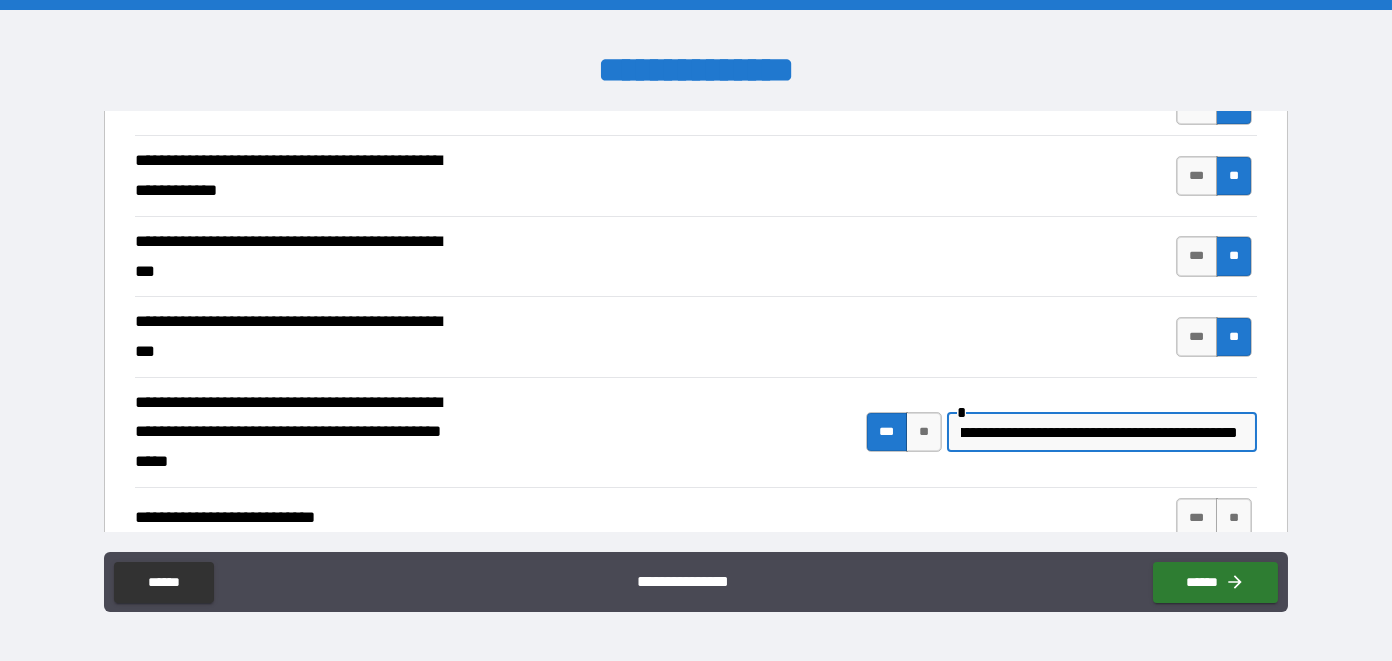 scroll, scrollTop: 0, scrollLeft: 150, axis: horizontal 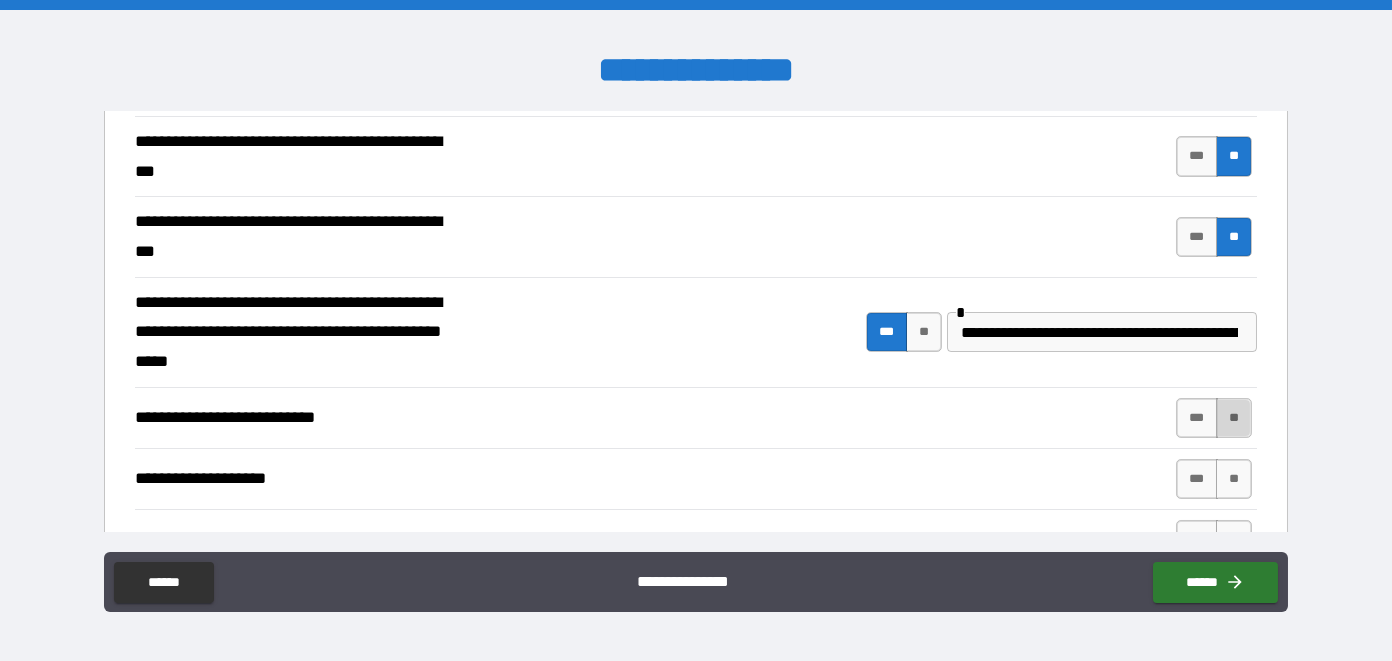 click on "**" at bounding box center (1234, 418) 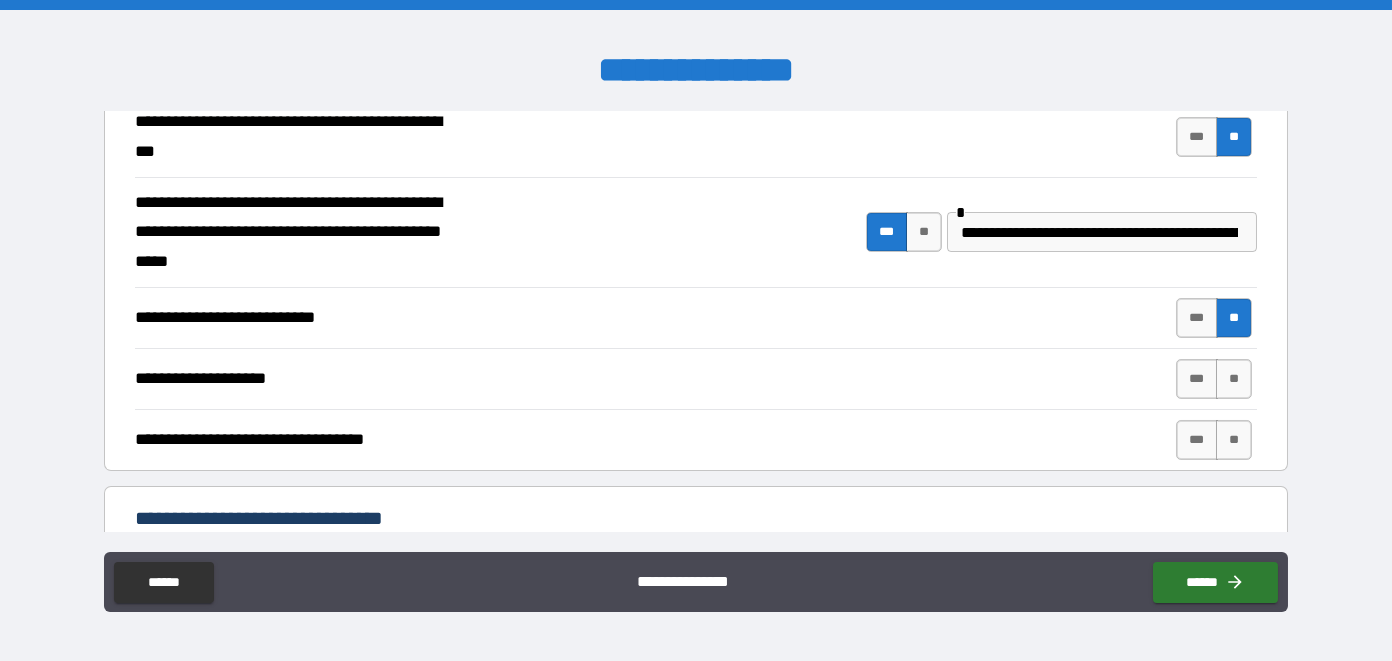scroll, scrollTop: 600, scrollLeft: 0, axis: vertical 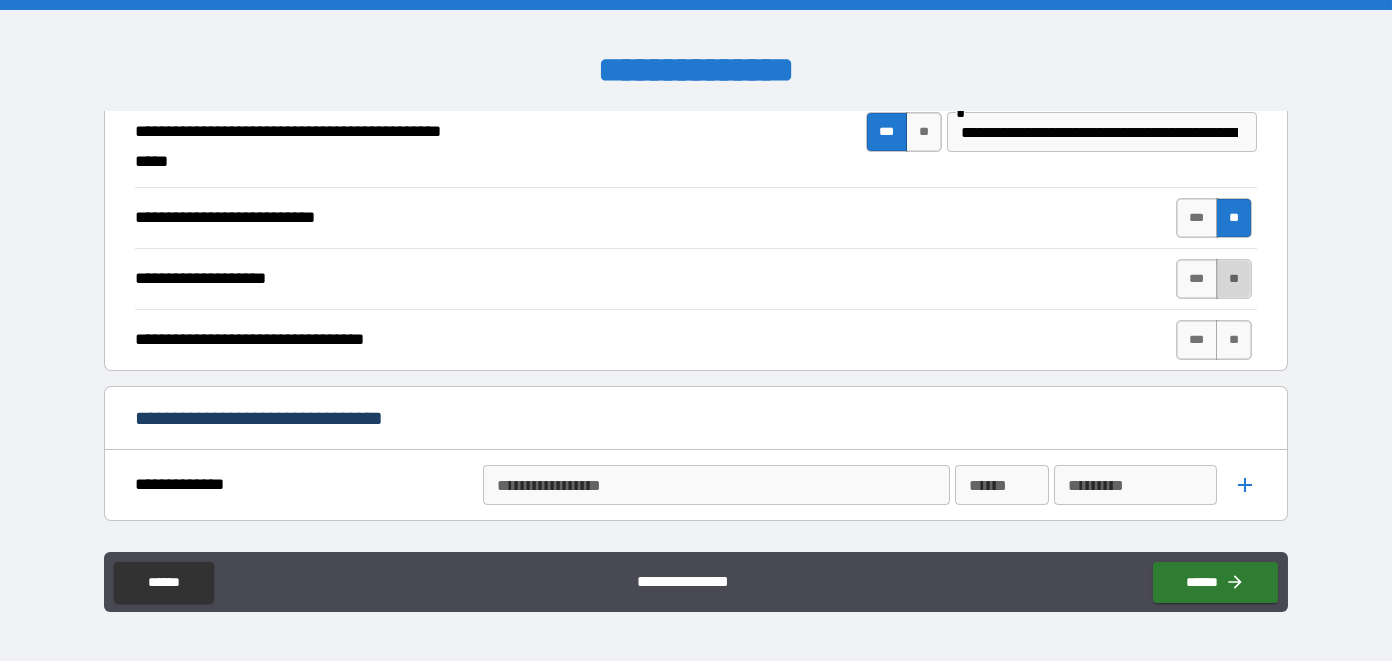 click on "**" at bounding box center (1234, 279) 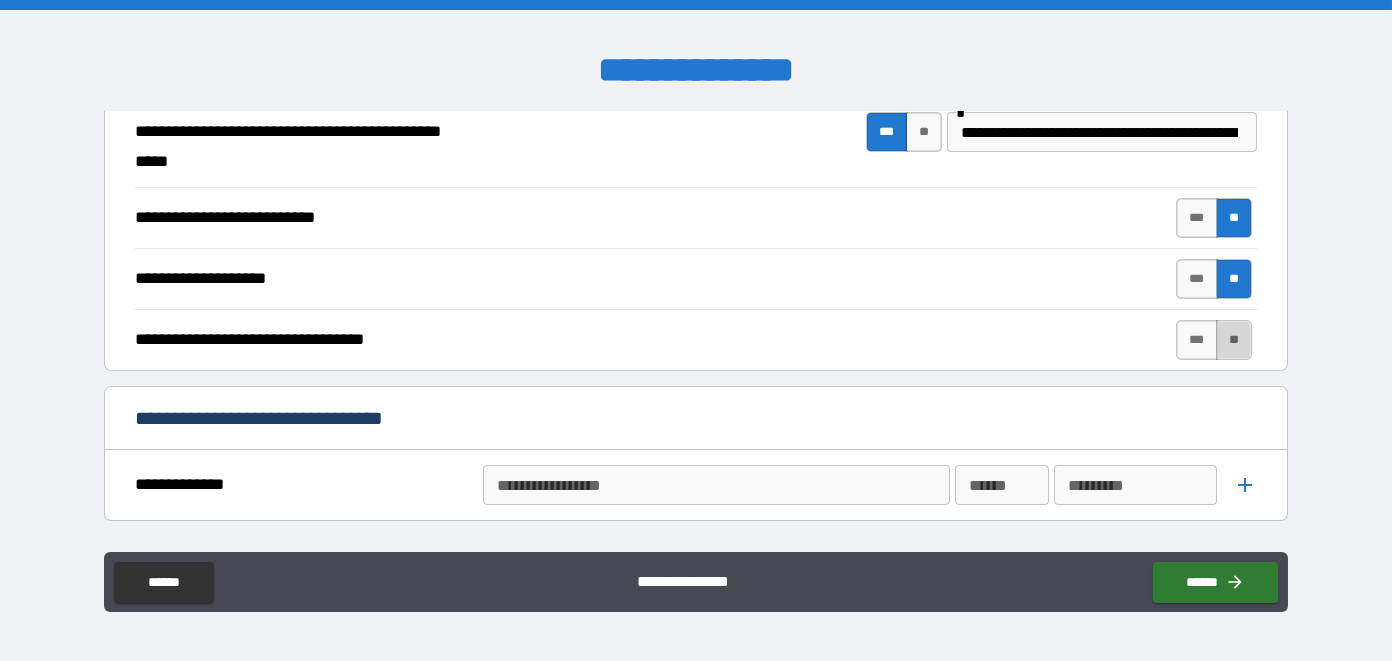 click on "**" at bounding box center [1234, 340] 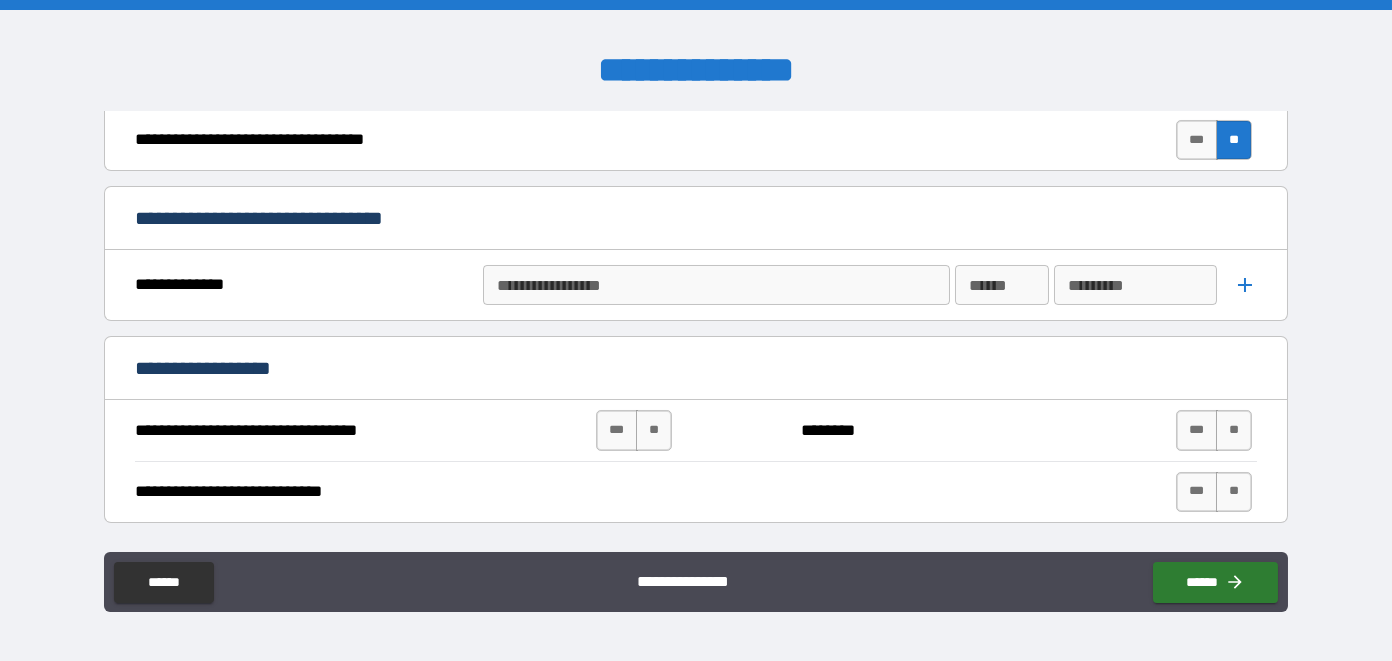 scroll, scrollTop: 900, scrollLeft: 0, axis: vertical 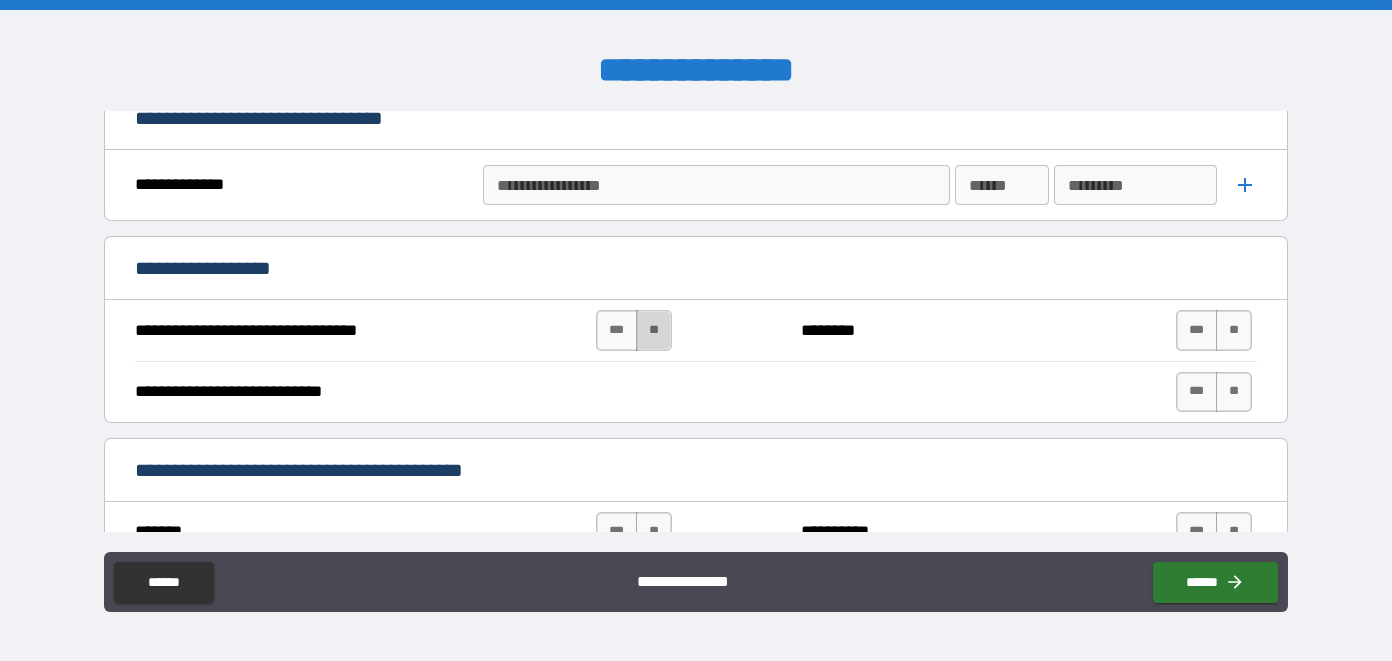 click on "**" at bounding box center (654, 330) 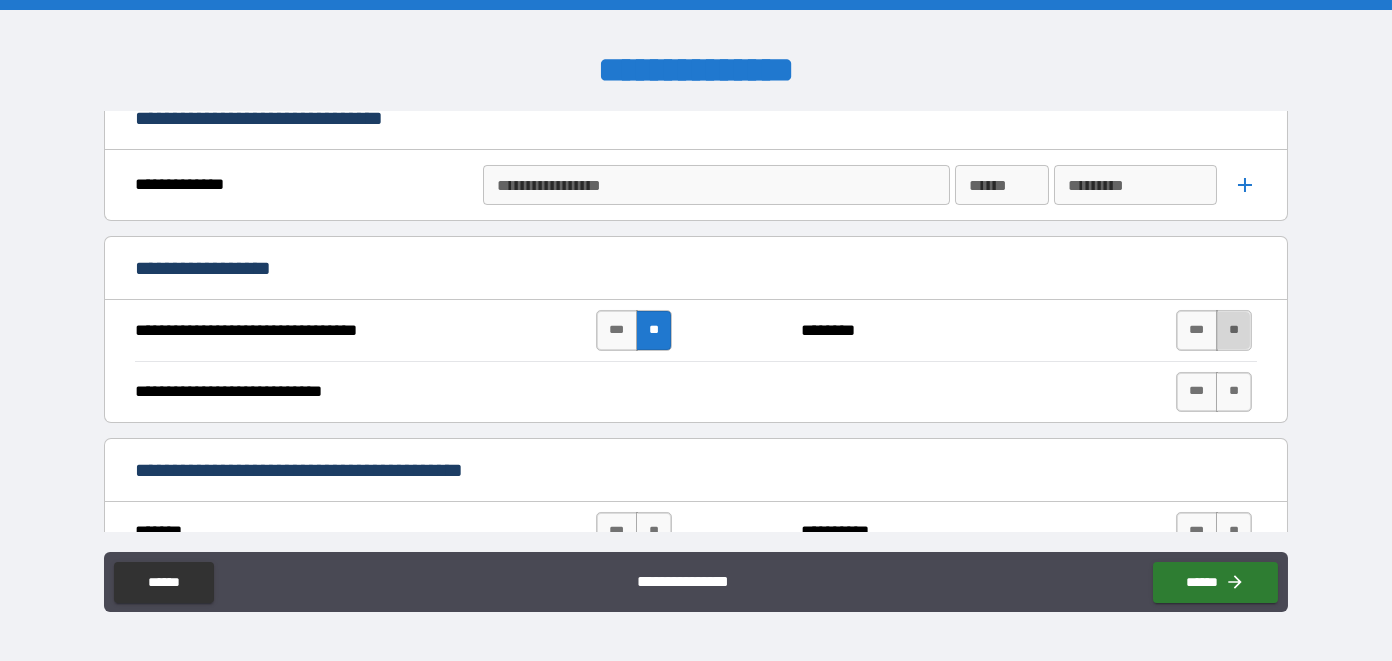 click on "**" at bounding box center [1234, 330] 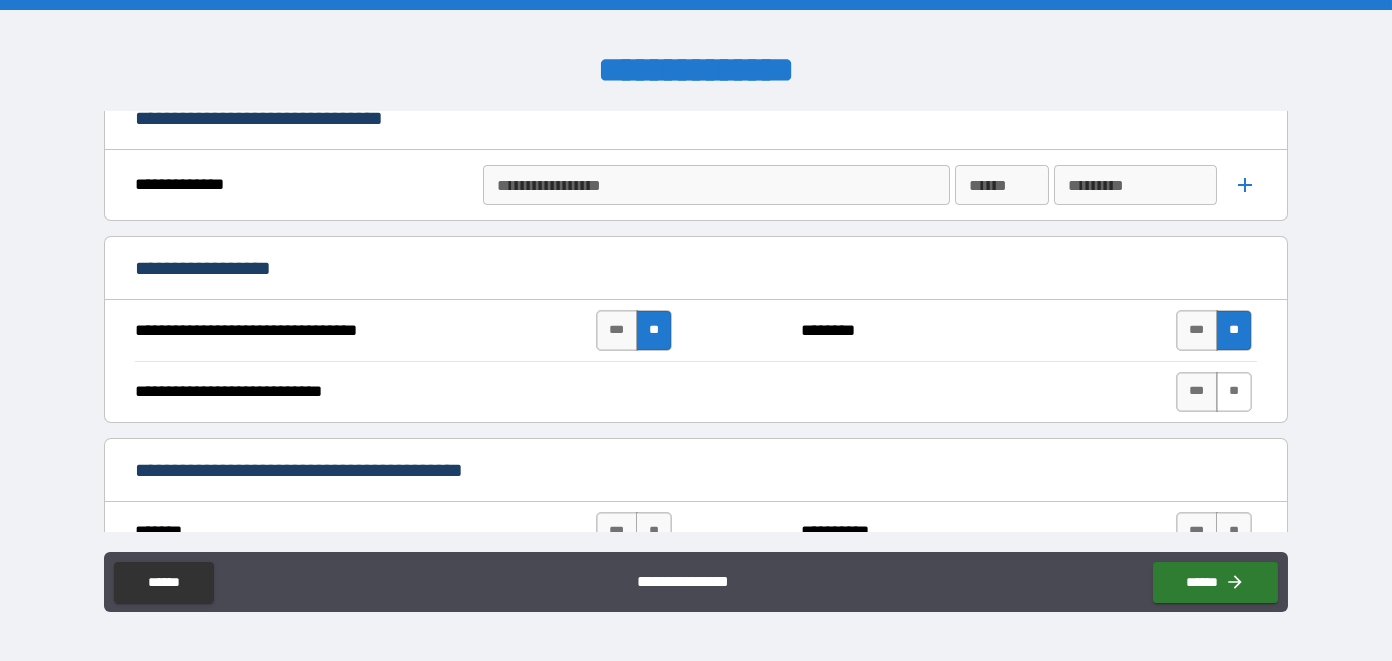 click on "**" at bounding box center (1234, 392) 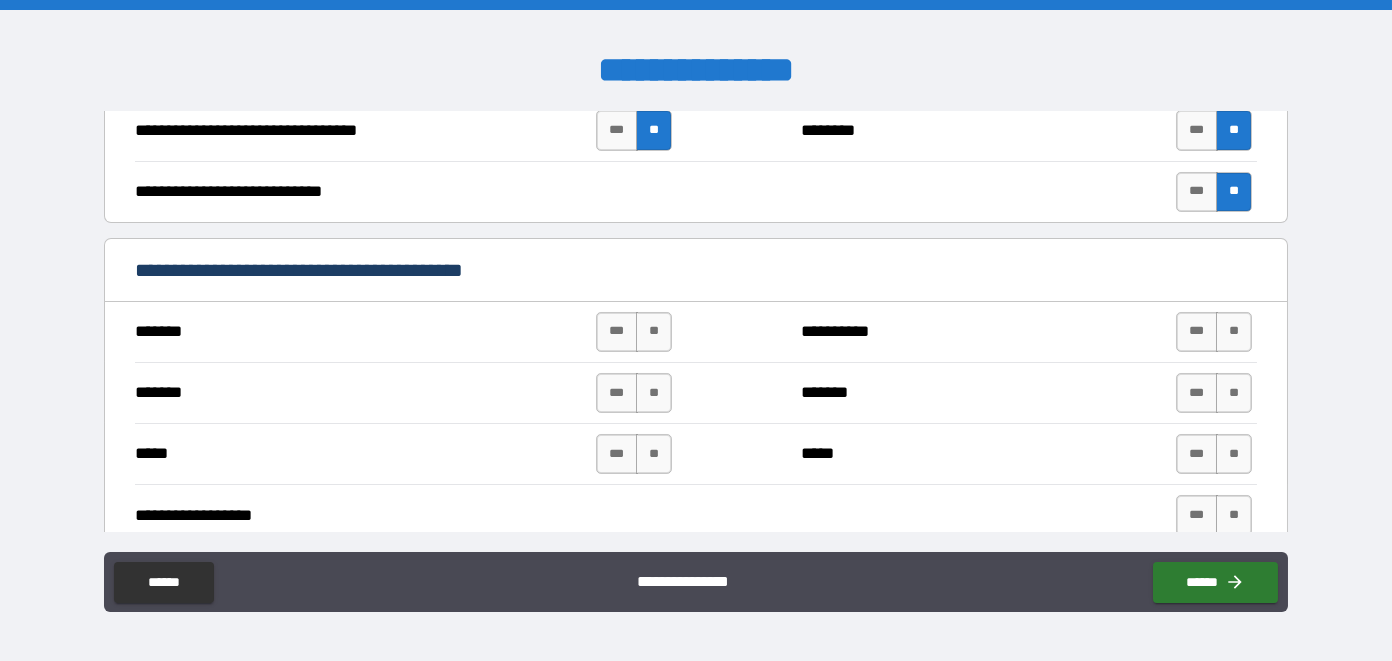 scroll, scrollTop: 1200, scrollLeft: 0, axis: vertical 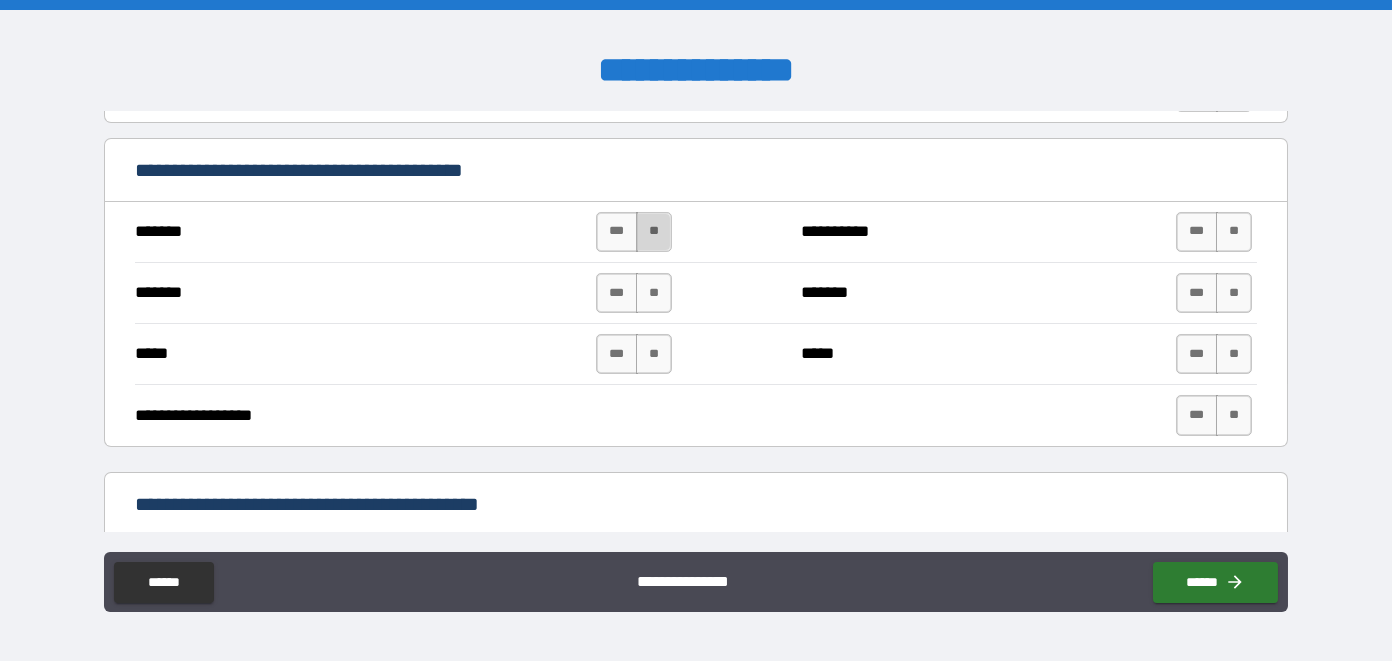click on "**" at bounding box center [654, 232] 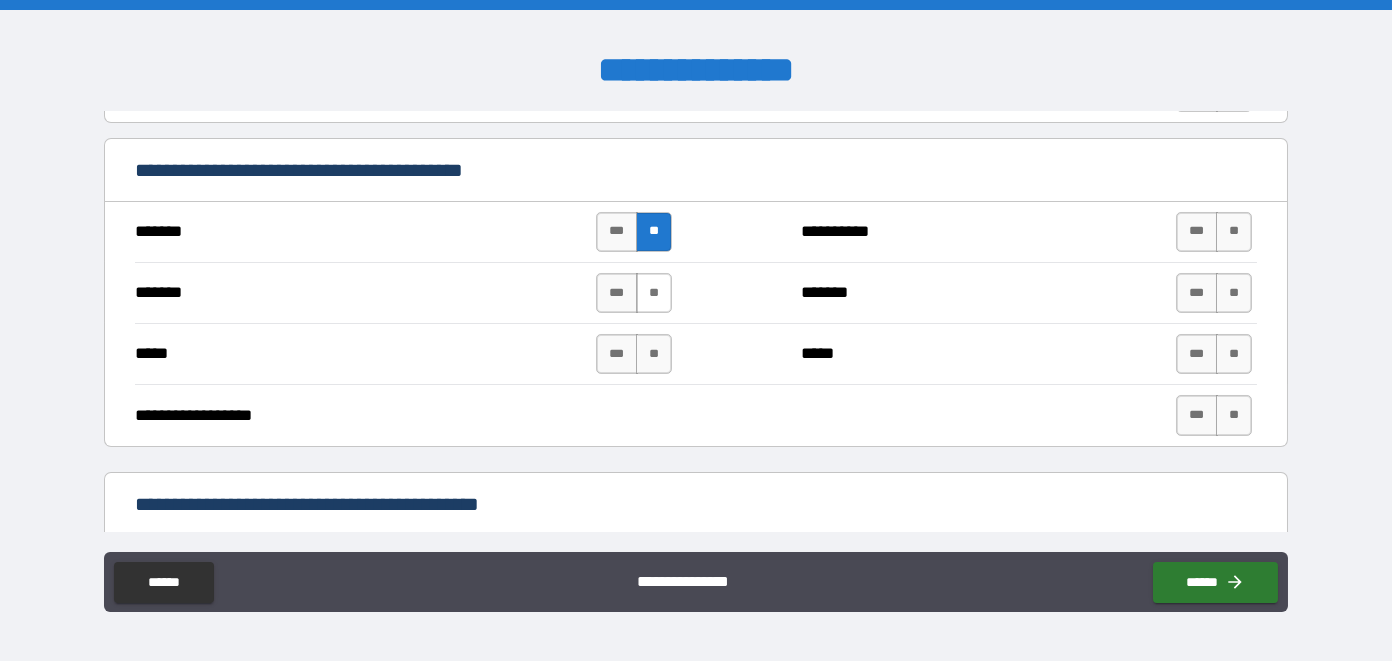 drag, startPoint x: 647, startPoint y: 273, endPoint x: 647, endPoint y: 286, distance: 13 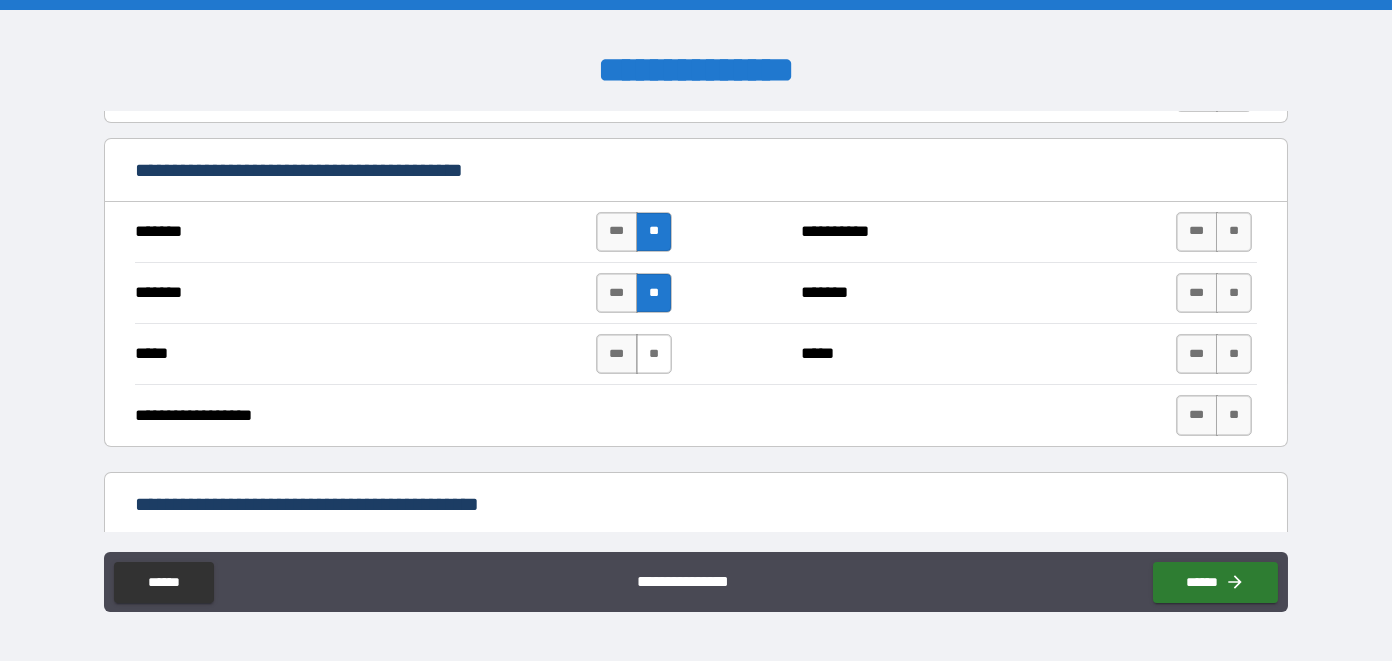 click on "**" at bounding box center [654, 354] 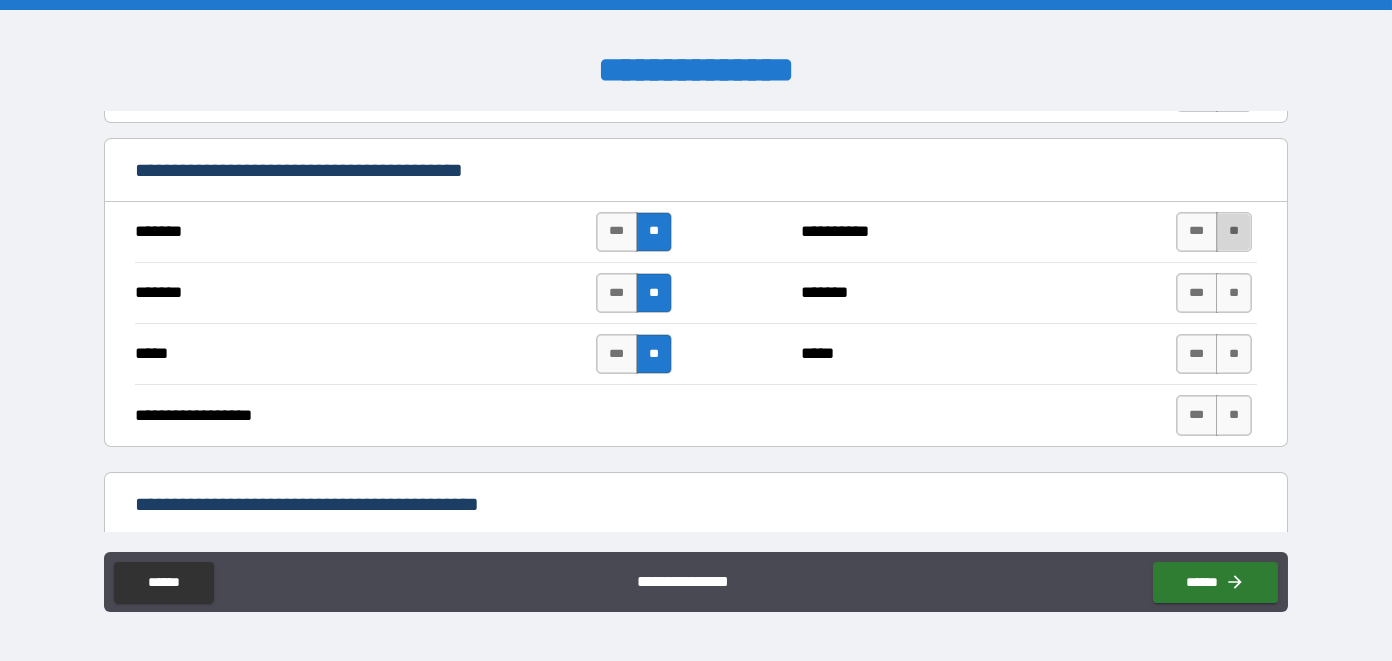 click on "**" at bounding box center [1234, 232] 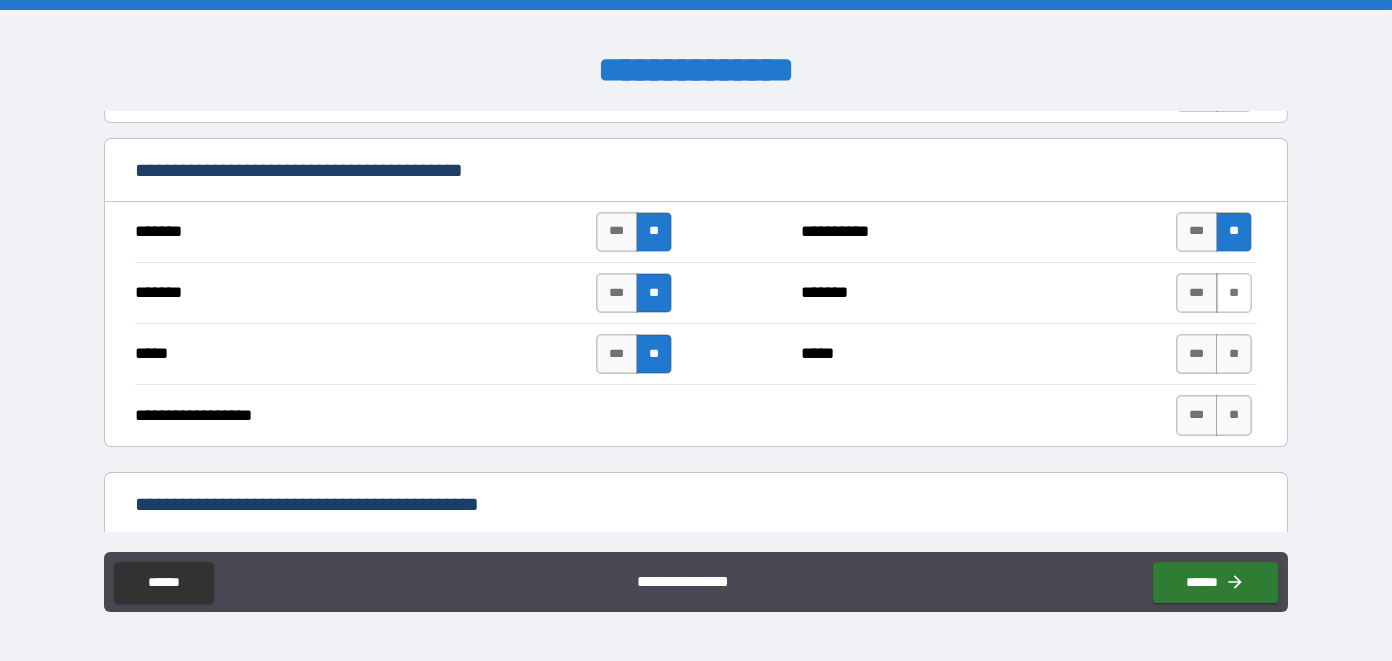 click on "**" at bounding box center [1234, 293] 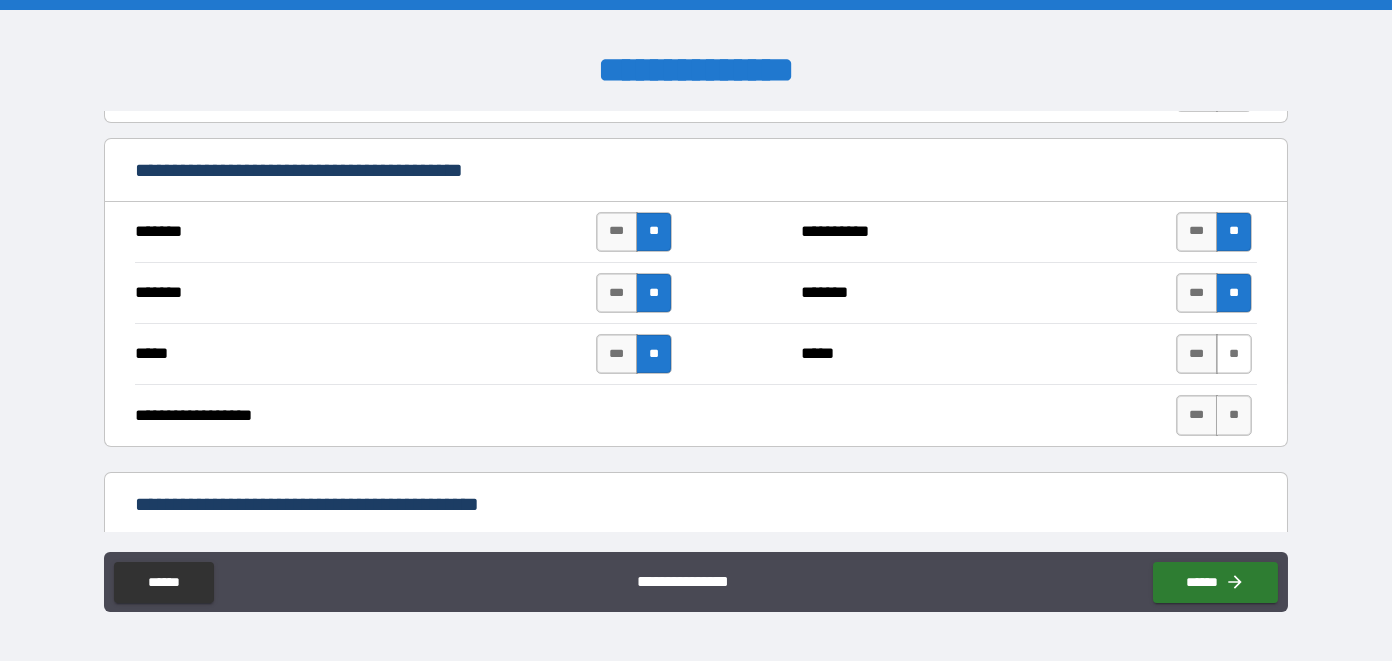 click on "**" at bounding box center (1234, 354) 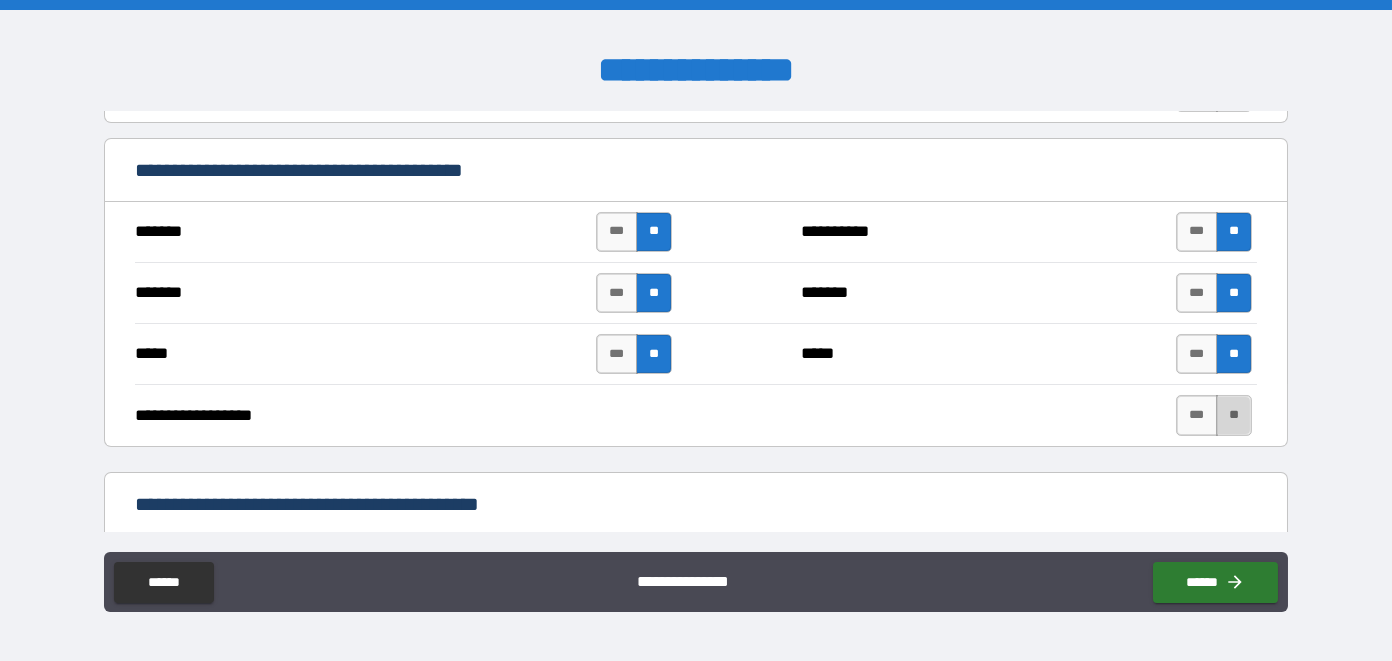 click on "**" at bounding box center (1234, 415) 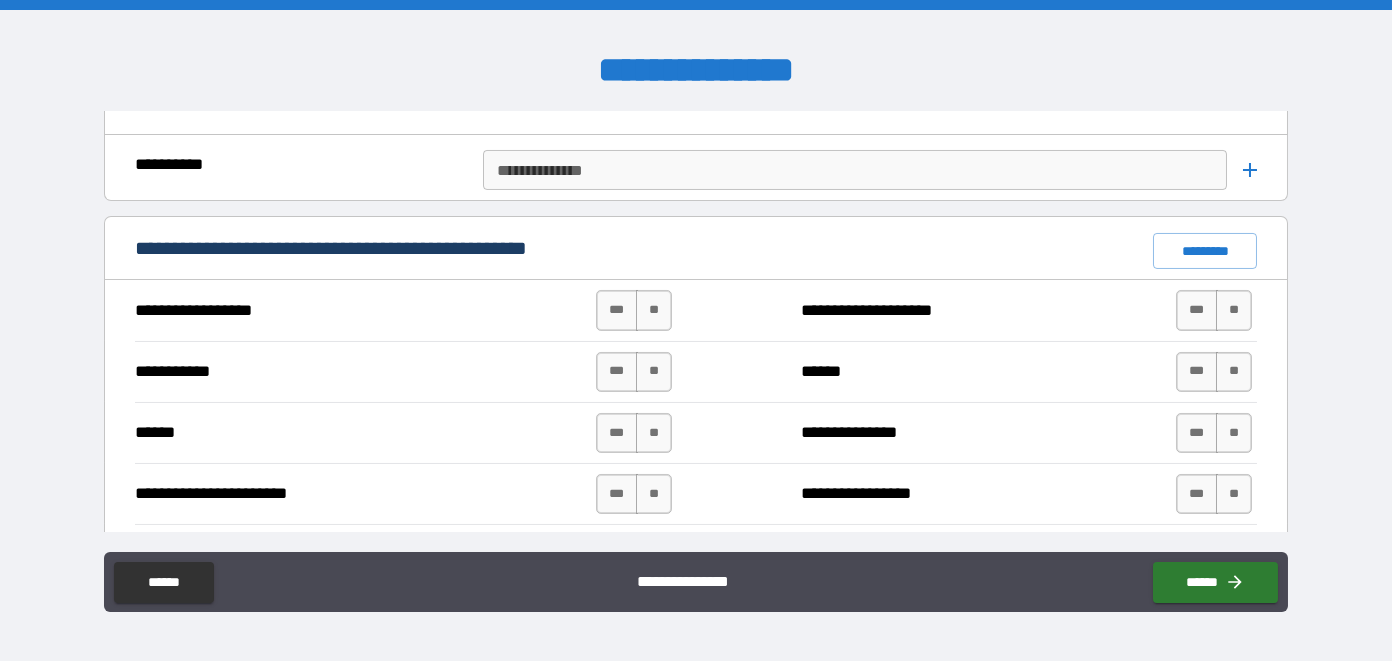 scroll, scrollTop: 1700, scrollLeft: 0, axis: vertical 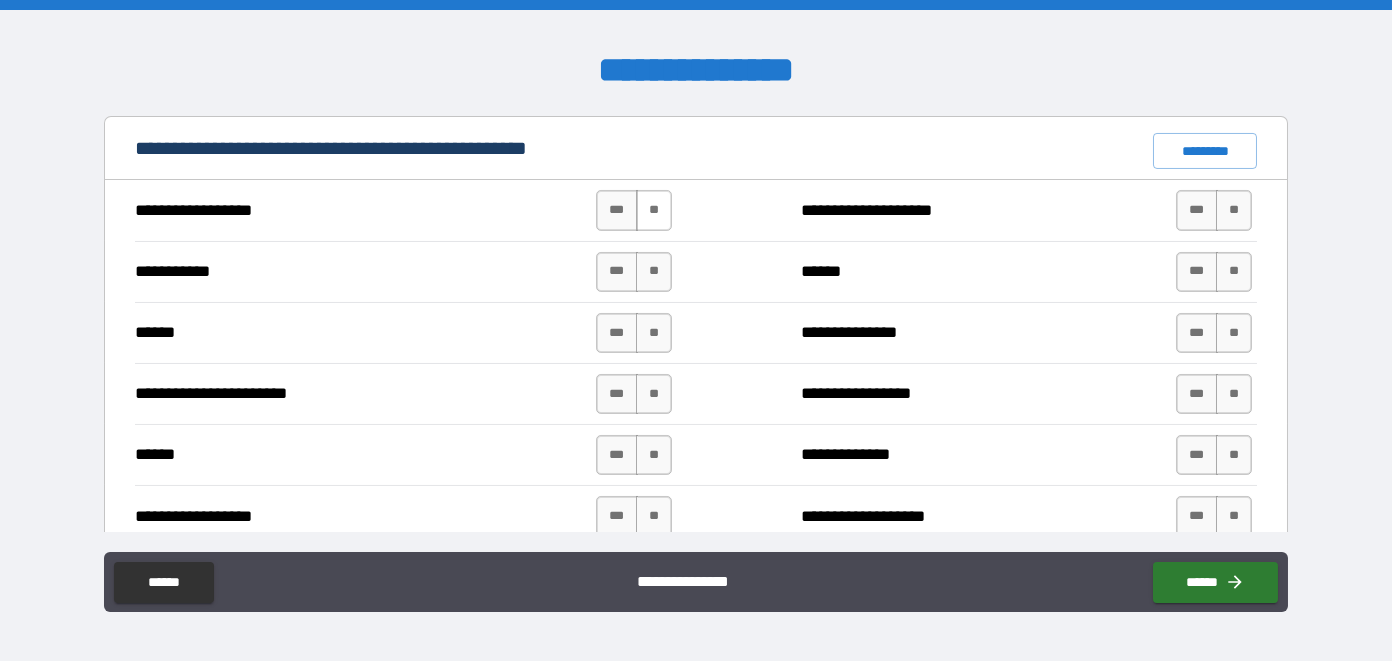 click on "**" at bounding box center [654, 210] 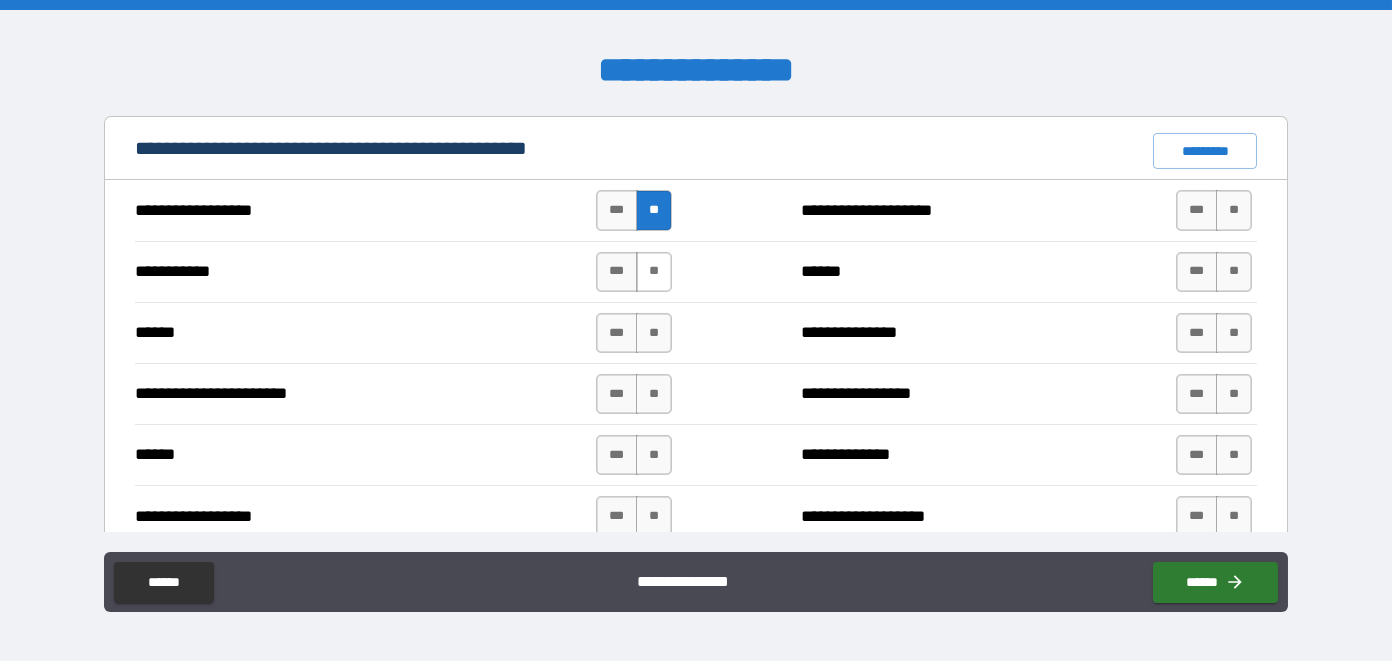 click on "**" at bounding box center (654, 272) 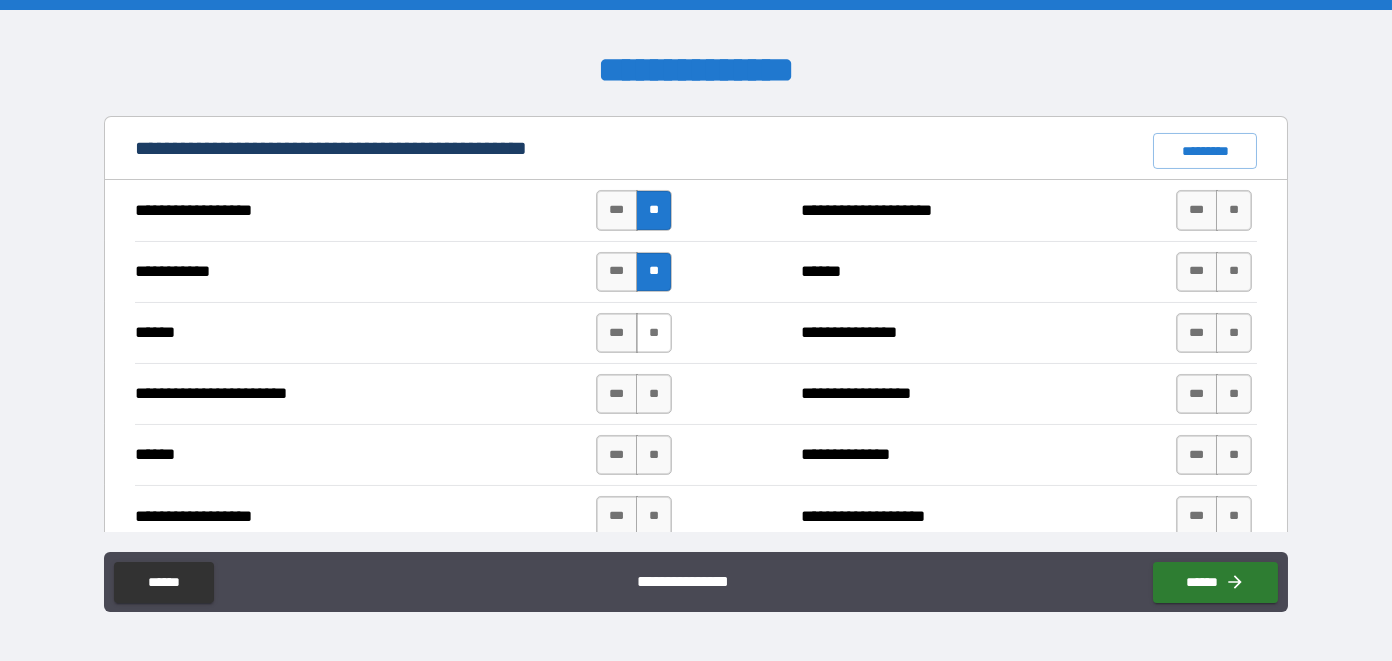click on "**" at bounding box center (654, 333) 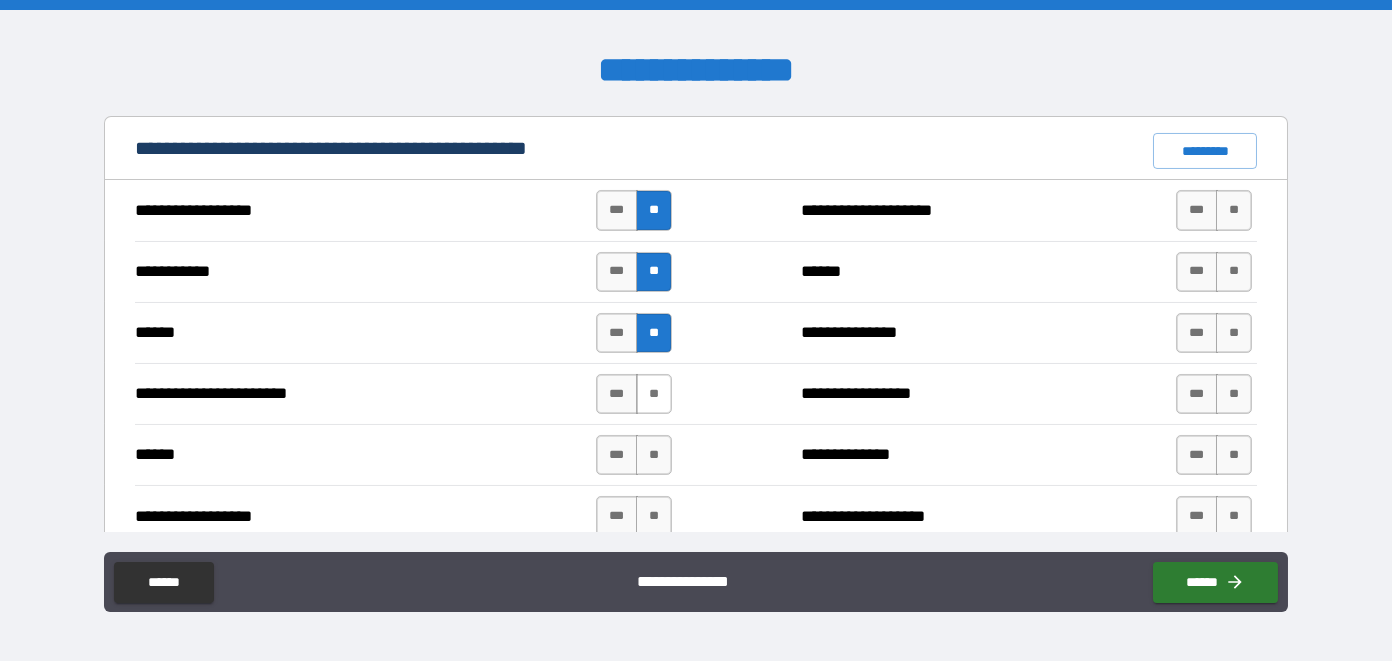 click on "**" at bounding box center [654, 394] 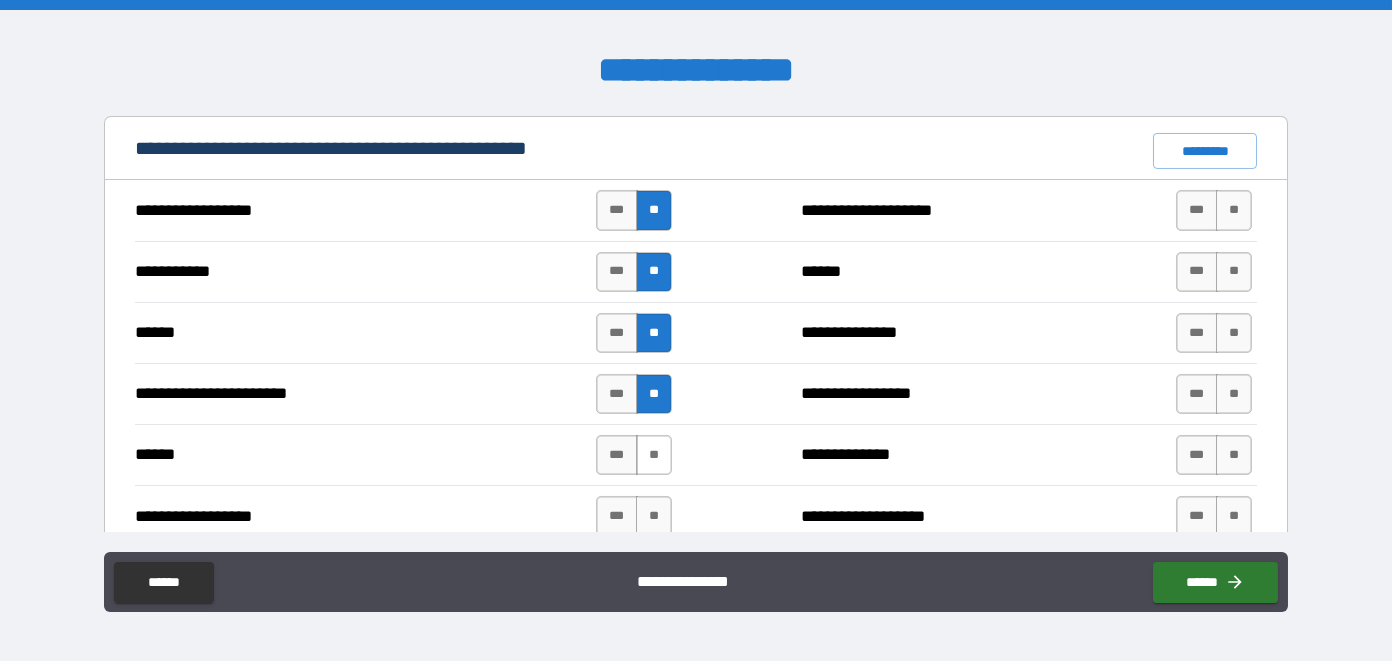 drag, startPoint x: 649, startPoint y: 439, endPoint x: 642, endPoint y: 457, distance: 19.313208 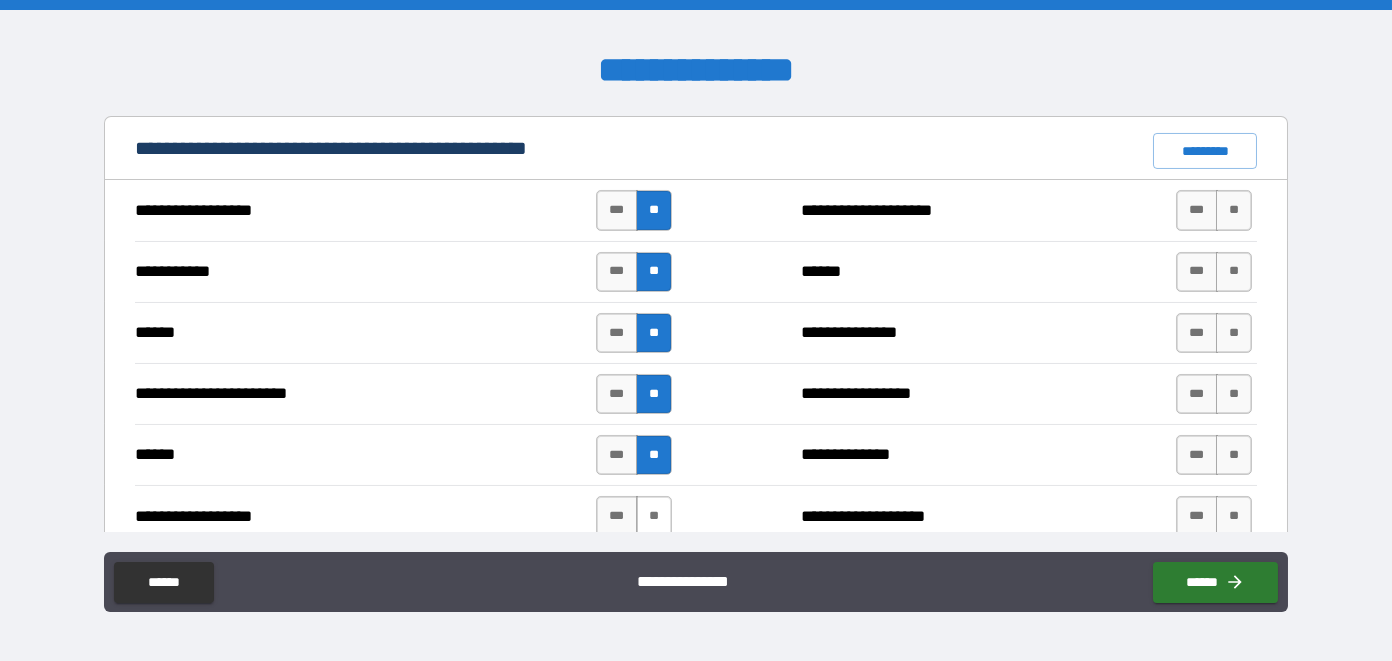 click on "**" at bounding box center [654, 516] 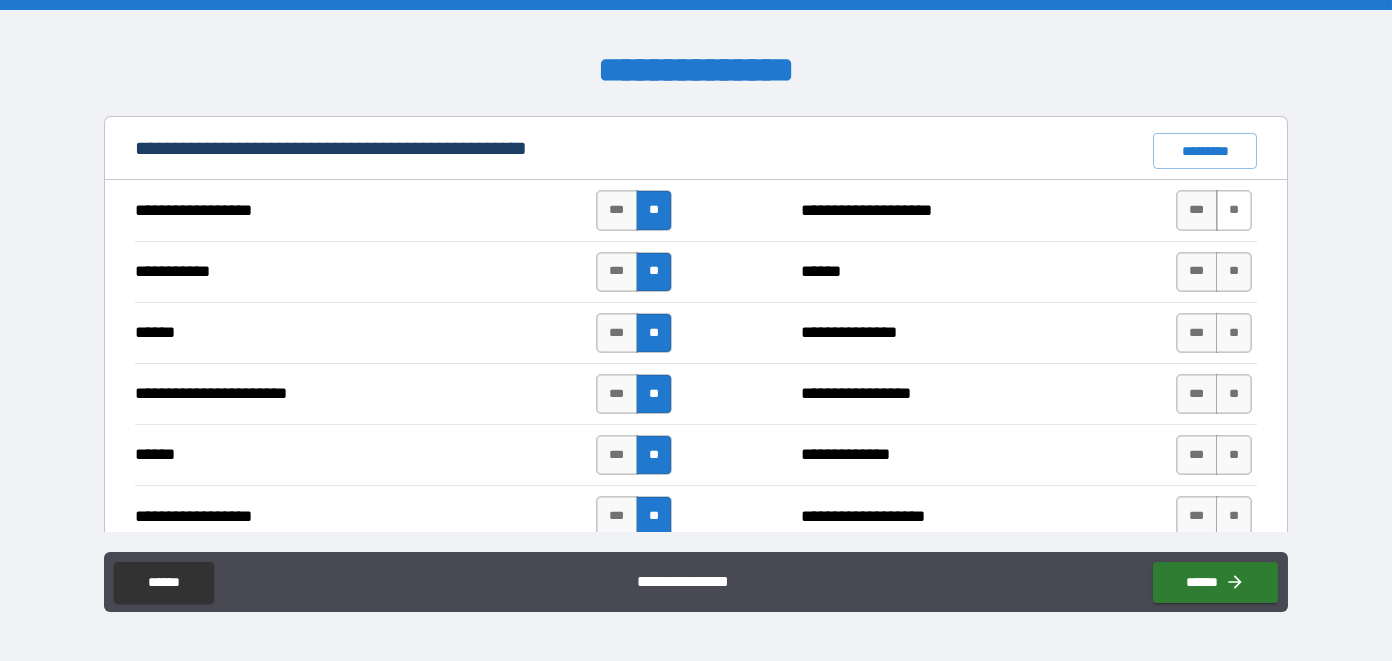 click on "**" at bounding box center (1234, 210) 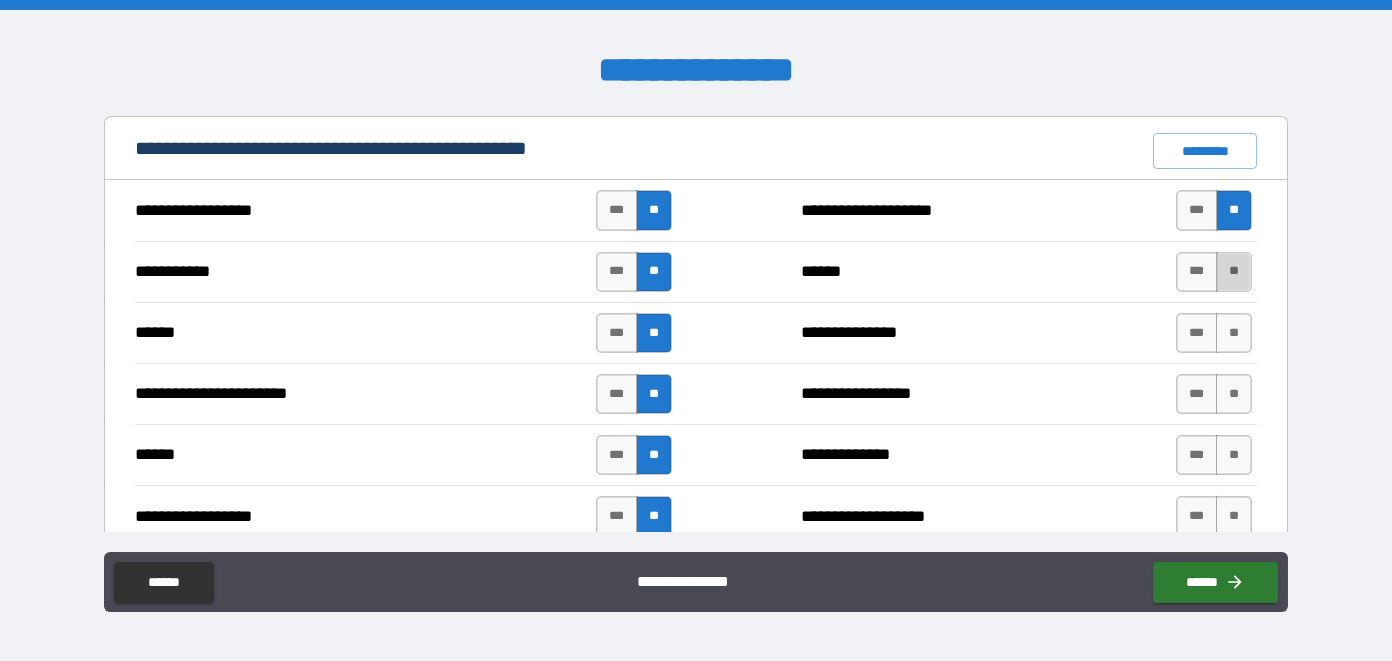 drag, startPoint x: 1222, startPoint y: 252, endPoint x: 1213, endPoint y: 300, distance: 48.83646 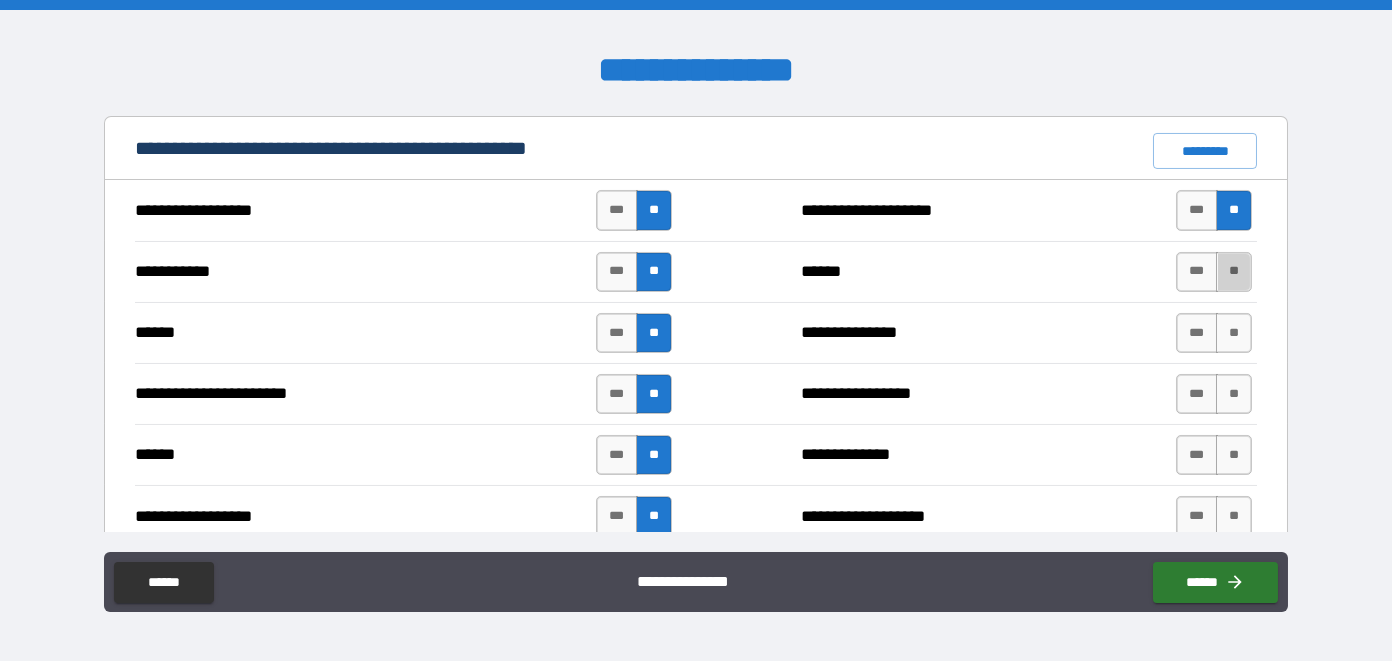 click on "**" at bounding box center (1234, 272) 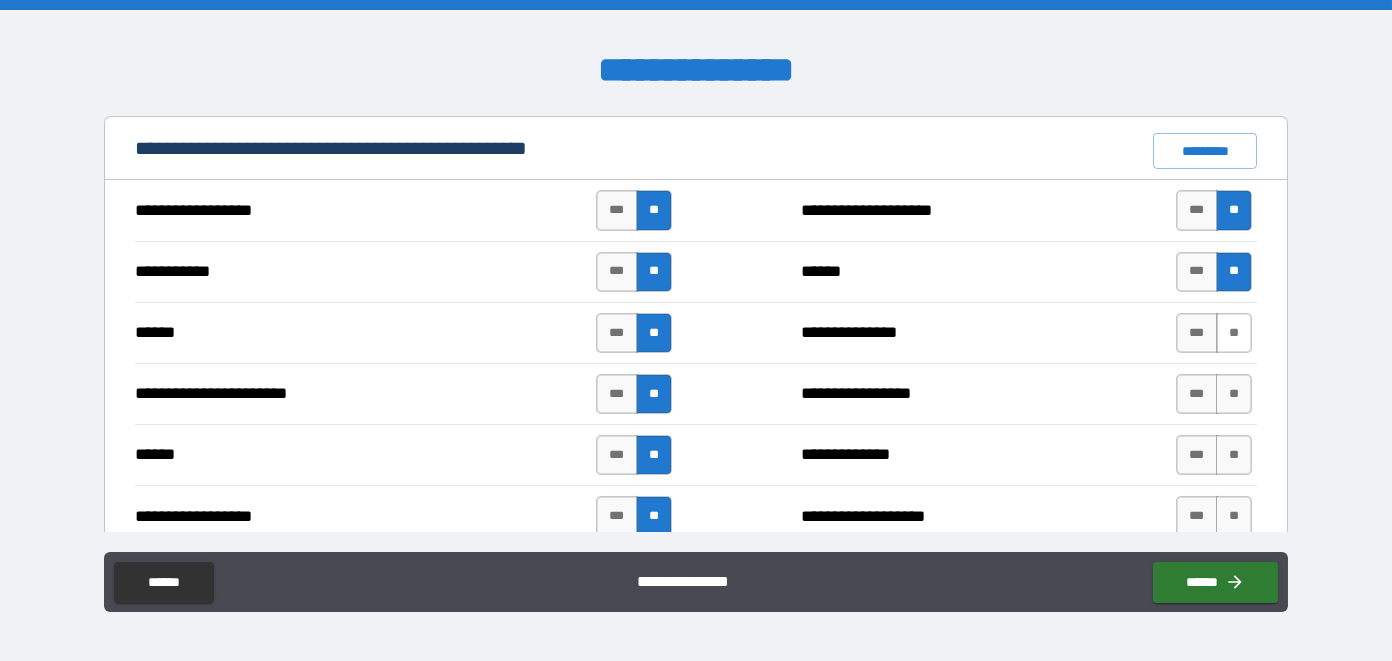 click on "**" at bounding box center (1234, 333) 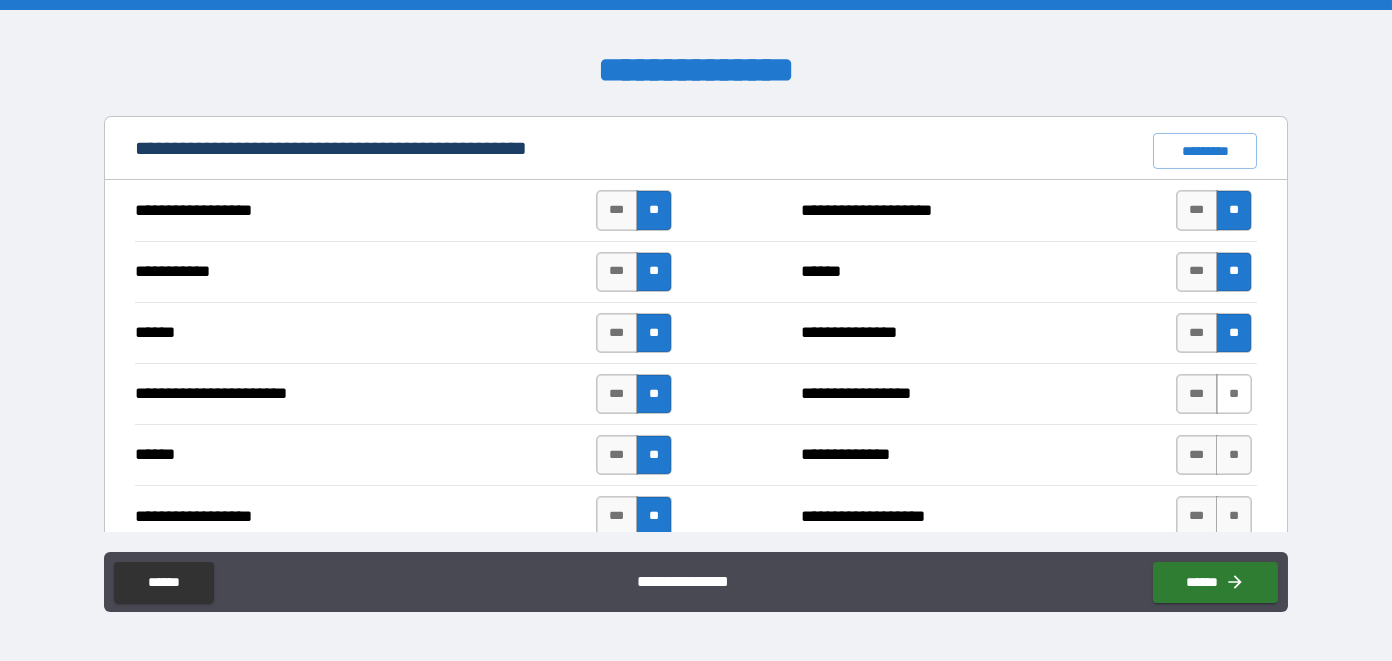 drag, startPoint x: 1218, startPoint y: 373, endPoint x: 1218, endPoint y: 384, distance: 11 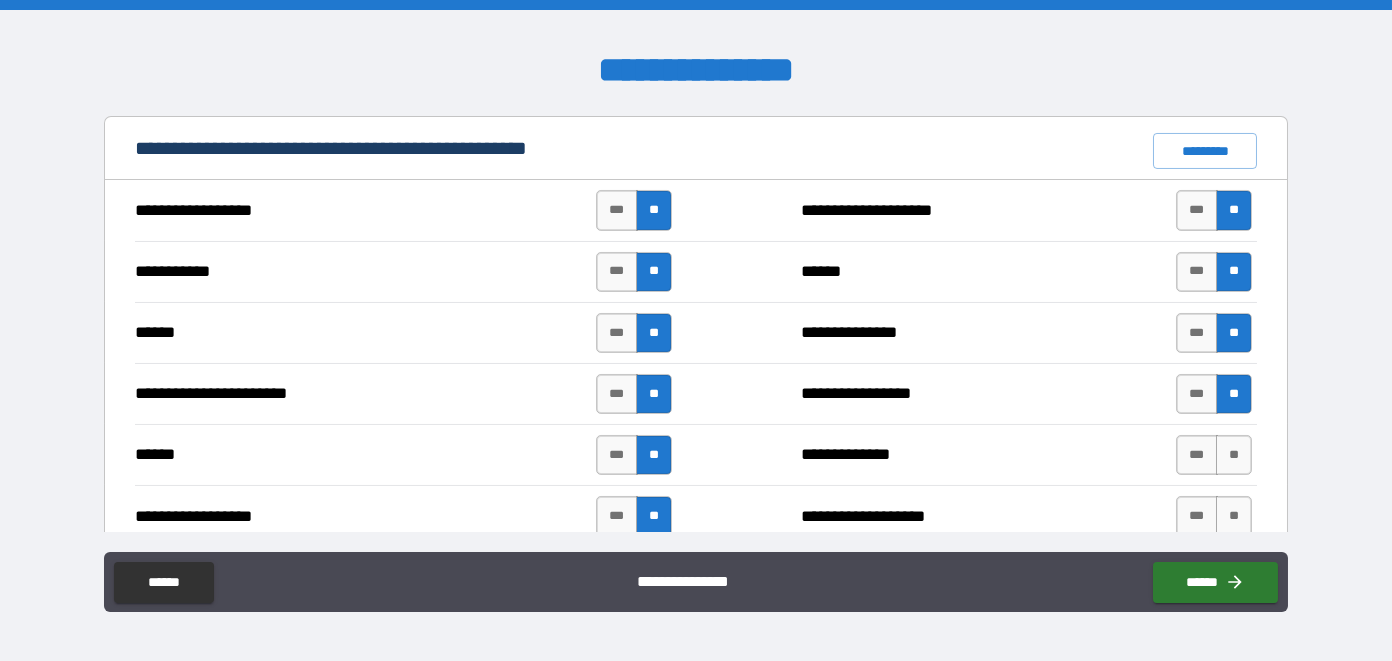 drag, startPoint x: 1216, startPoint y: 444, endPoint x: 1218, endPoint y: 465, distance: 21.095022 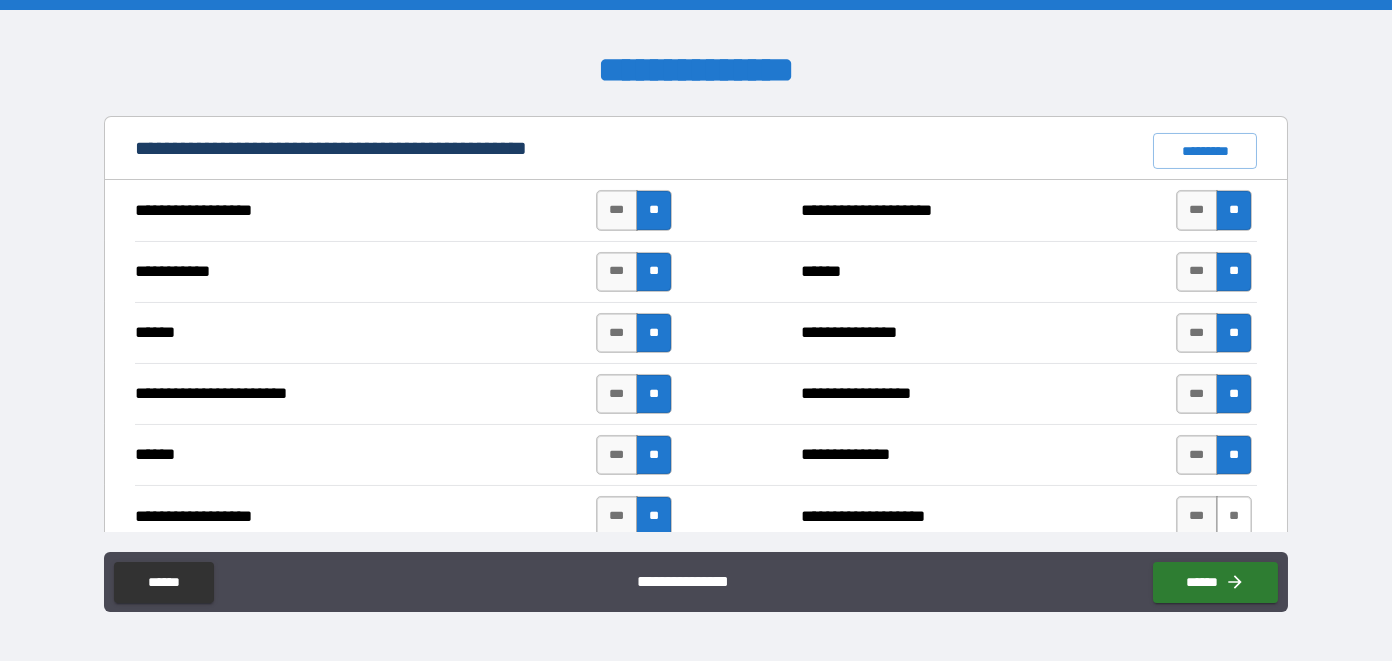 click on "**" at bounding box center (1234, 516) 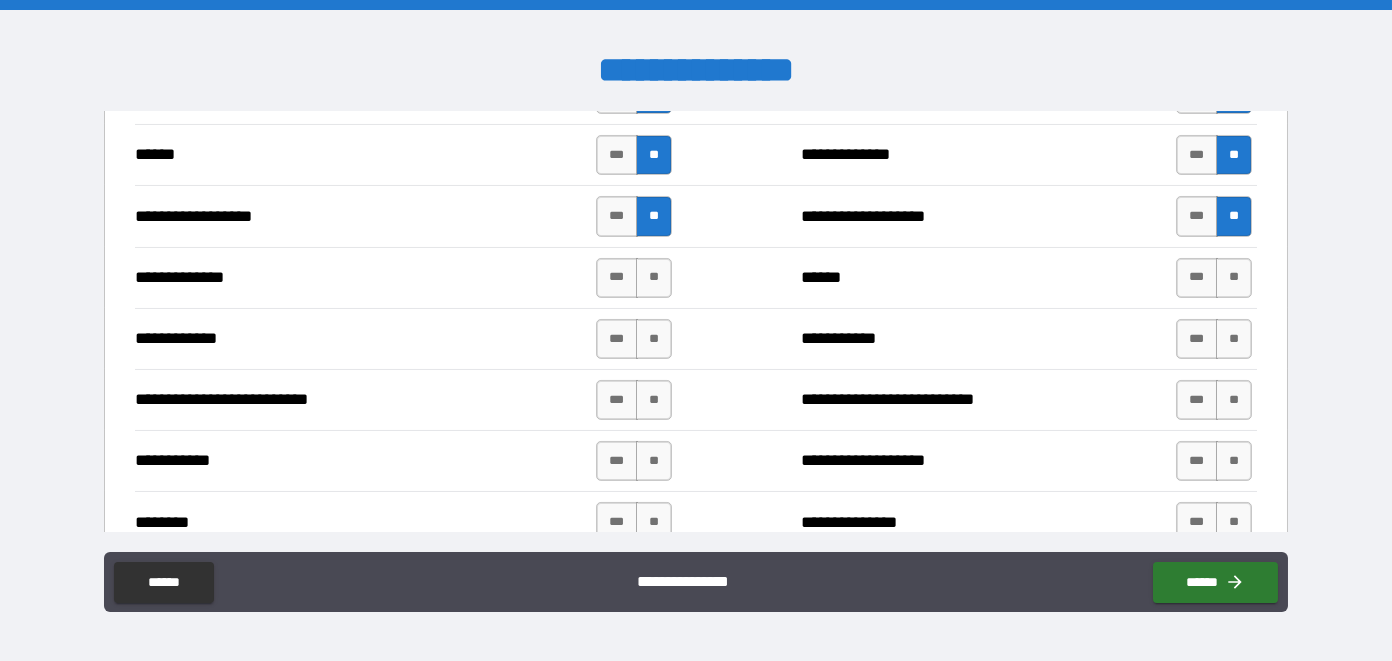 scroll, scrollTop: 2100, scrollLeft: 0, axis: vertical 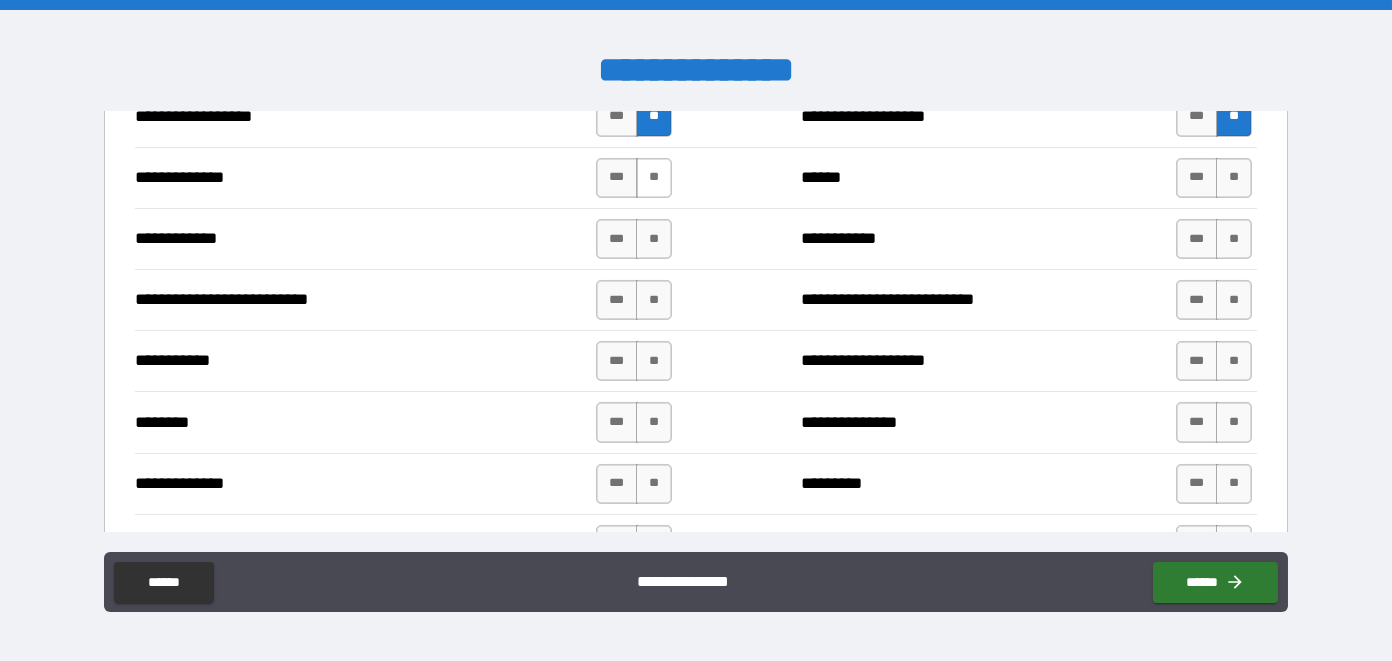 click on "**" at bounding box center [654, 178] 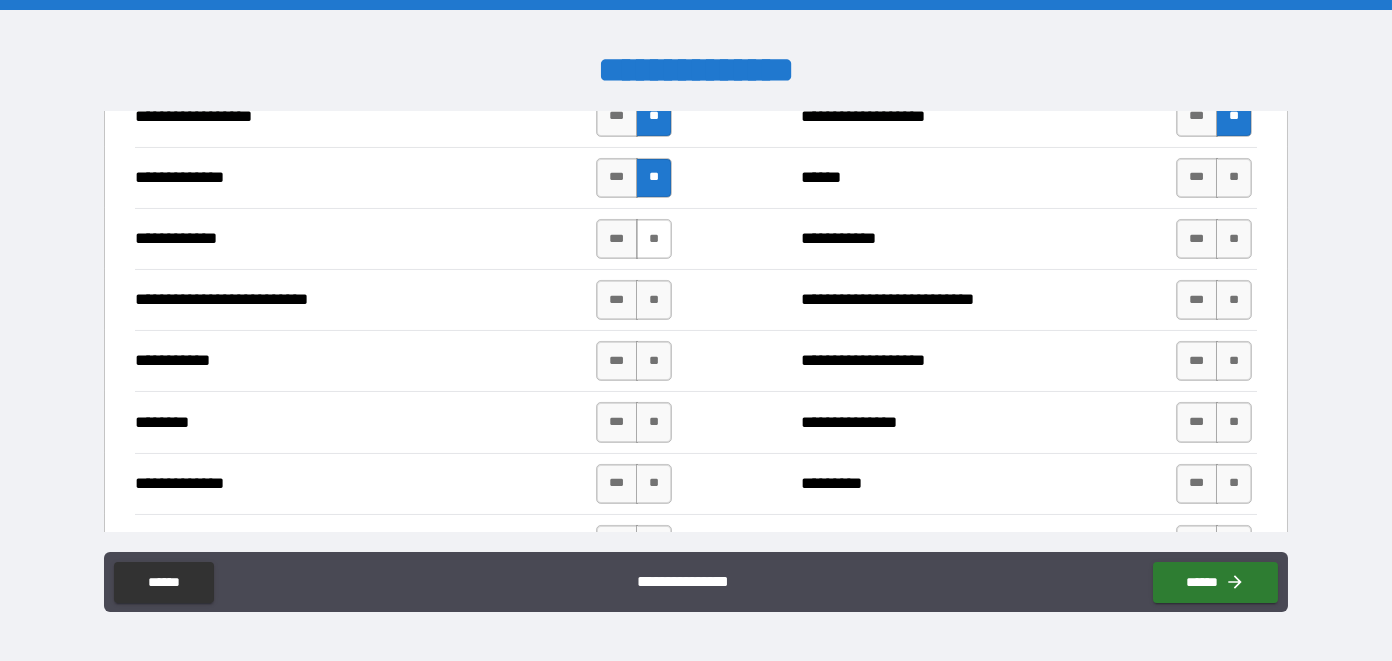 click on "**" at bounding box center [654, 239] 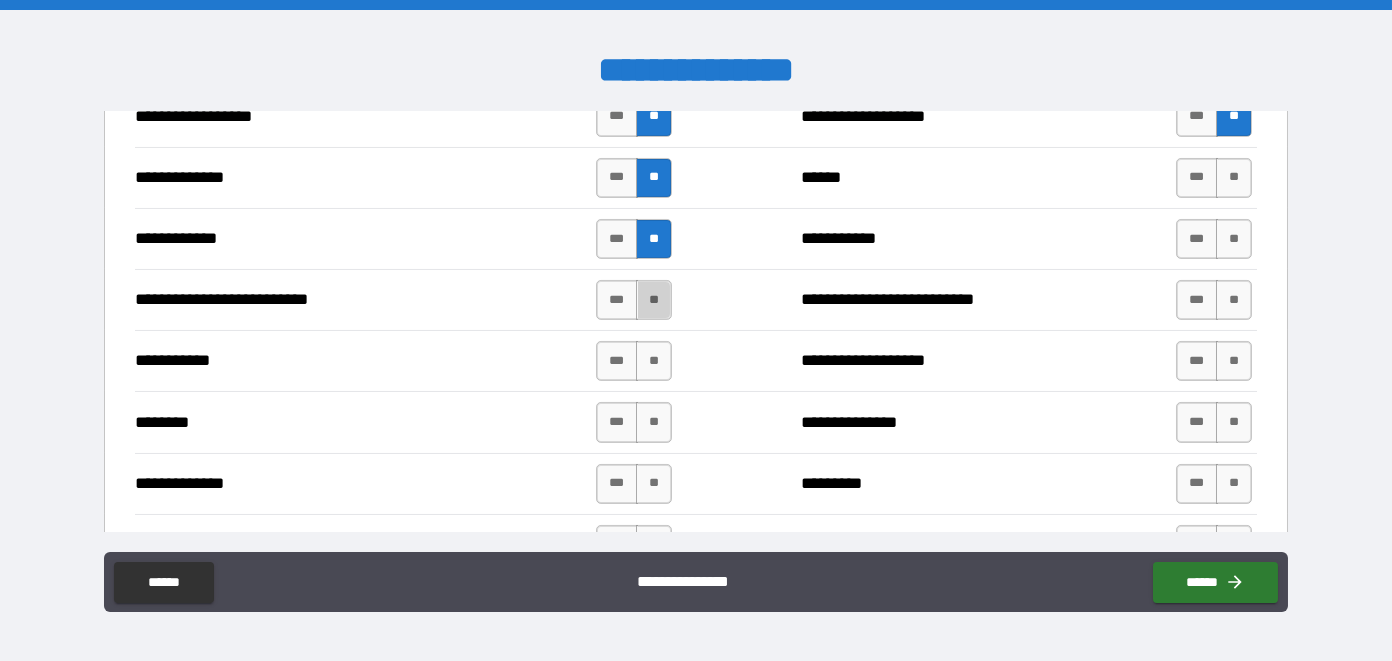drag, startPoint x: 655, startPoint y: 289, endPoint x: 655, endPoint y: 310, distance: 21 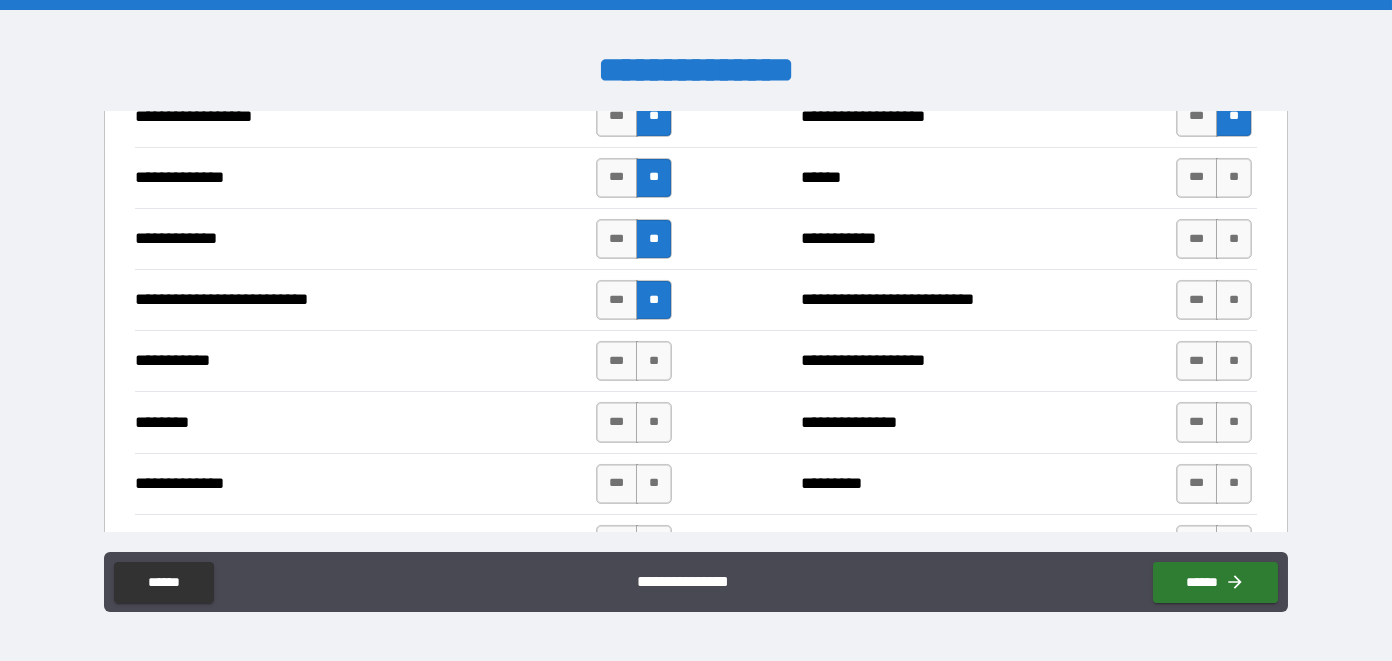 drag, startPoint x: 652, startPoint y: 348, endPoint x: 654, endPoint y: 373, distance: 25.079872 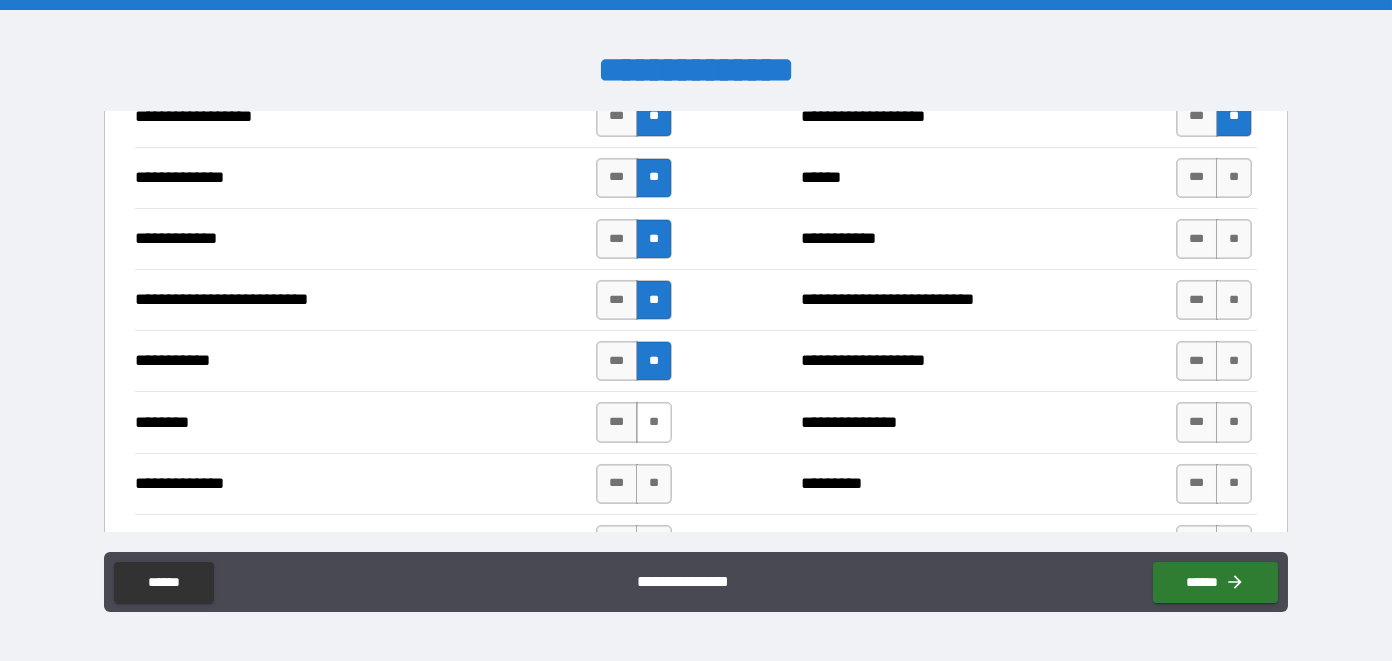 click on "**" at bounding box center (654, 422) 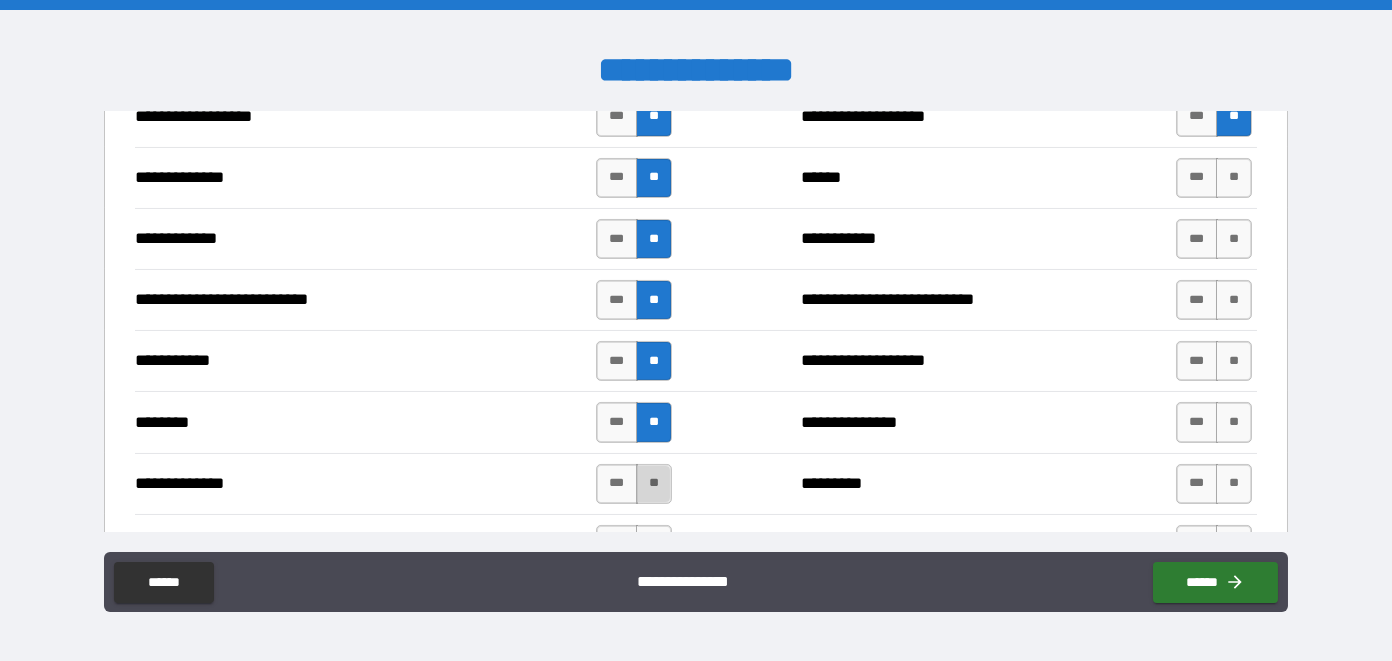 click on "**" at bounding box center (654, 484) 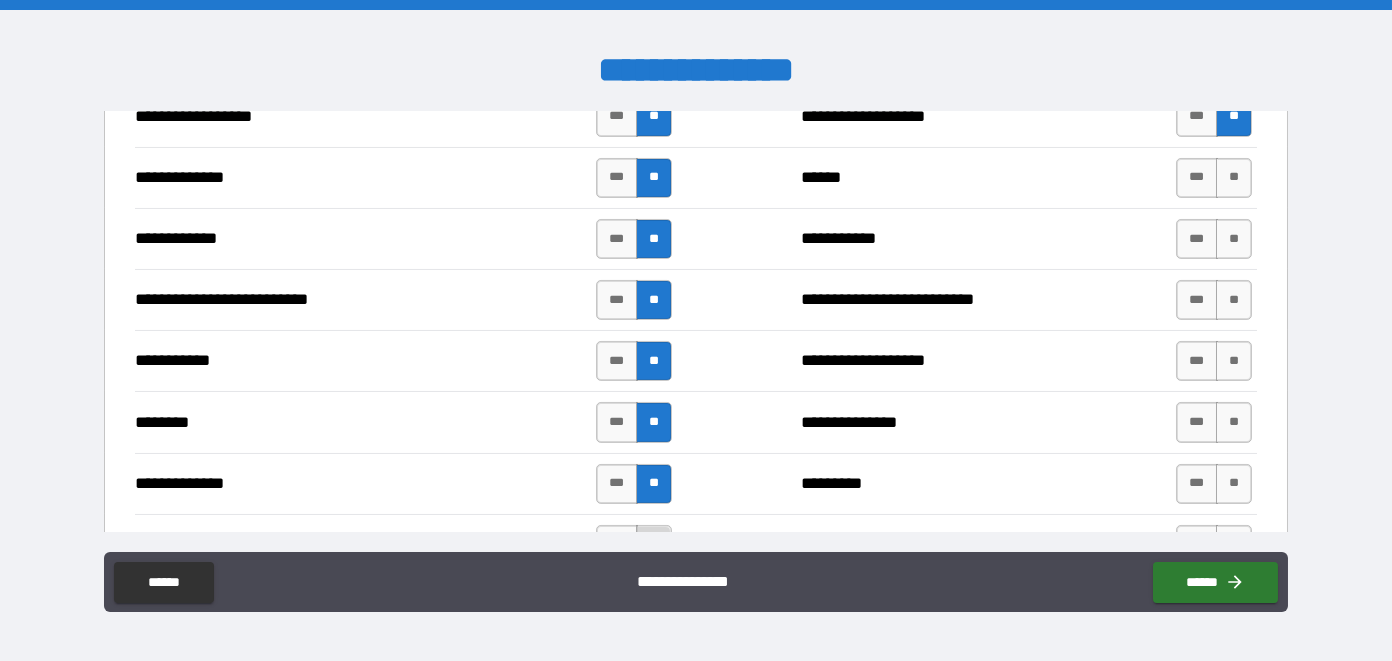 click on "**" at bounding box center [654, 545] 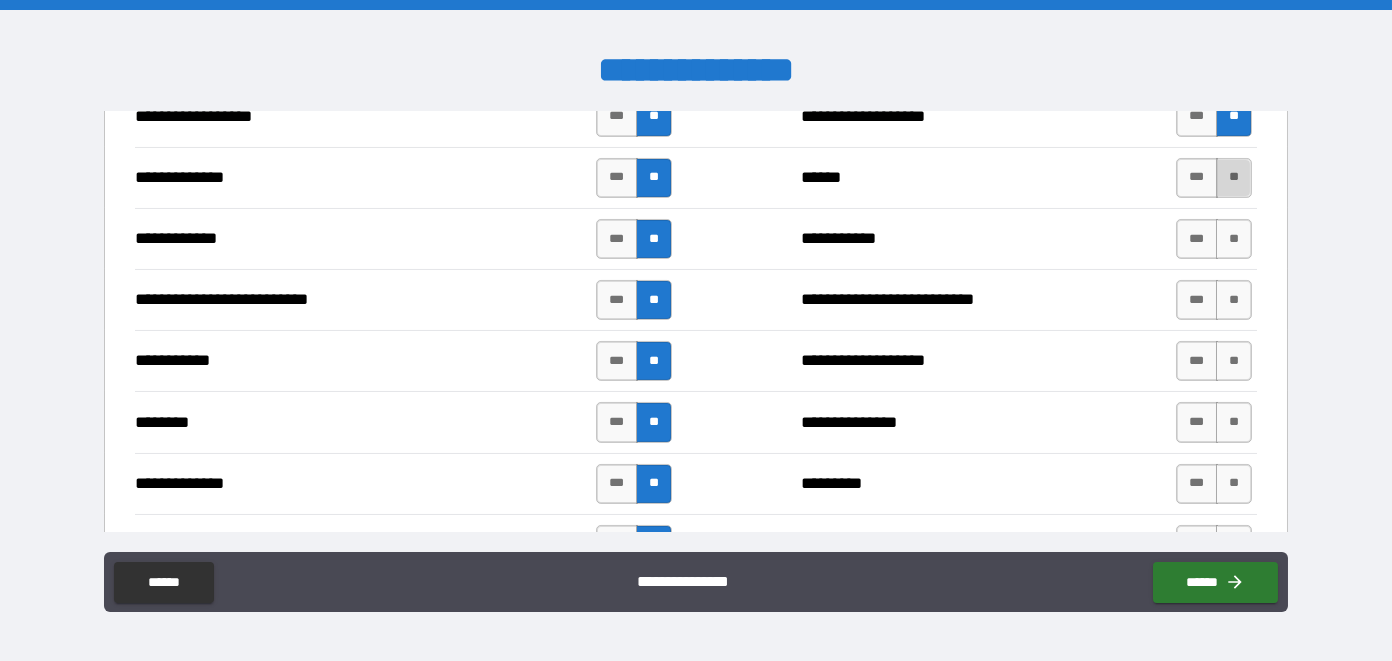 click on "**" at bounding box center (1234, 178) 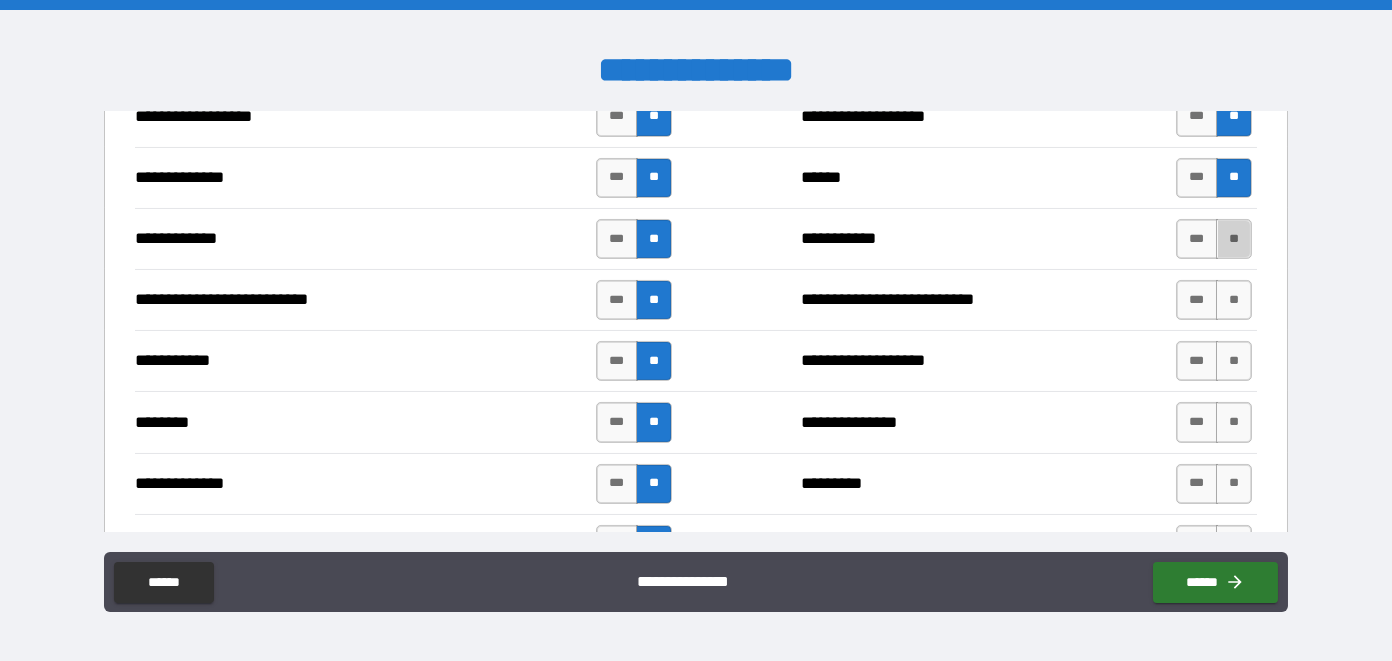 drag, startPoint x: 1223, startPoint y: 220, endPoint x: 1218, endPoint y: 268, distance: 48.259712 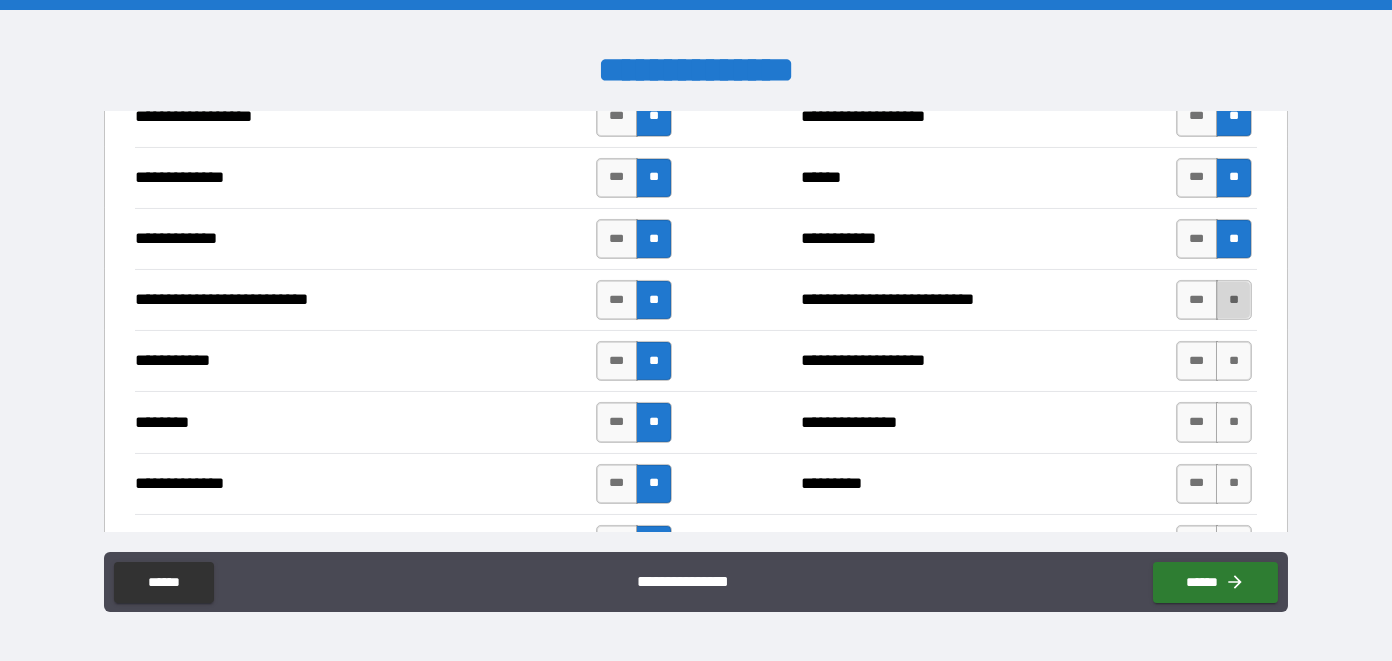 click on "**" at bounding box center (1234, 300) 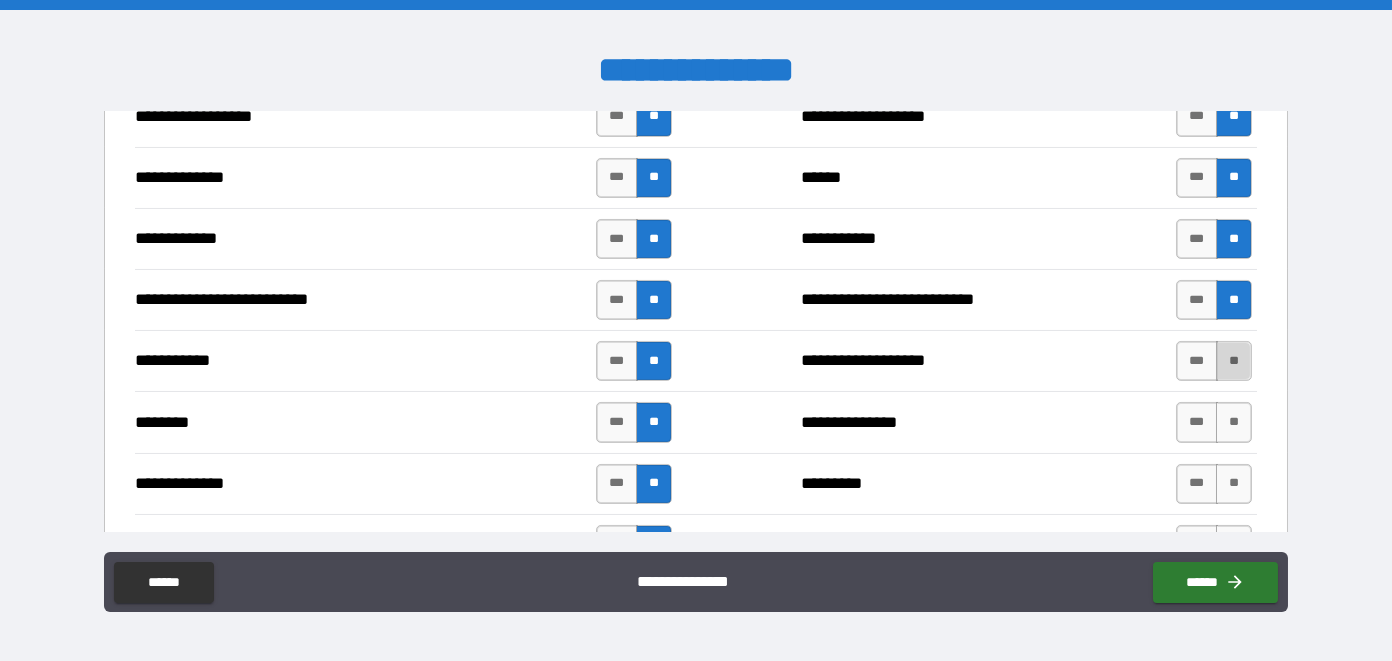 drag, startPoint x: 1226, startPoint y: 336, endPoint x: 1226, endPoint y: 355, distance: 19 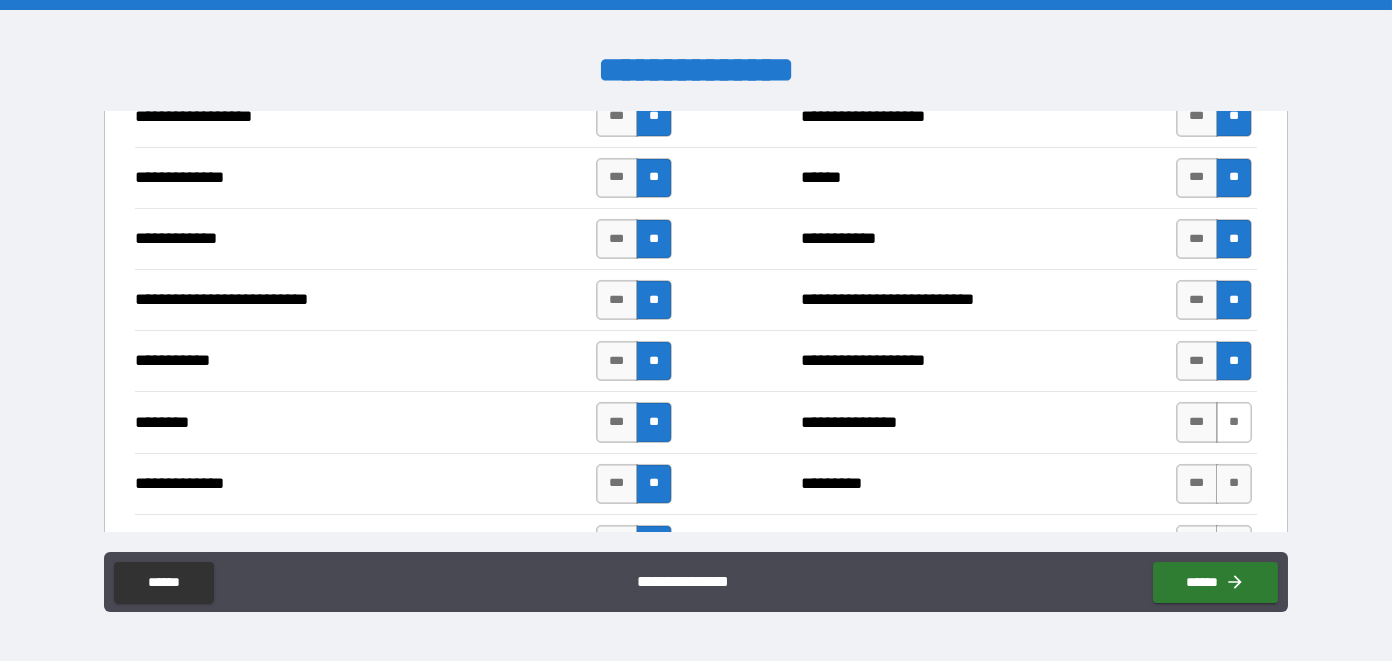 drag, startPoint x: 1222, startPoint y: 399, endPoint x: 1222, endPoint y: 419, distance: 20 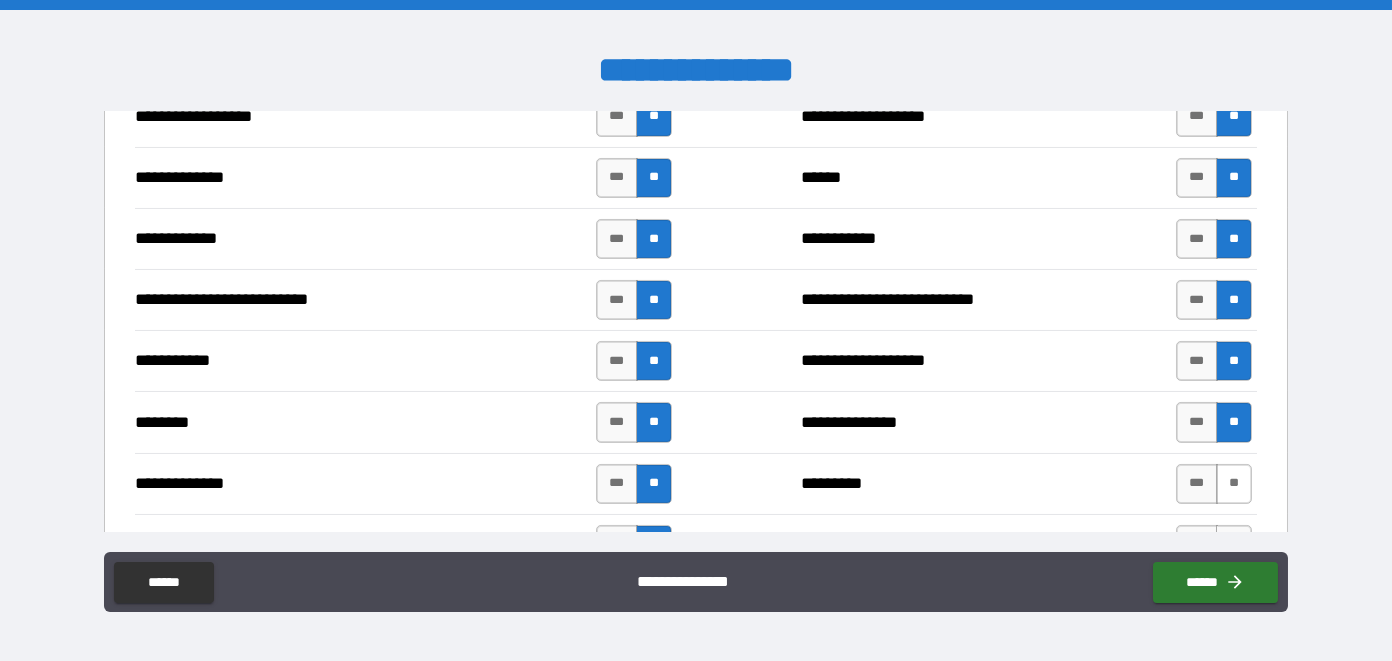 click on "**" at bounding box center (1234, 484) 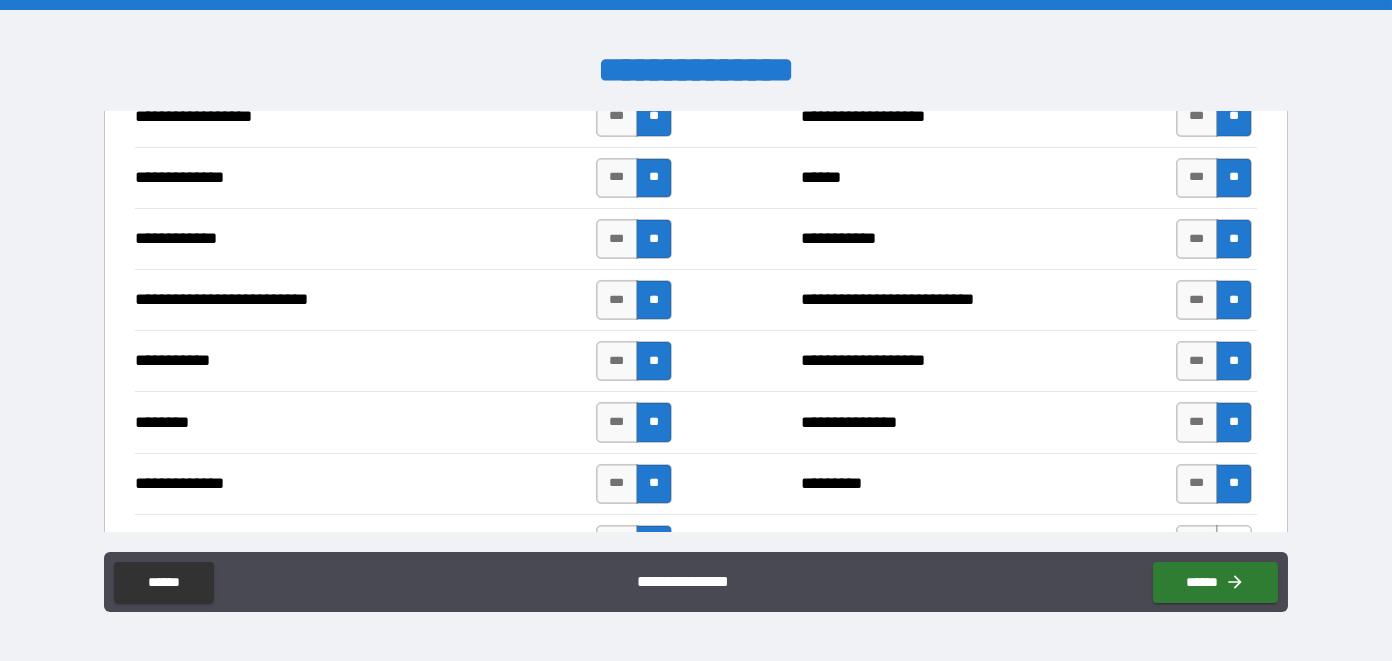 click on "**" at bounding box center (1234, 545) 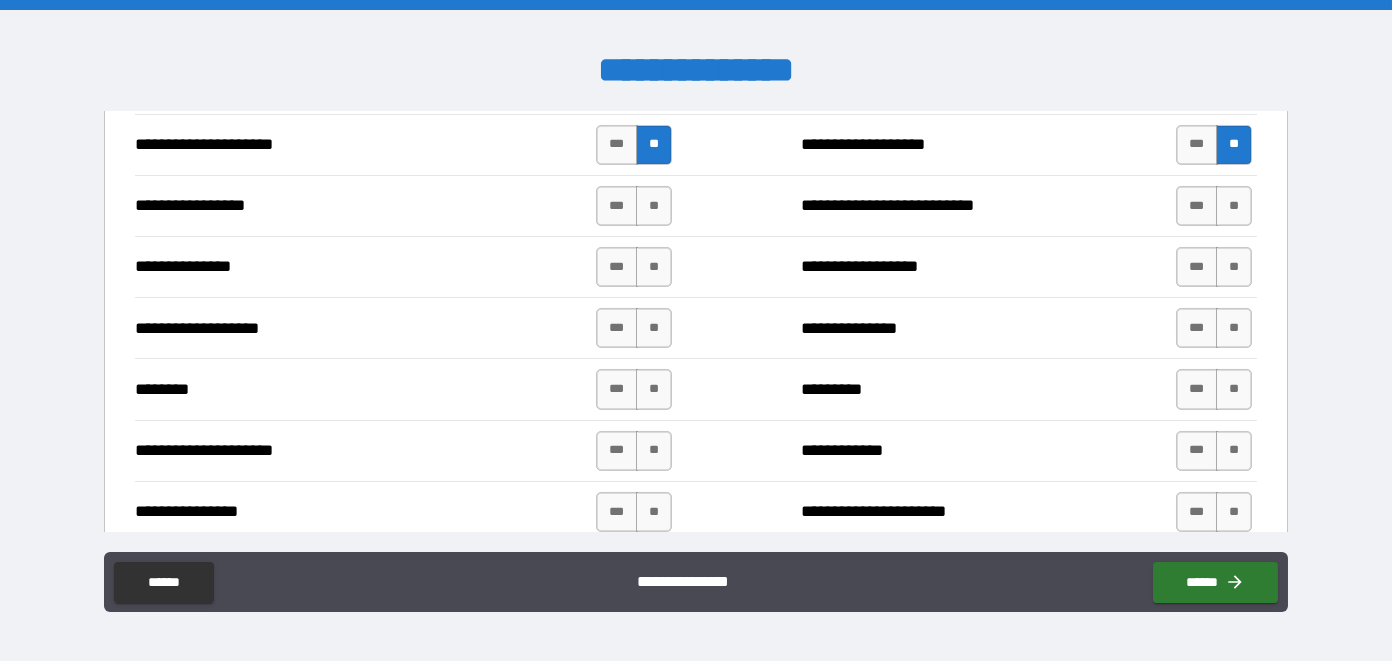 scroll, scrollTop: 2600, scrollLeft: 0, axis: vertical 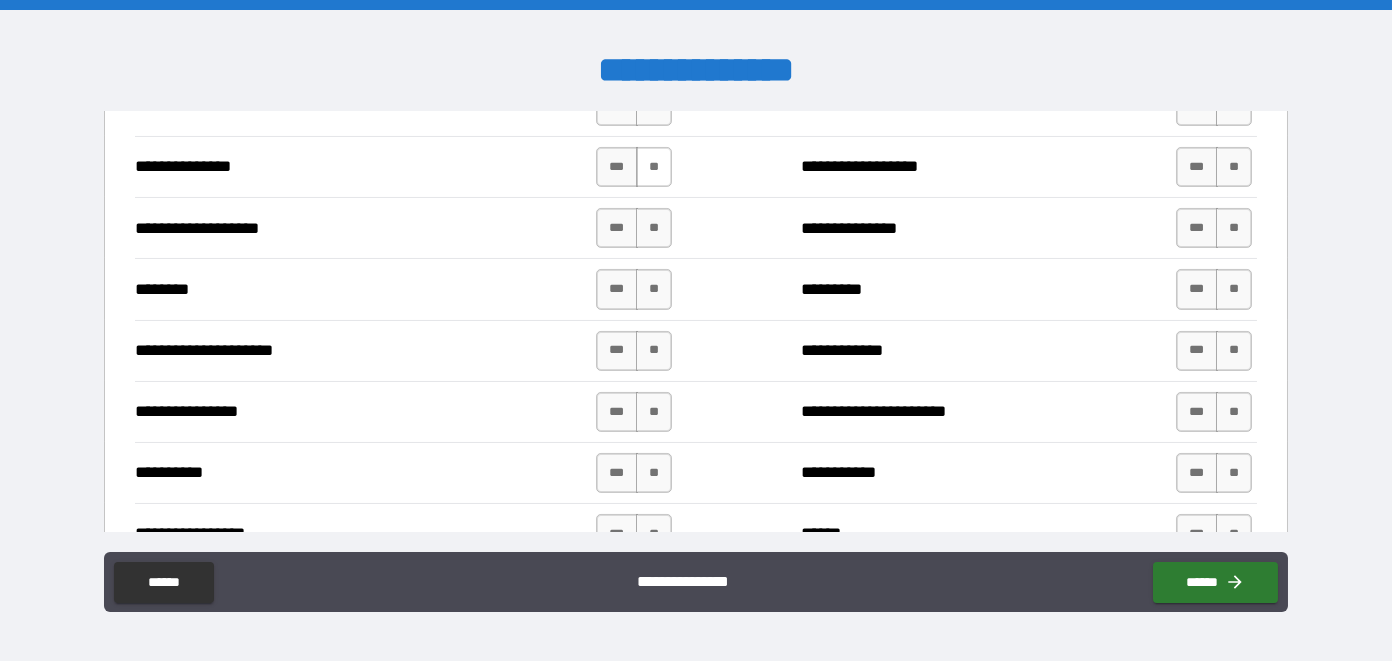 click on "**" at bounding box center [654, 167] 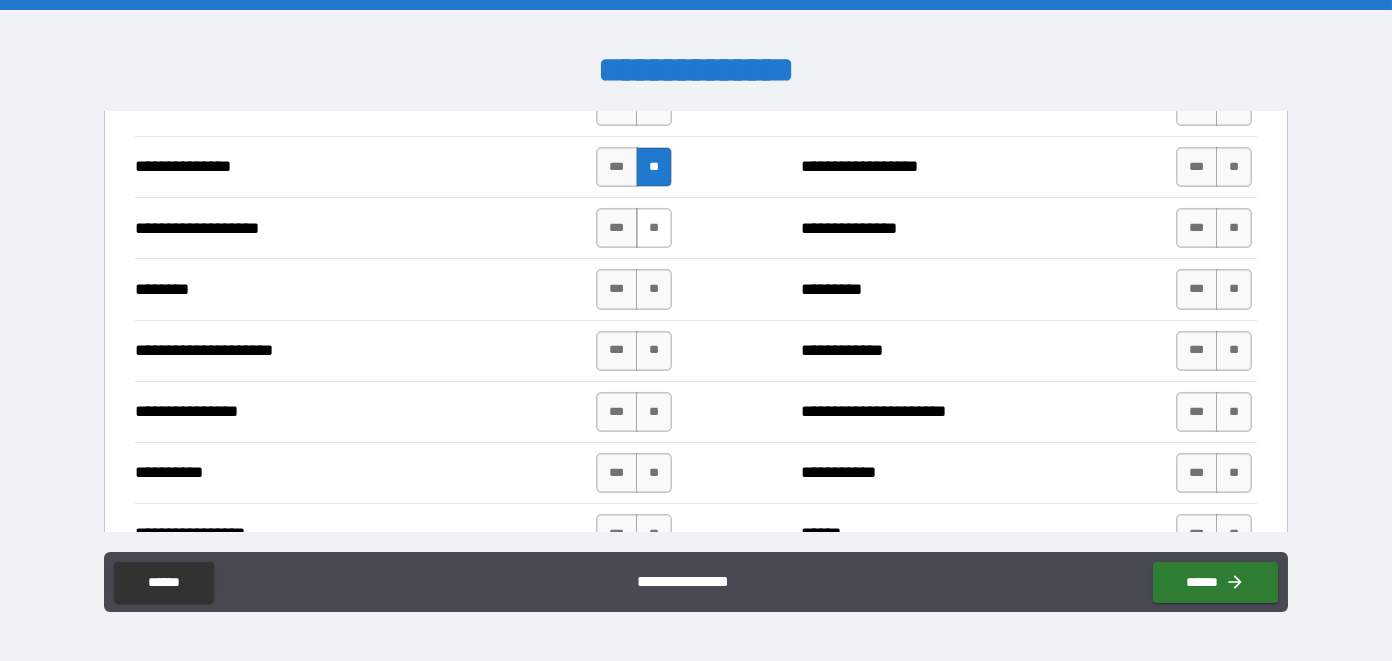click on "**" at bounding box center (654, 228) 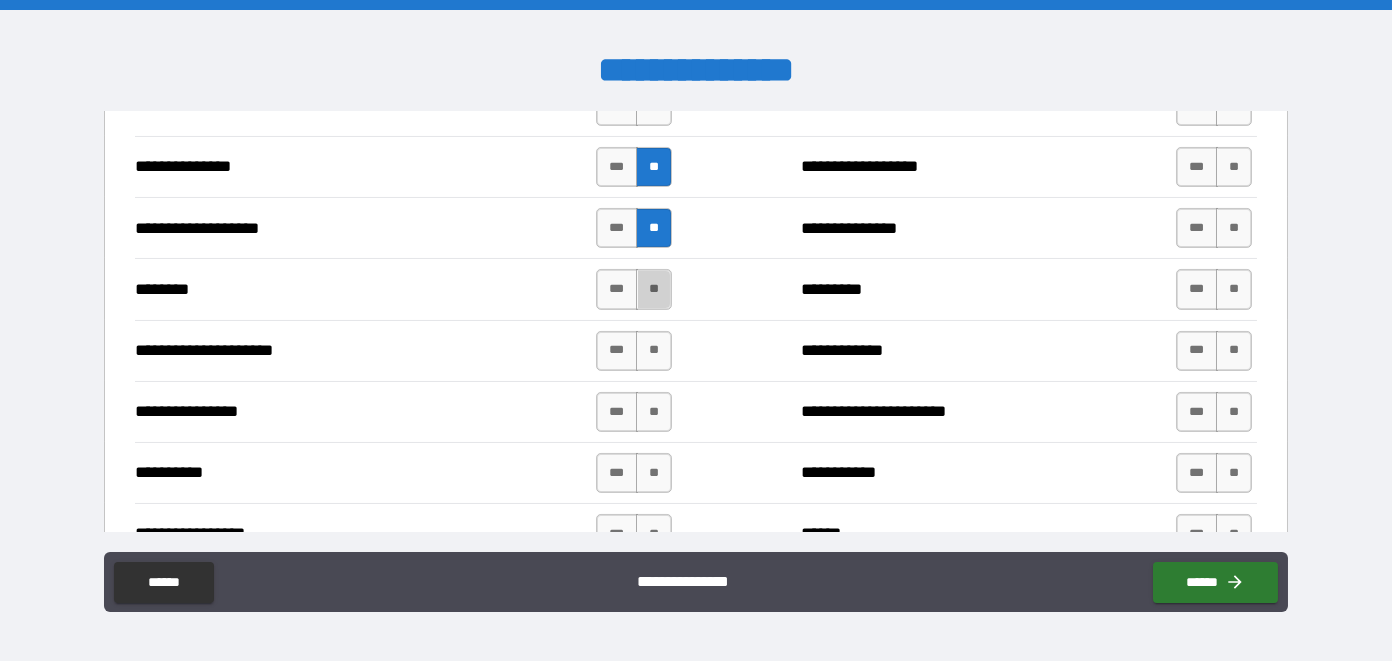 drag, startPoint x: 645, startPoint y: 267, endPoint x: 650, endPoint y: 302, distance: 35.35534 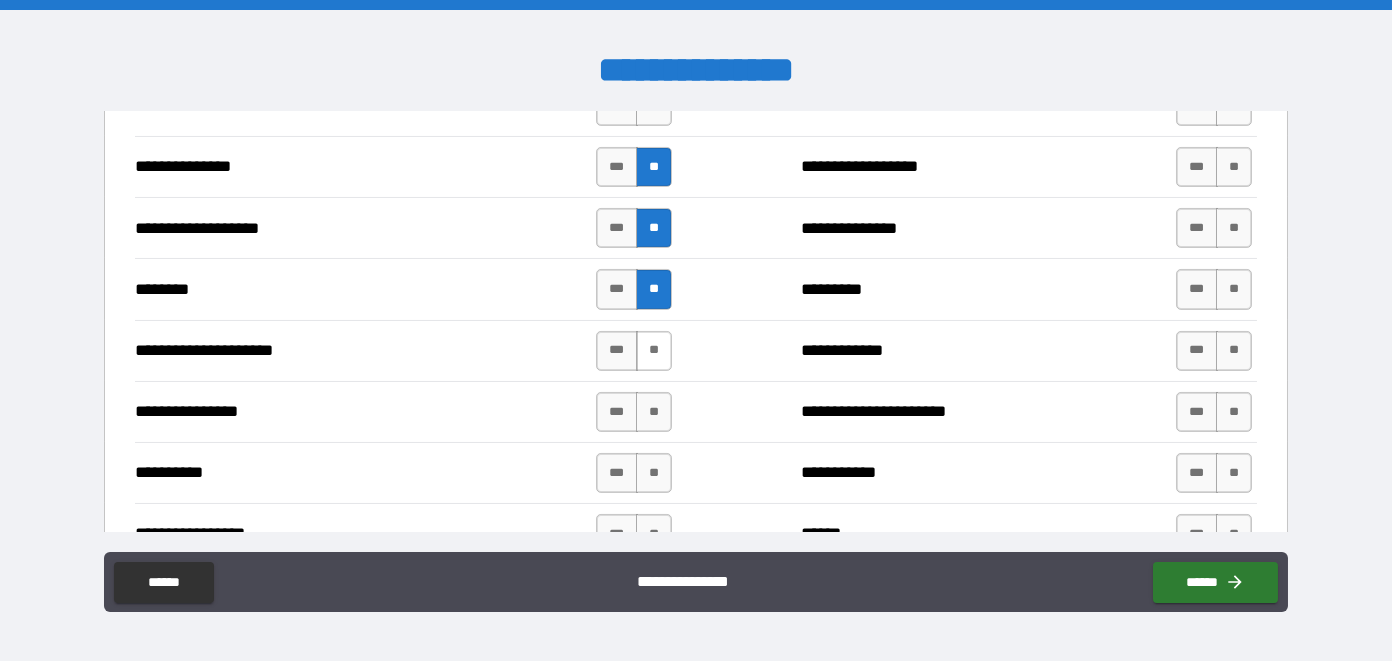 drag, startPoint x: 648, startPoint y: 334, endPoint x: 650, endPoint y: 354, distance: 20.09975 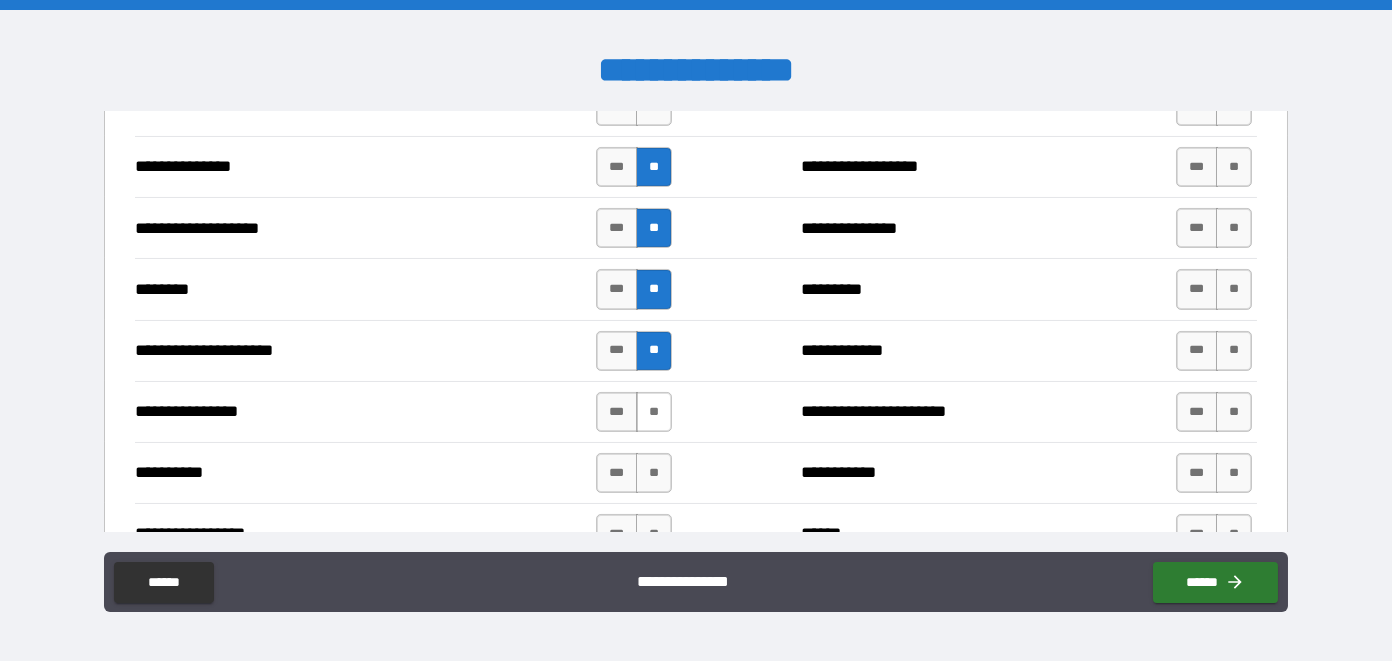 drag, startPoint x: 644, startPoint y: 394, endPoint x: 646, endPoint y: 418, distance: 24.083189 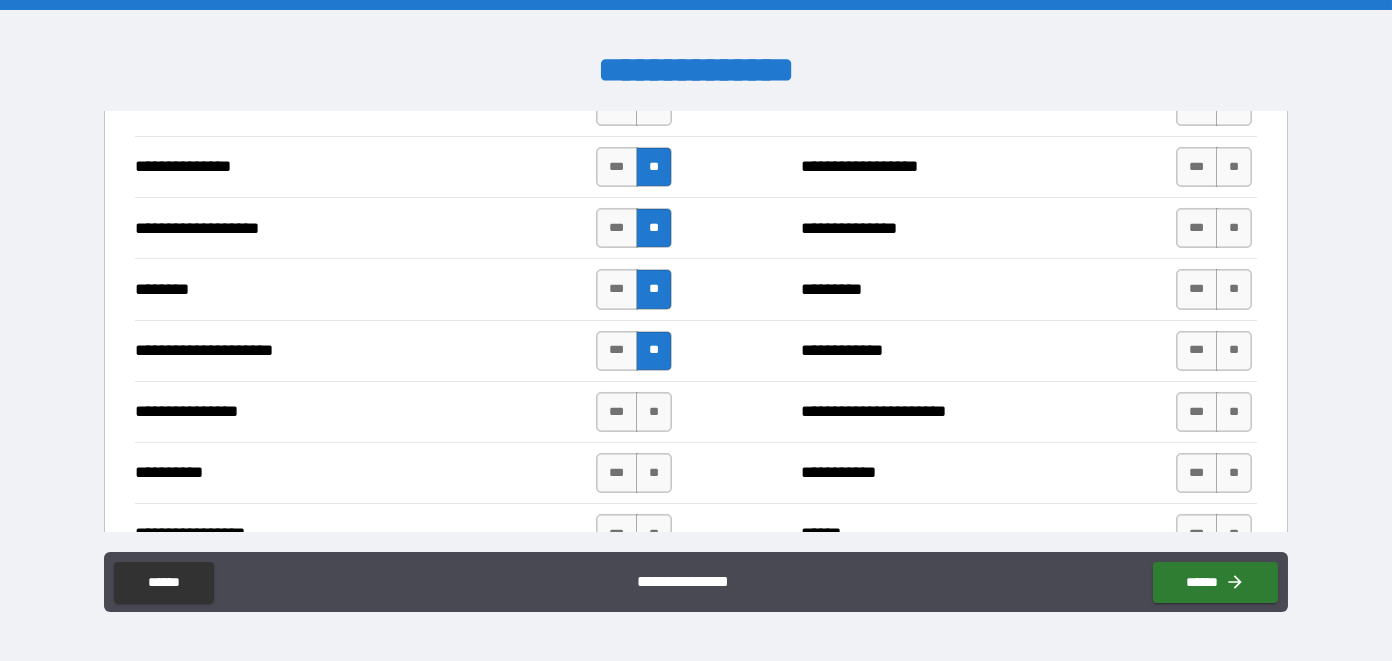 click on "**" at bounding box center [654, 412] 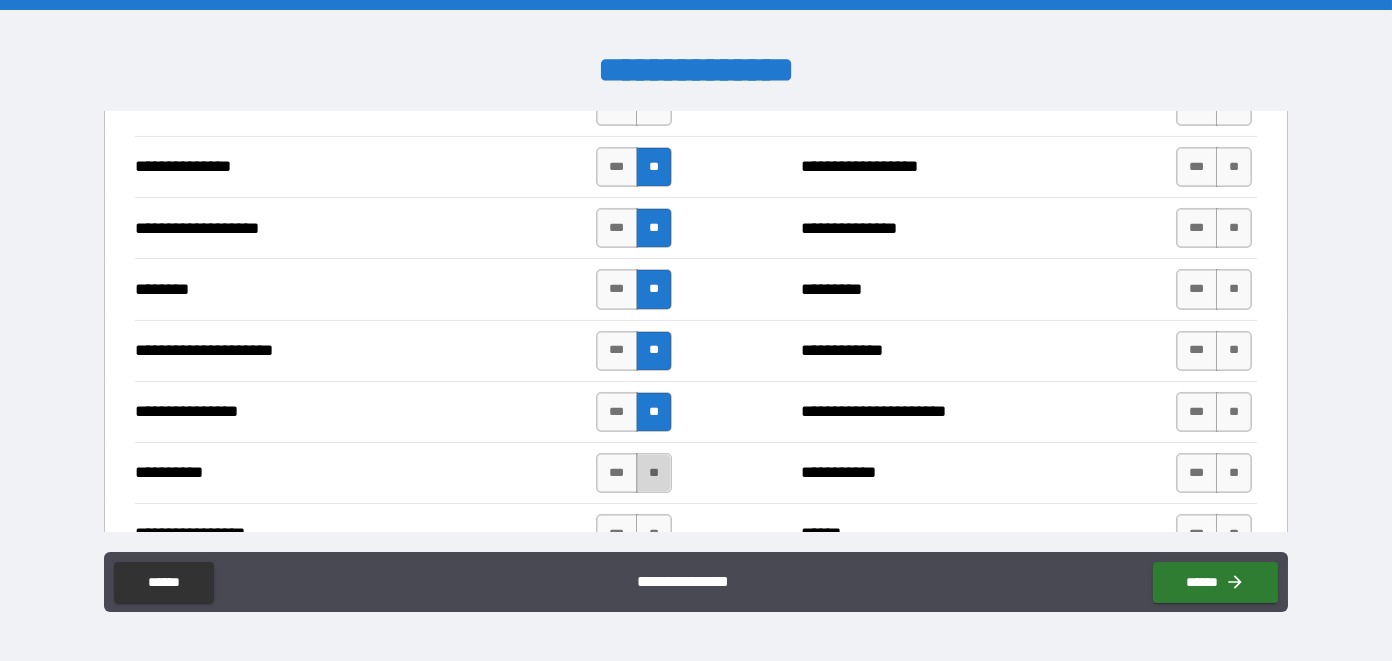 click on "**" at bounding box center [654, 473] 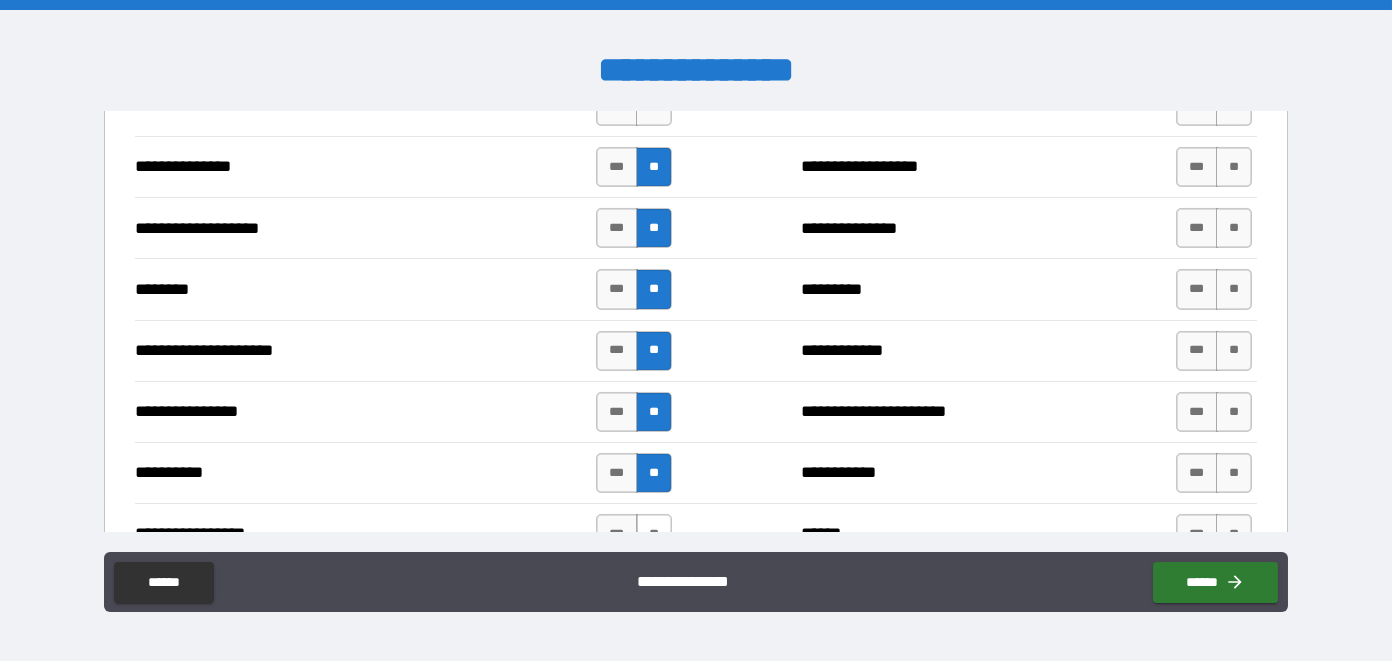 click on "**" at bounding box center [654, 534] 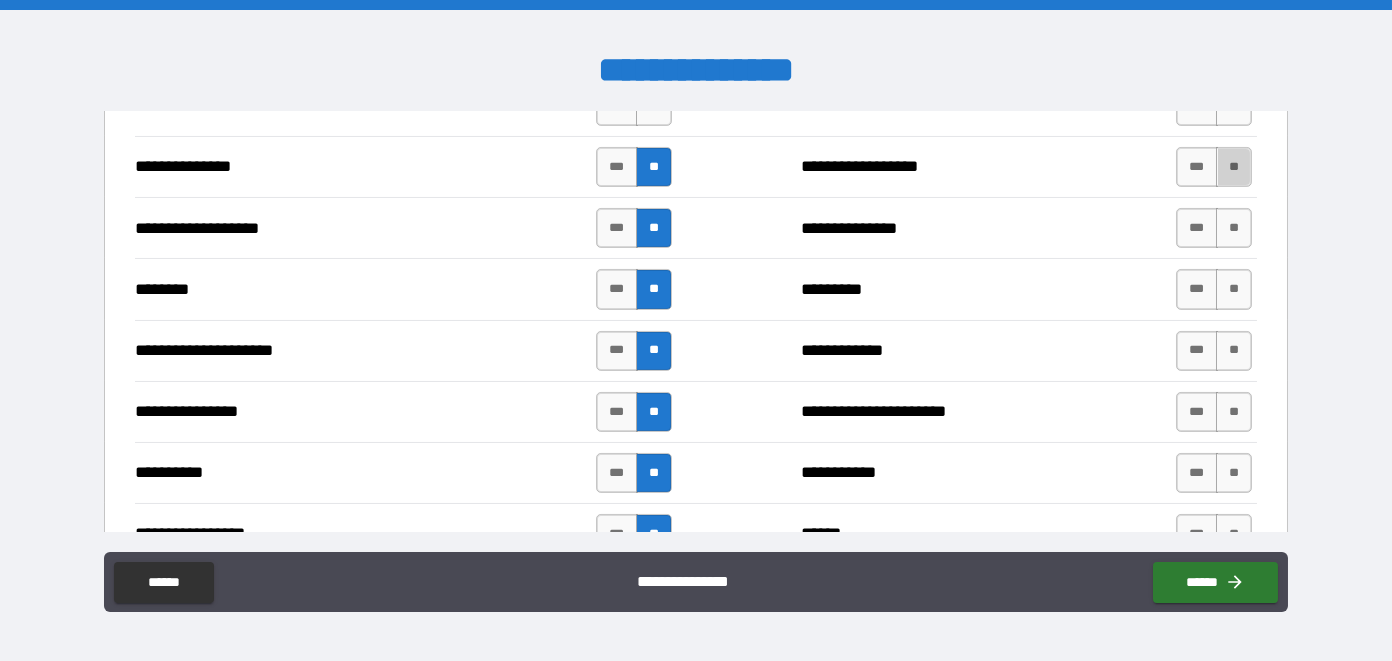drag, startPoint x: 1223, startPoint y: 157, endPoint x: 1227, endPoint y: 186, distance: 29.274563 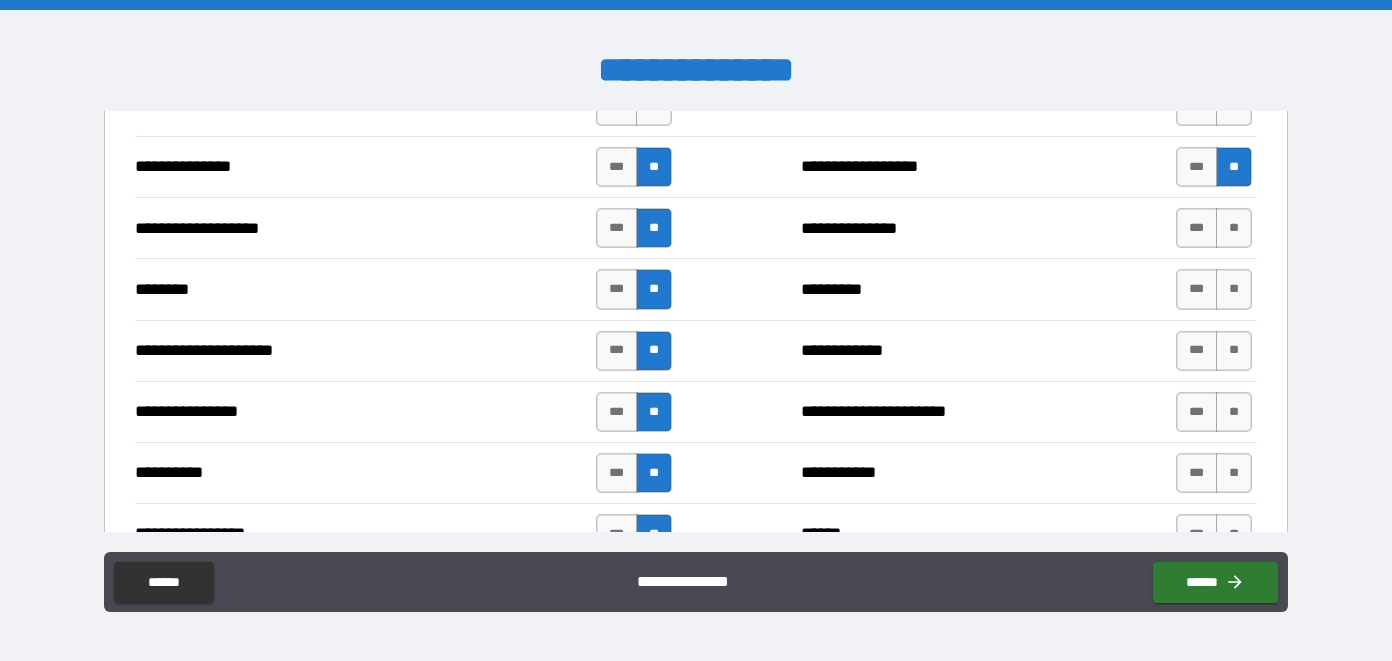 drag, startPoint x: 1226, startPoint y: 209, endPoint x: 1226, endPoint y: 239, distance: 30 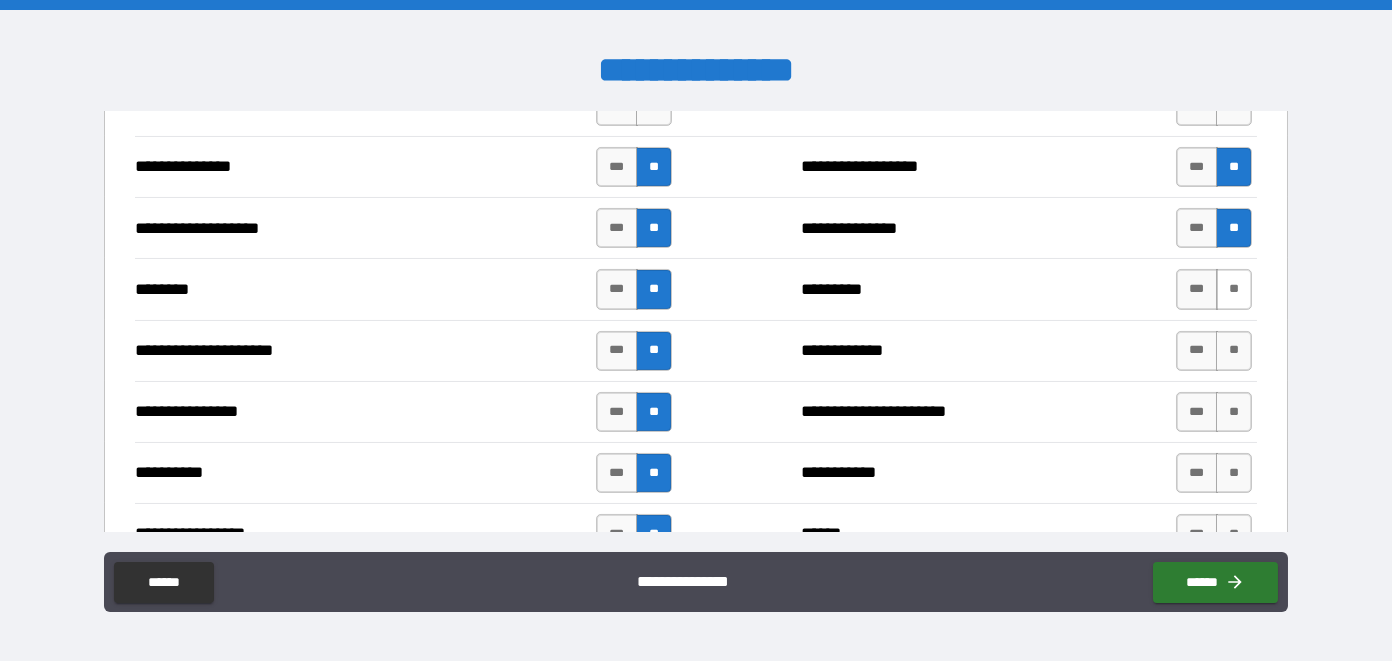 click on "**" at bounding box center [1234, 289] 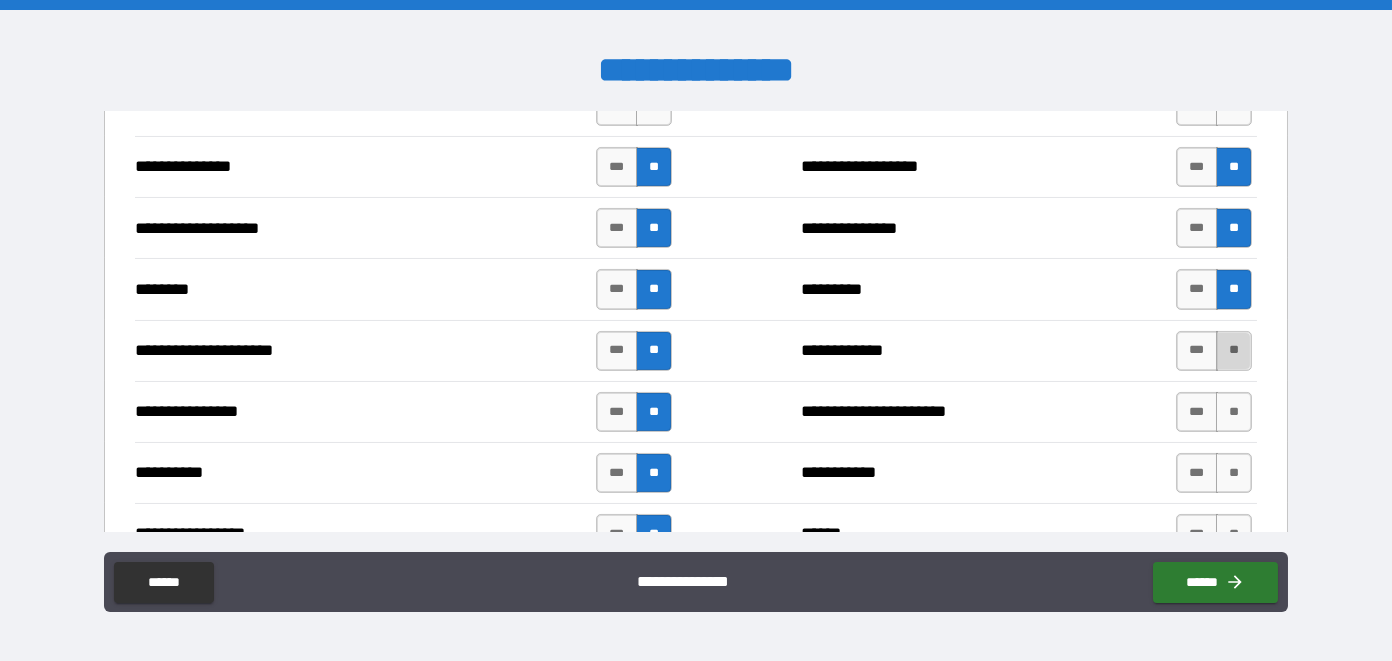 drag, startPoint x: 1219, startPoint y: 328, endPoint x: 1224, endPoint y: 353, distance: 25.495098 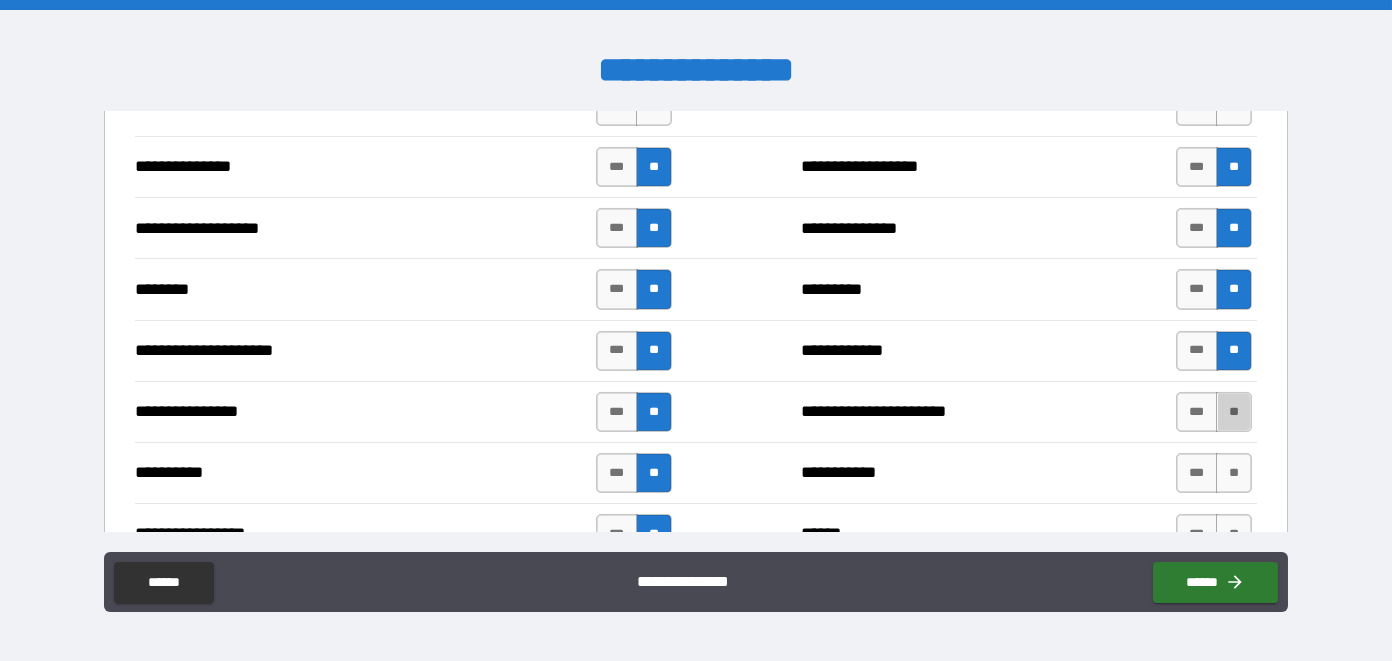 drag, startPoint x: 1226, startPoint y: 391, endPoint x: 1220, endPoint y: 418, distance: 27.658634 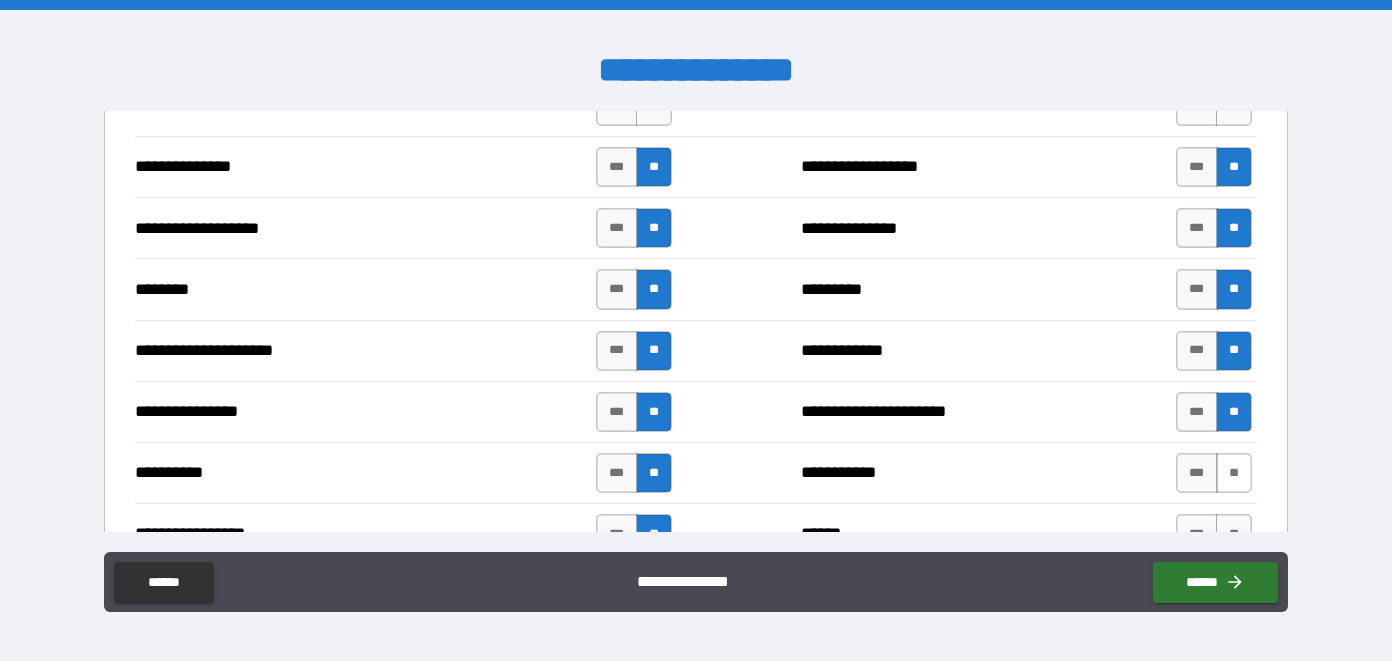 click on "**" at bounding box center [1234, 473] 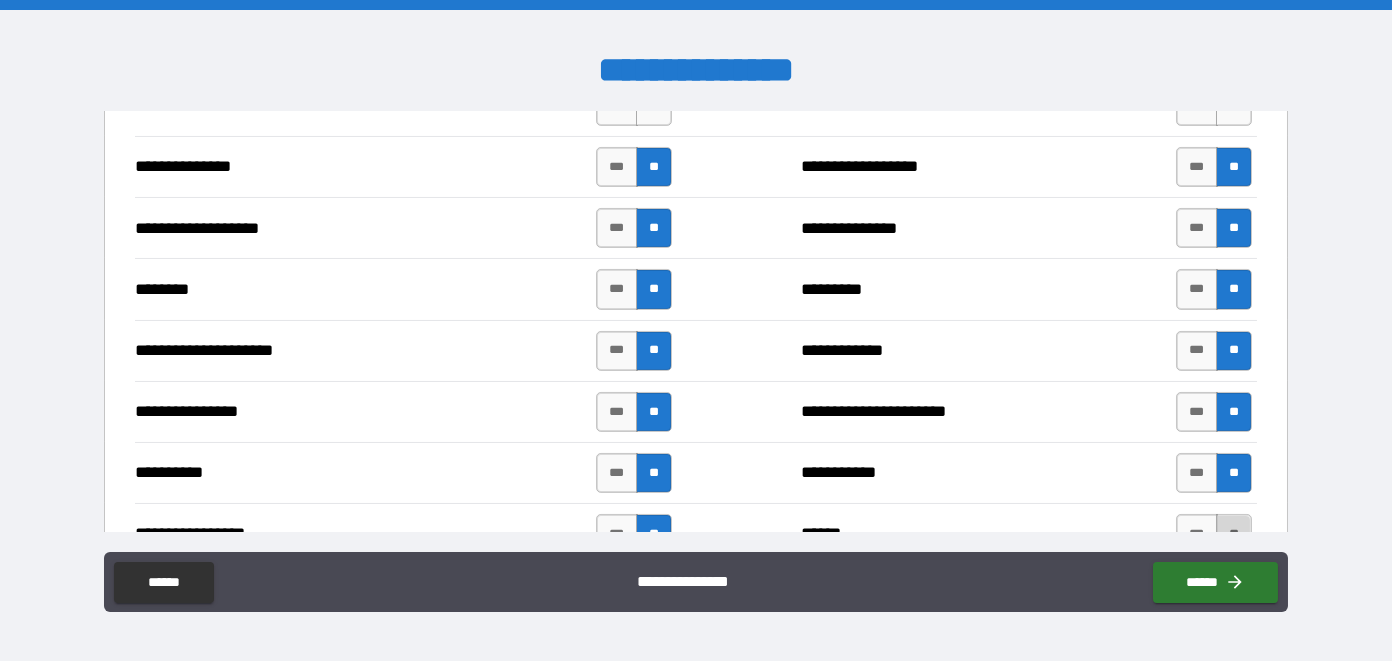 click on "**" at bounding box center [1234, 534] 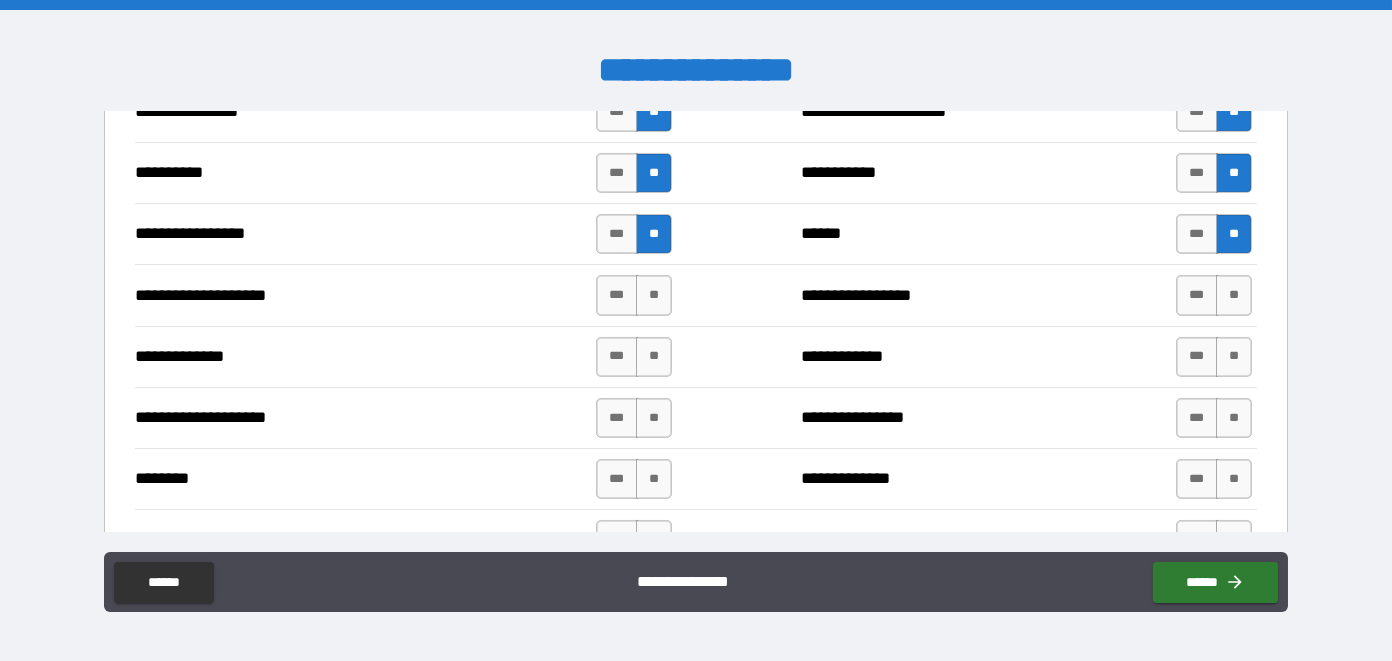 scroll, scrollTop: 3000, scrollLeft: 0, axis: vertical 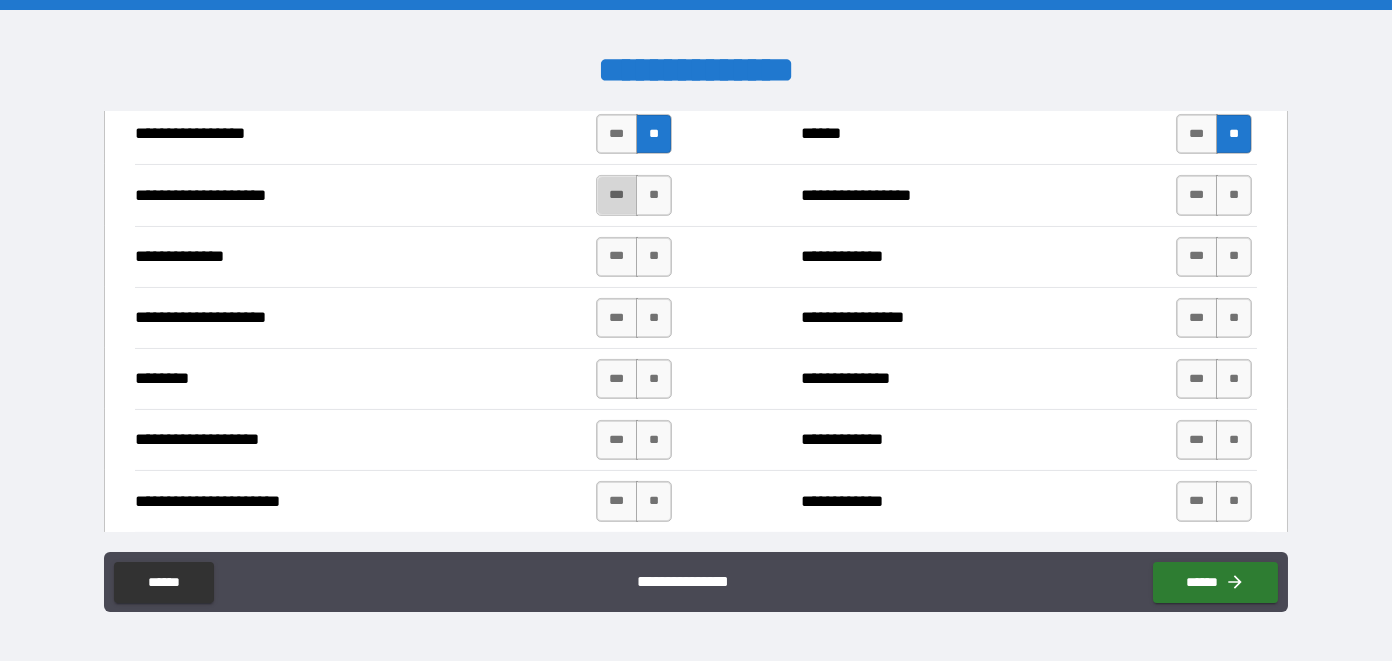 click on "***" at bounding box center [617, 195] 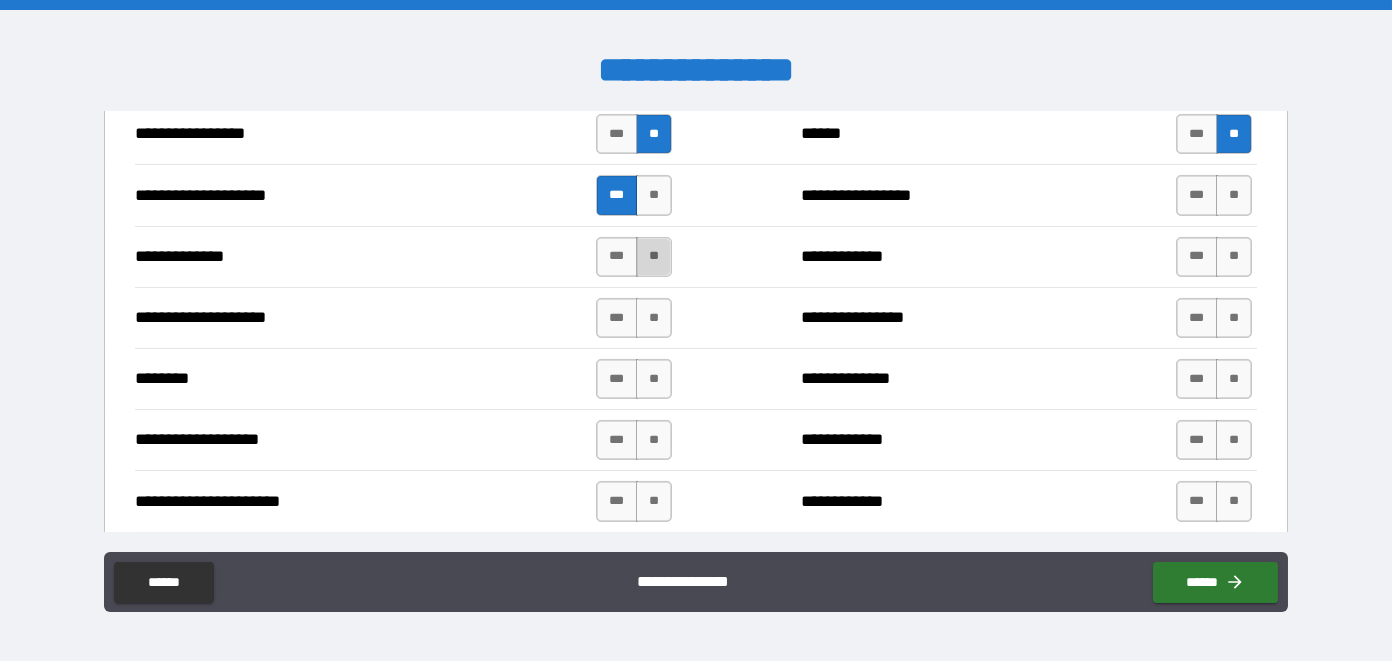 click on "**" at bounding box center (654, 257) 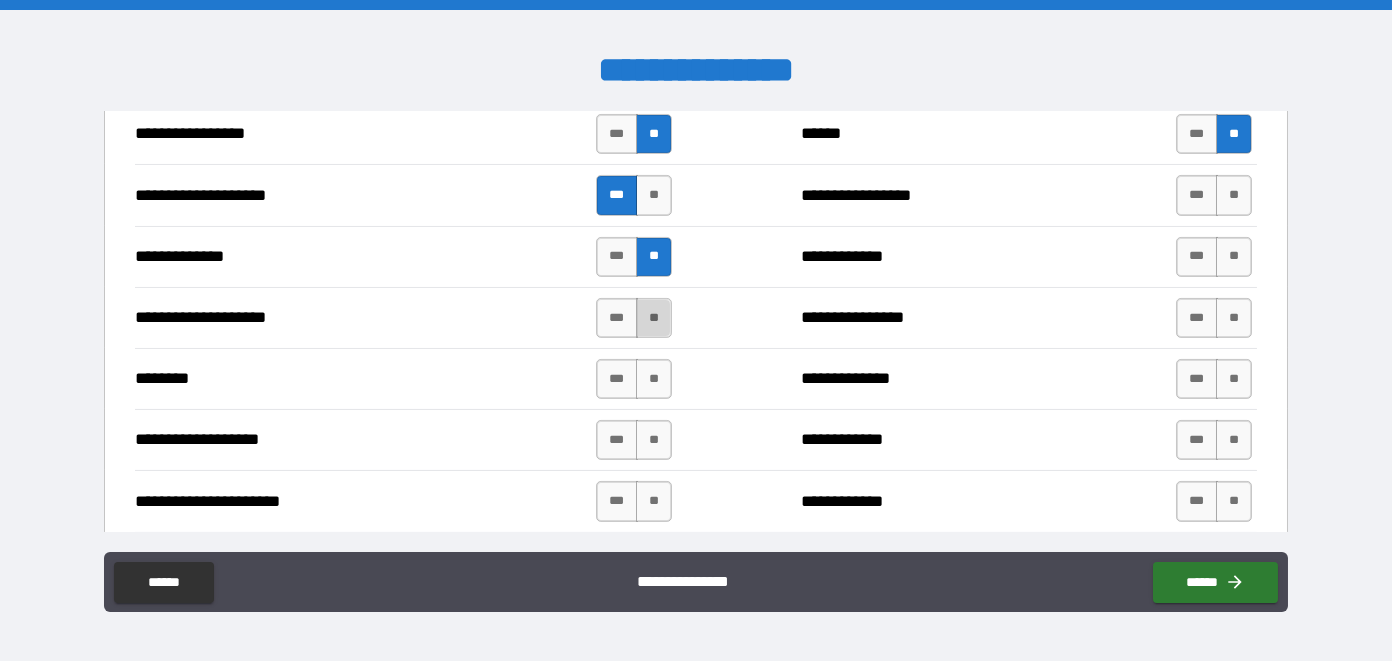 click on "**" at bounding box center (654, 318) 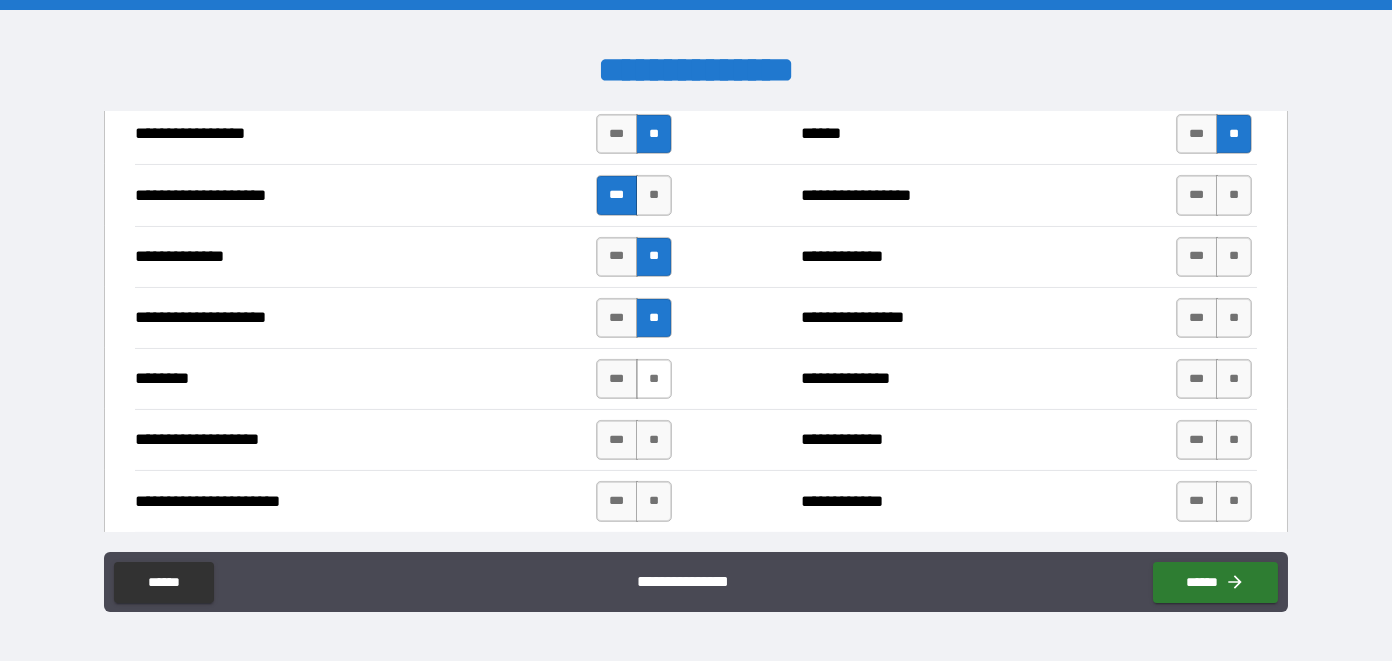 drag, startPoint x: 652, startPoint y: 347, endPoint x: 658, endPoint y: 361, distance: 15.231546 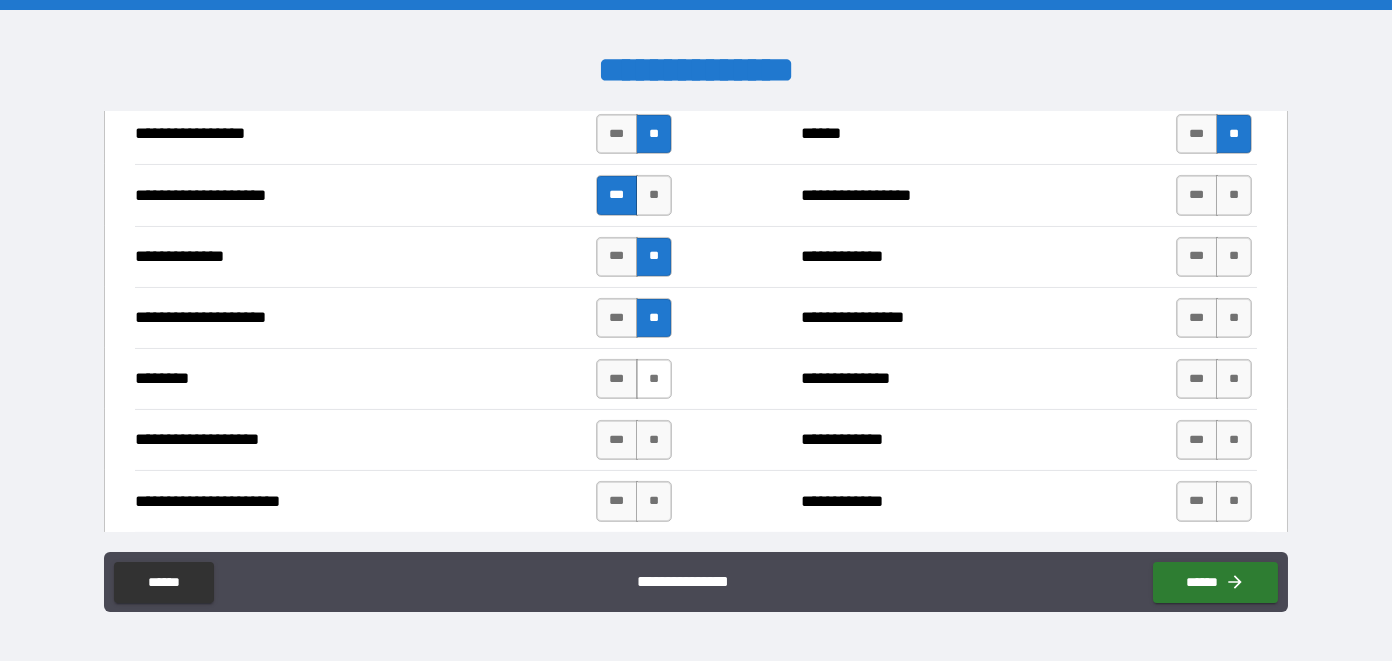 click on "**" at bounding box center (654, 379) 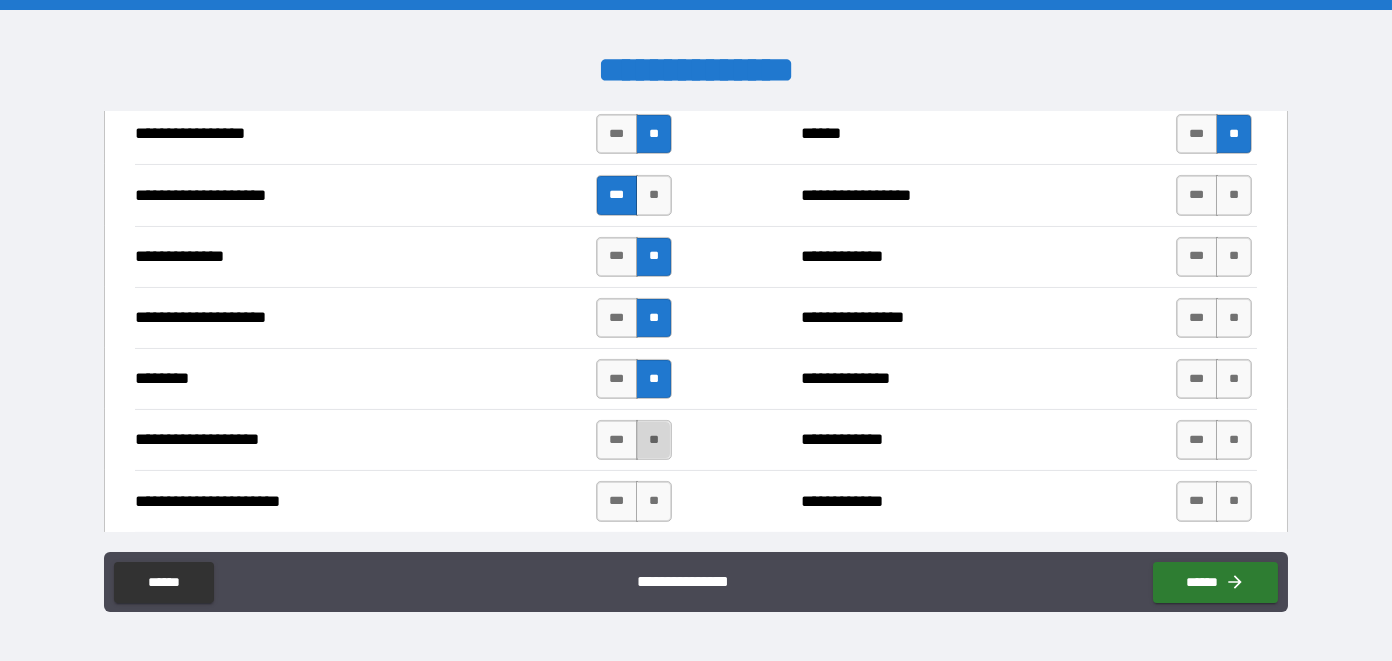 drag, startPoint x: 650, startPoint y: 415, endPoint x: 652, endPoint y: 425, distance: 10.198039 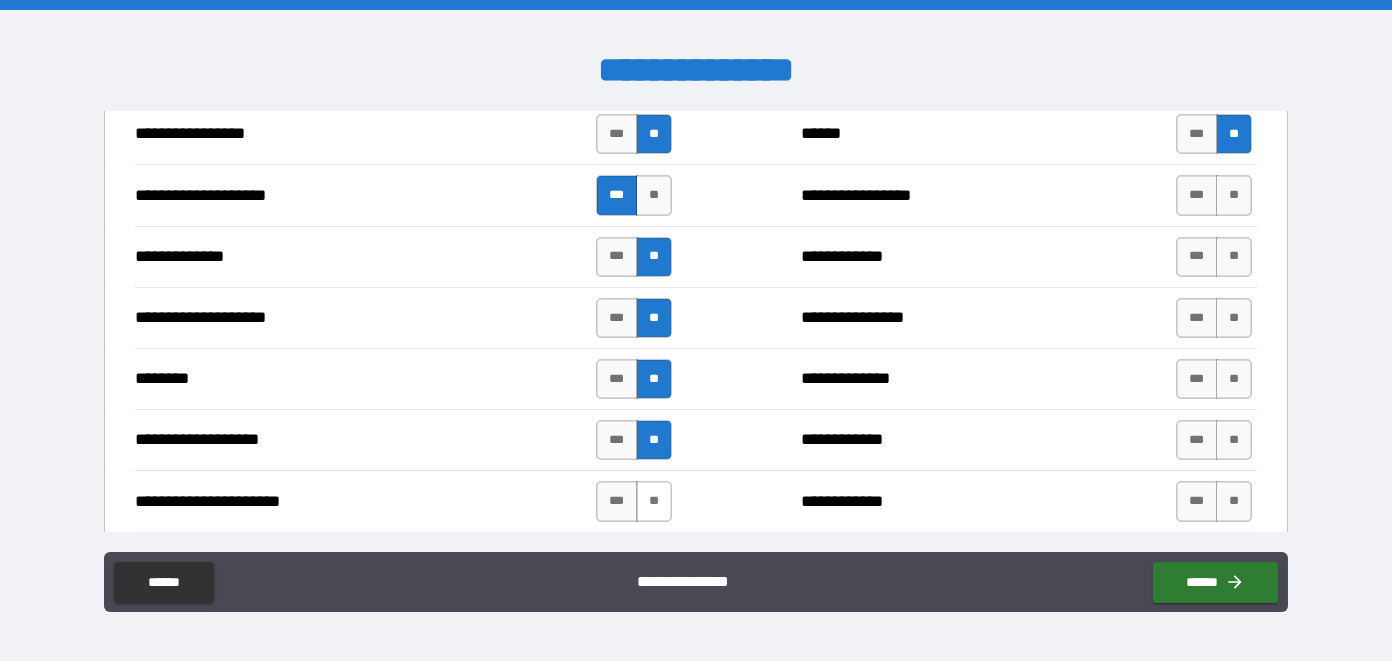 click on "**" at bounding box center (654, 501) 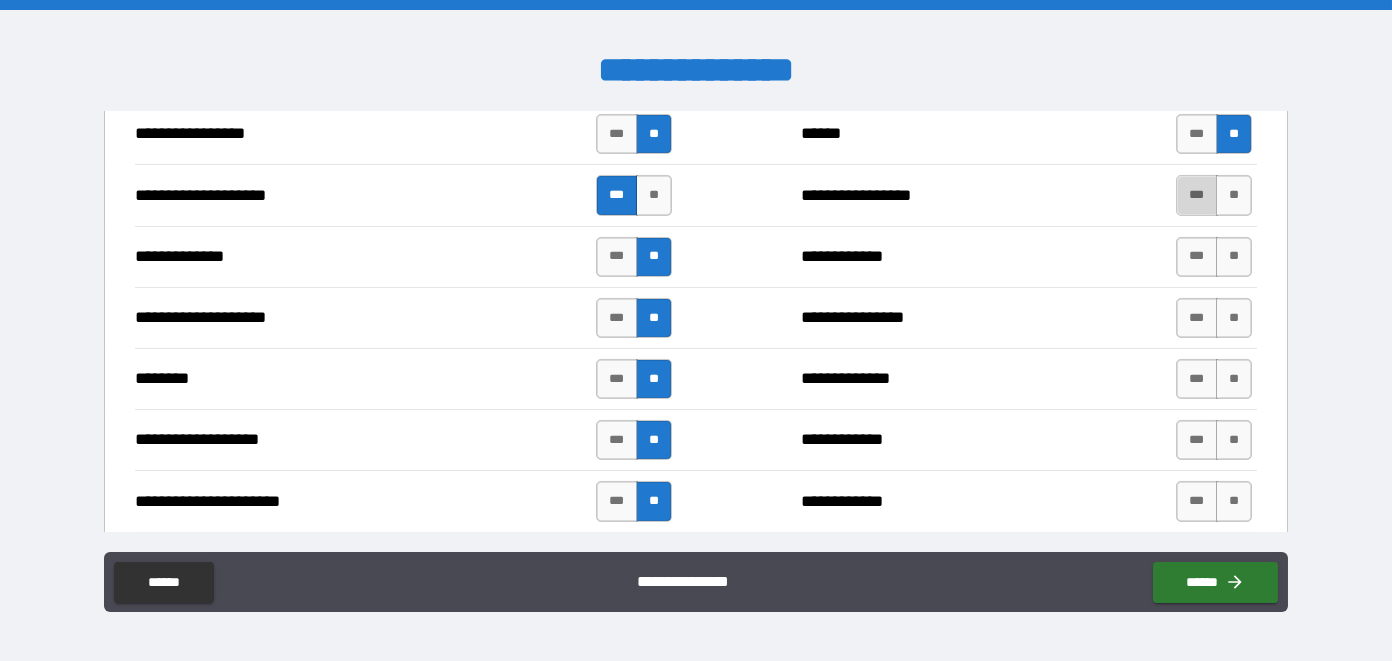 click on "***" at bounding box center [1197, 195] 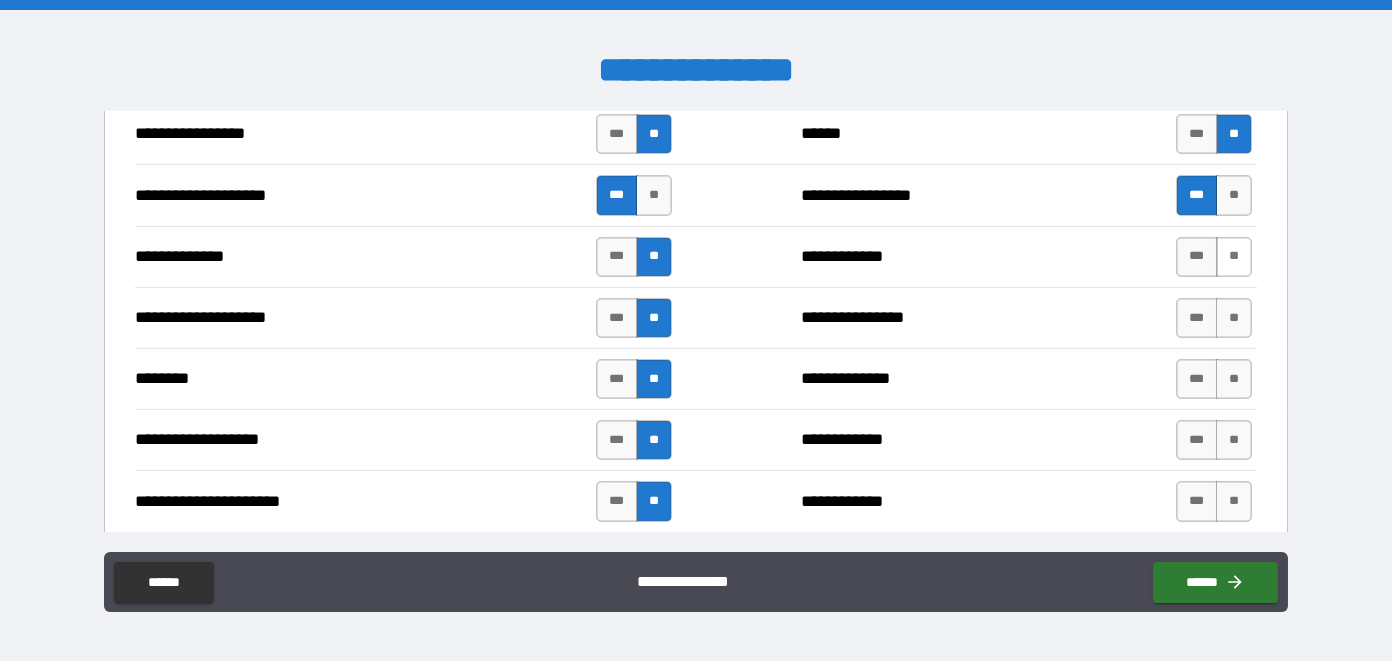 click on "**" at bounding box center (1234, 257) 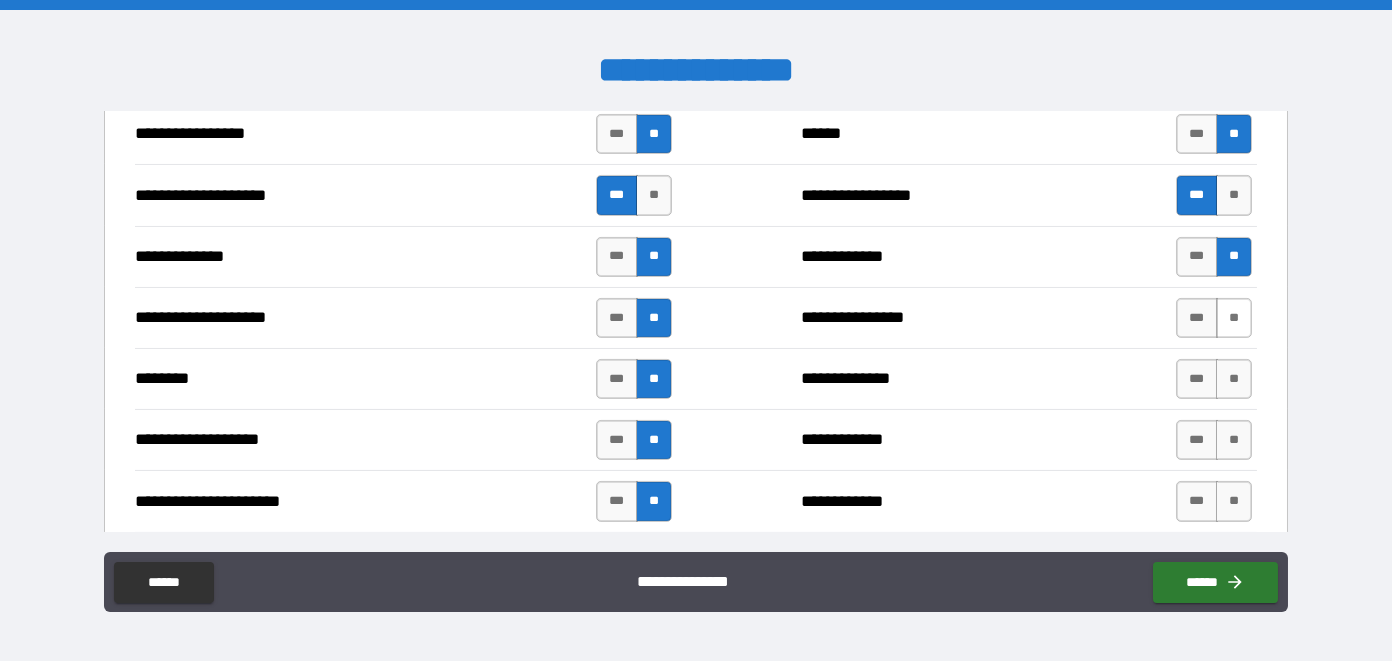 click on "**" at bounding box center [1234, 318] 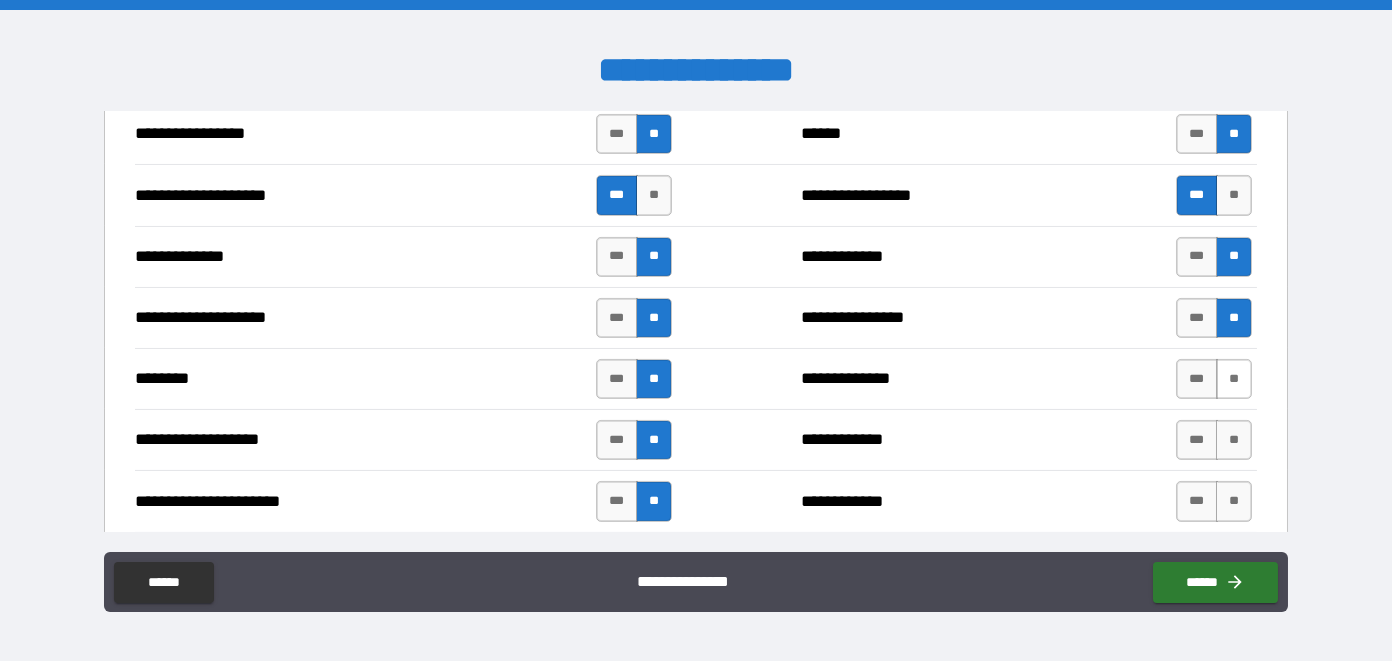 click on "**" at bounding box center (1234, 379) 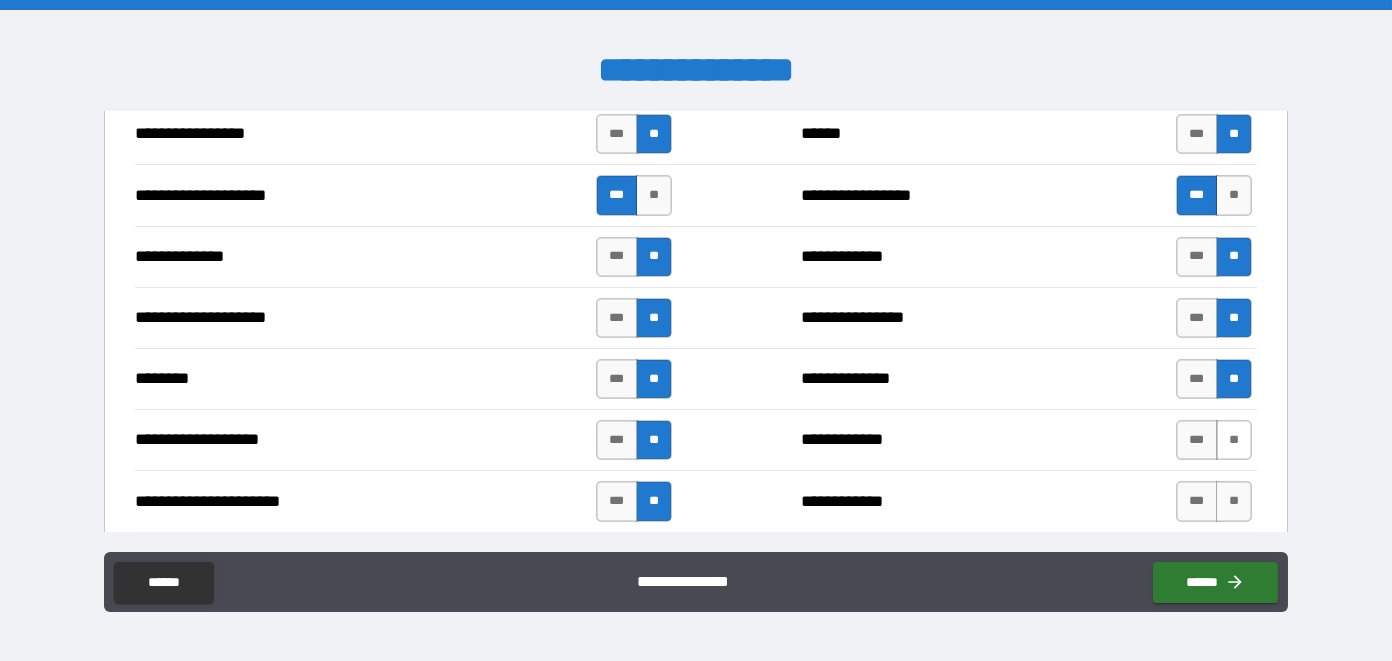drag, startPoint x: 1217, startPoint y: 424, endPoint x: 1221, endPoint y: 439, distance: 15.524175 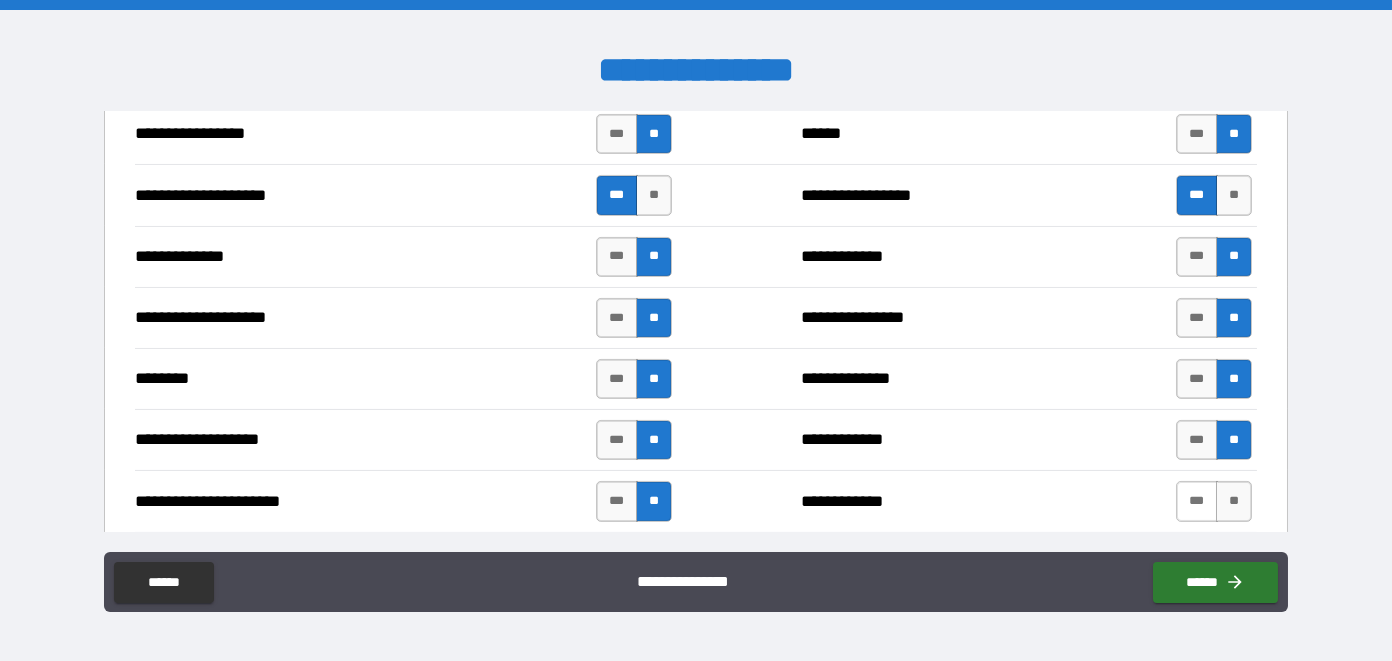 click on "***" at bounding box center [1197, 501] 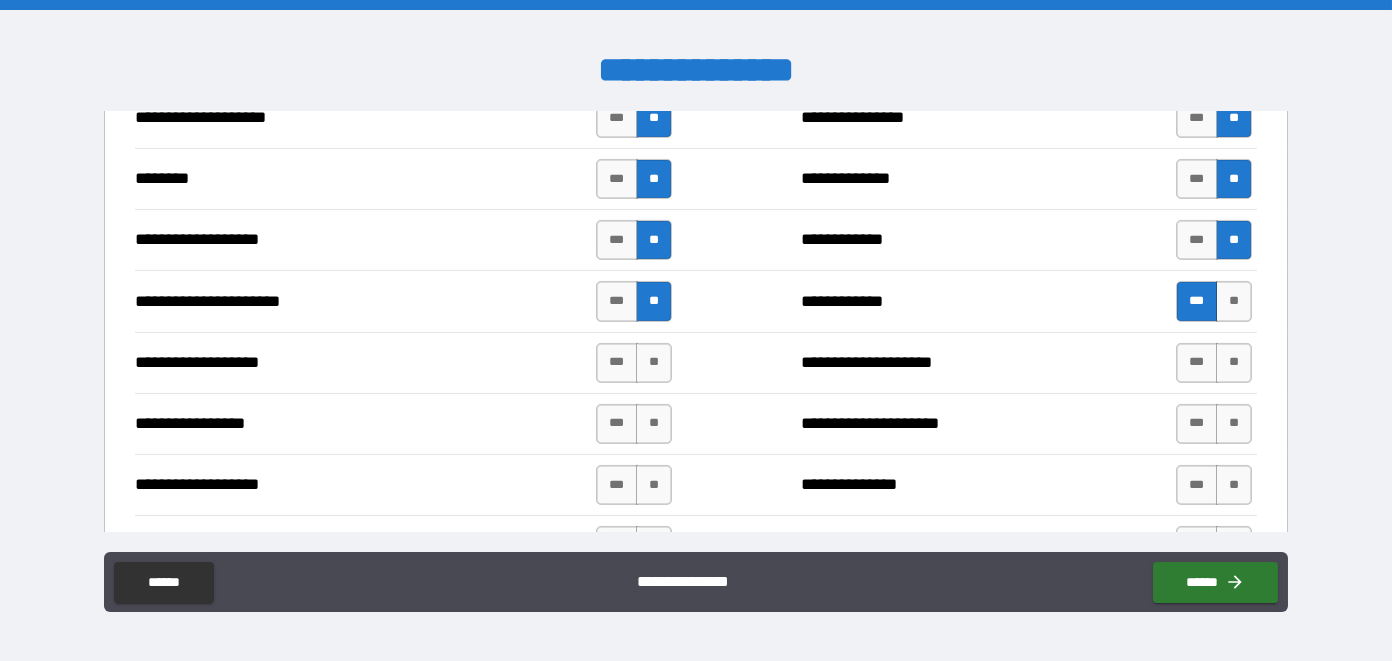 scroll, scrollTop: 3300, scrollLeft: 0, axis: vertical 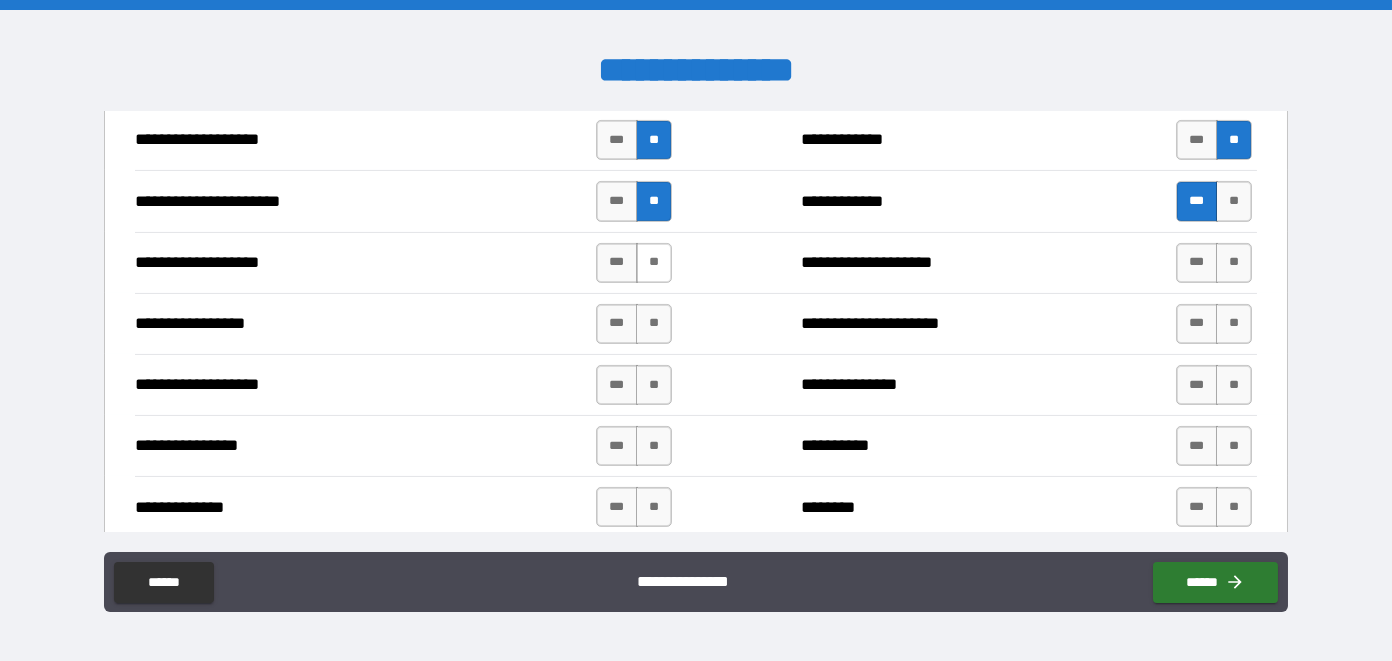 click on "**" at bounding box center (654, 263) 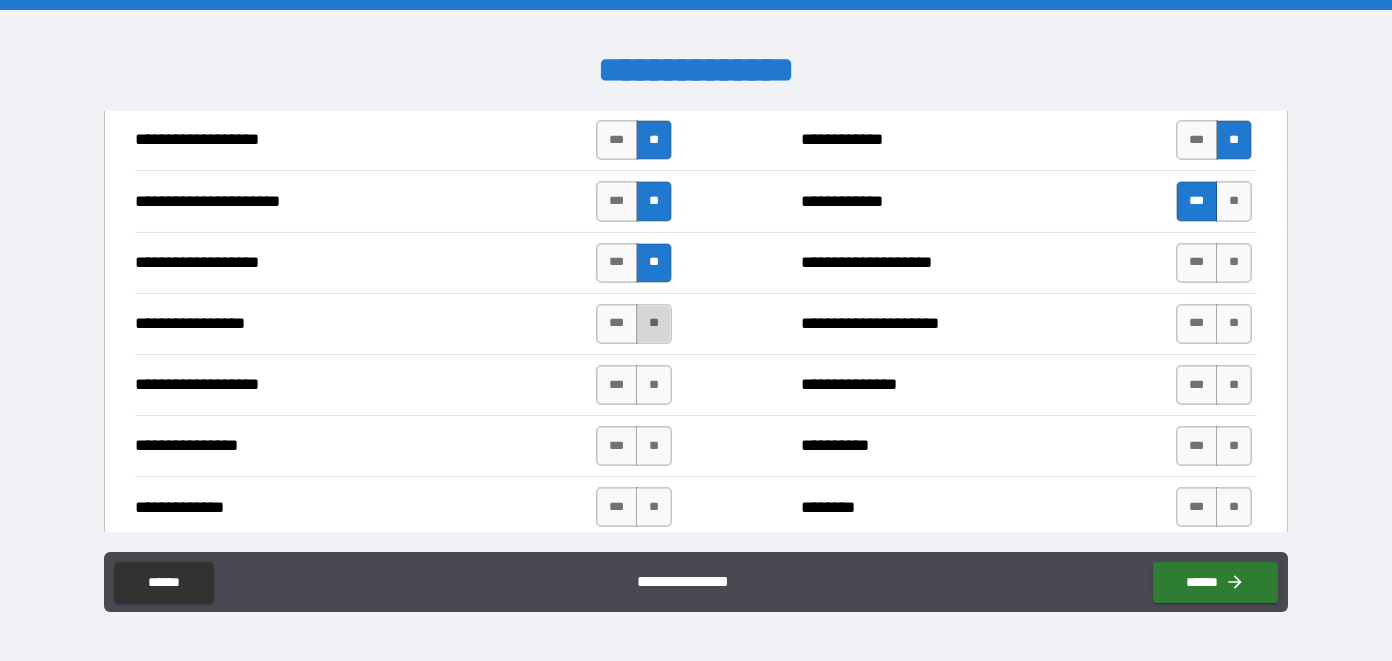 click on "**" at bounding box center (654, 324) 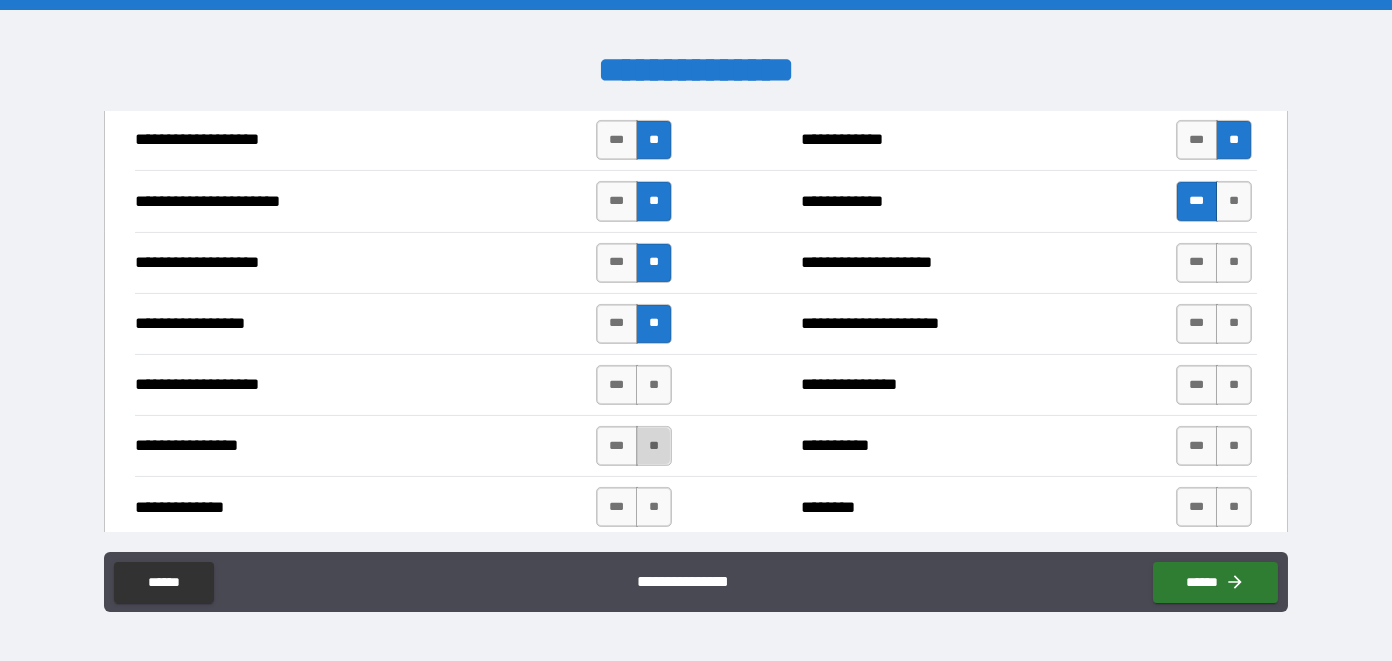 drag, startPoint x: 648, startPoint y: 424, endPoint x: 649, endPoint y: 440, distance: 16.03122 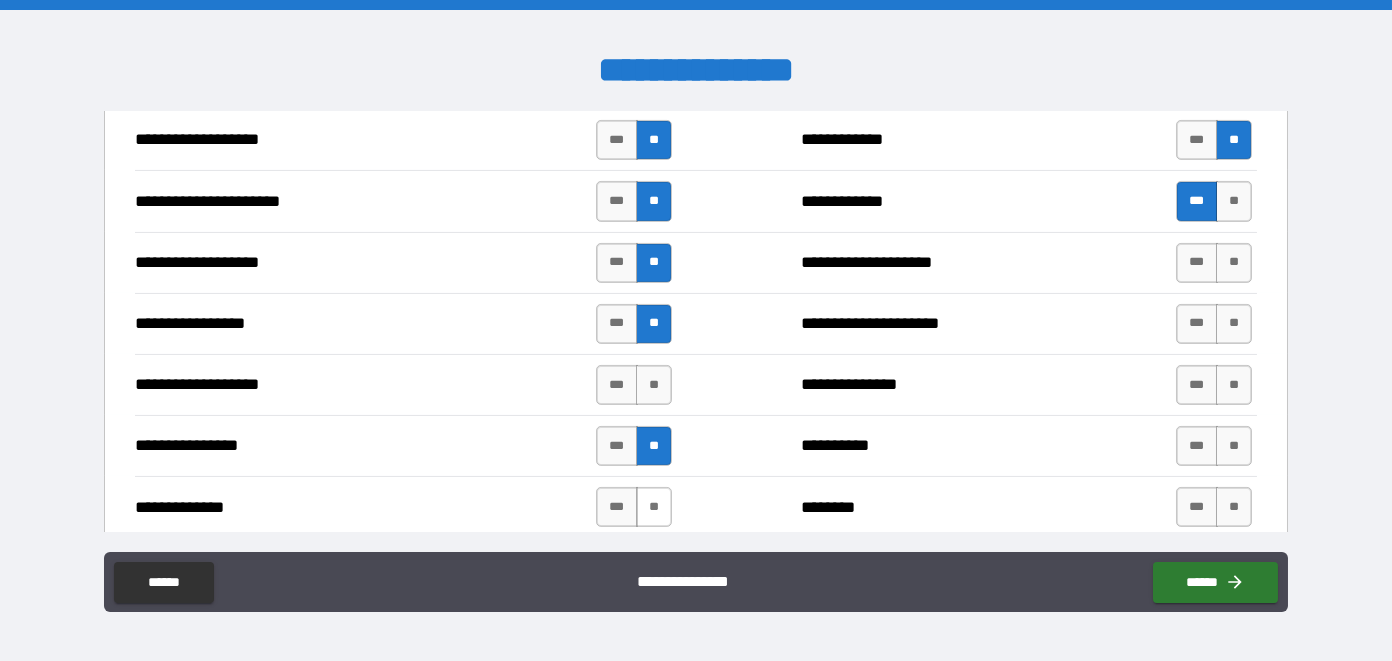click on "**" at bounding box center (654, 507) 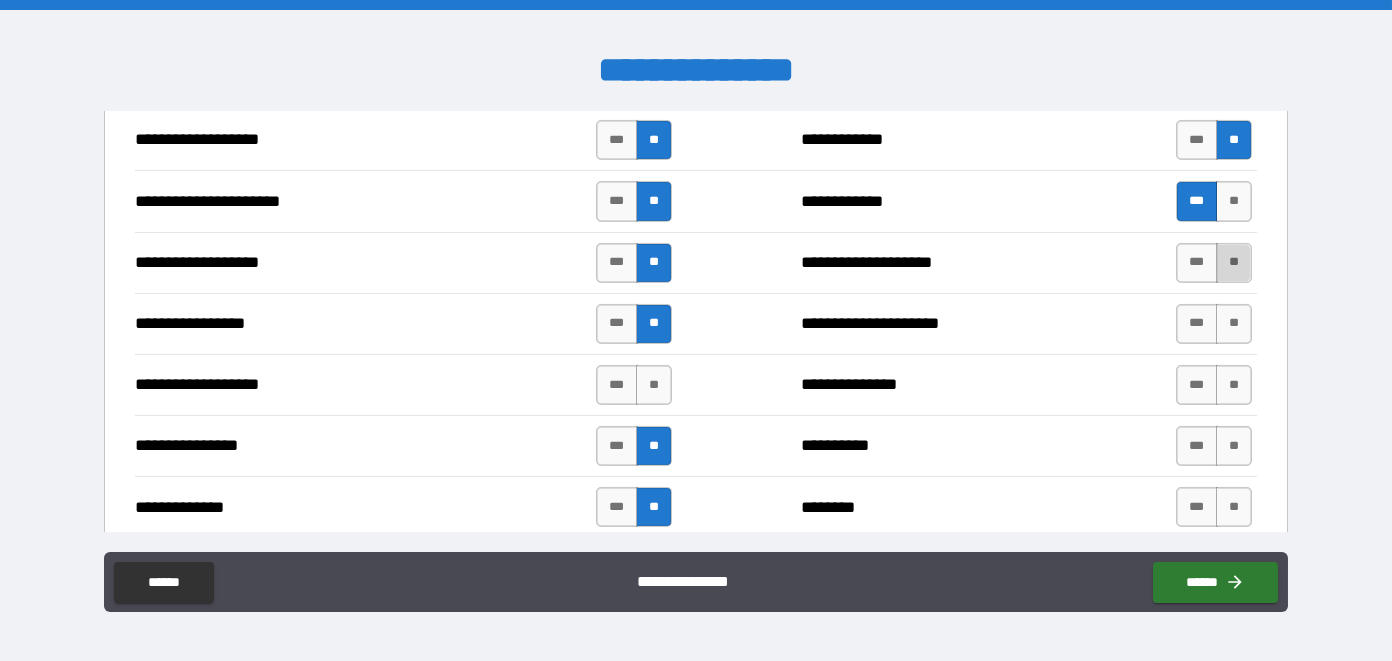 click on "**" at bounding box center [1234, 263] 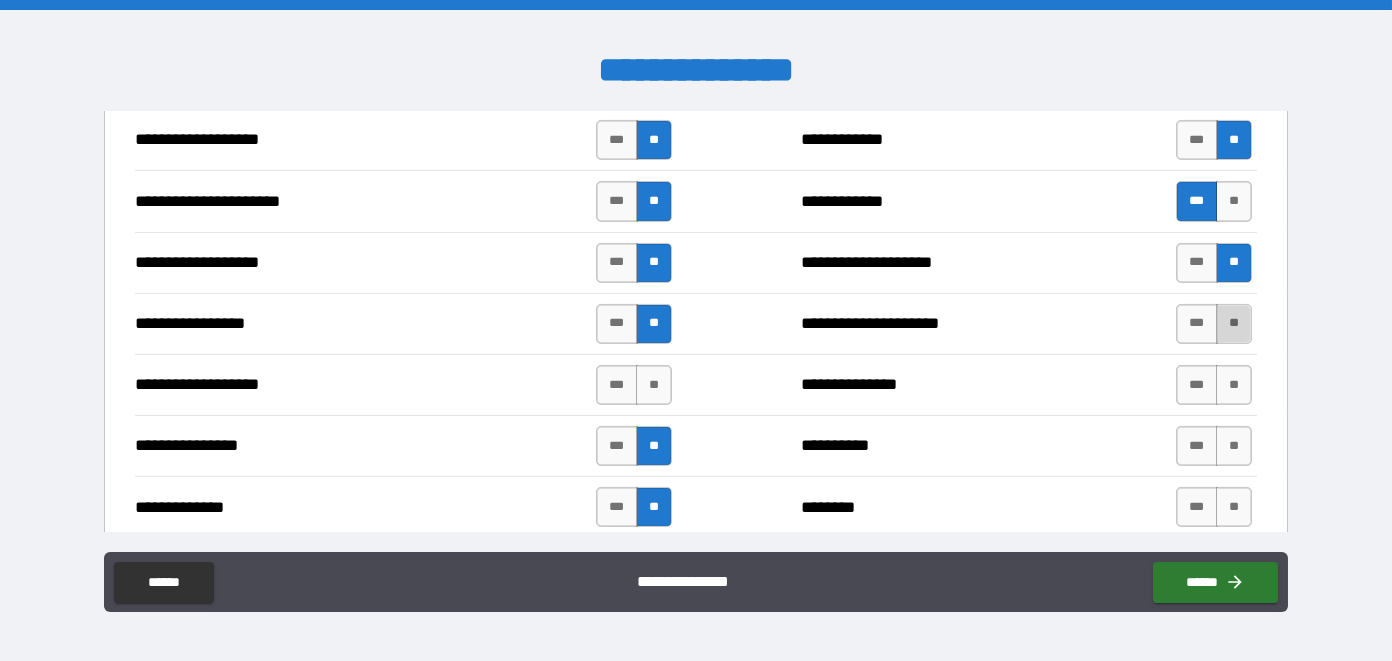 click on "**" at bounding box center [1234, 324] 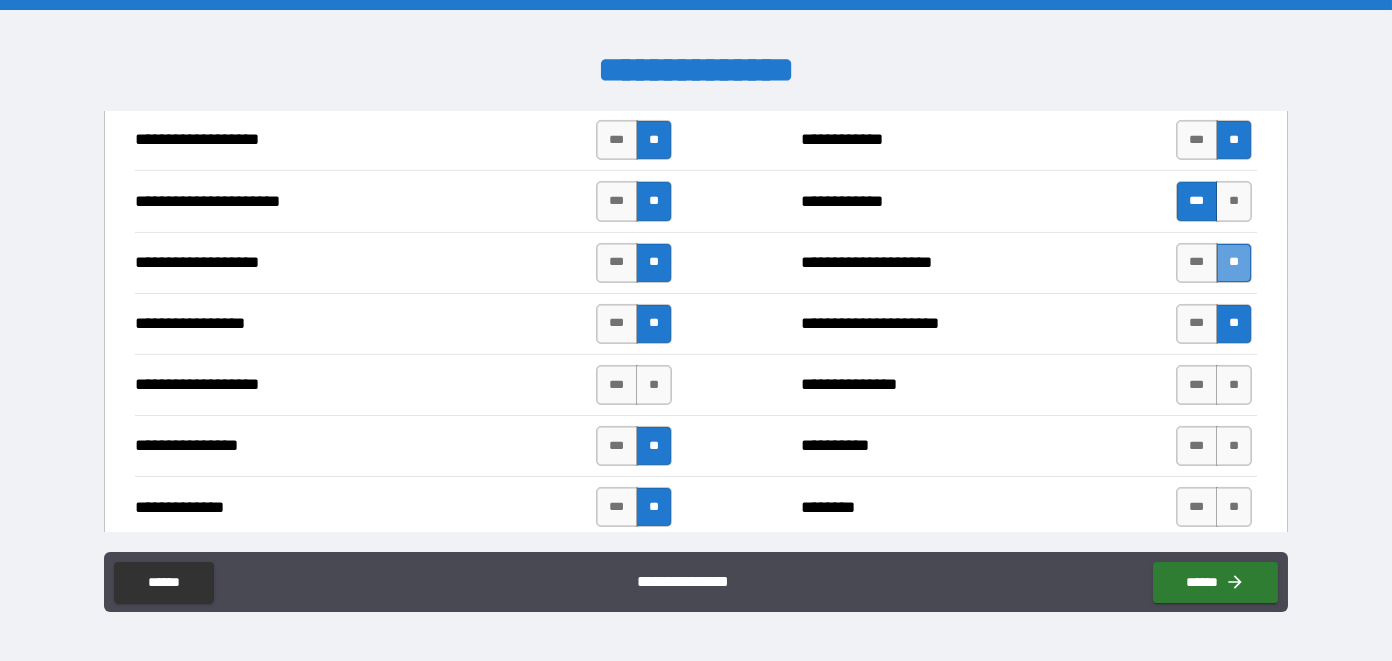 click on "**" at bounding box center (1234, 263) 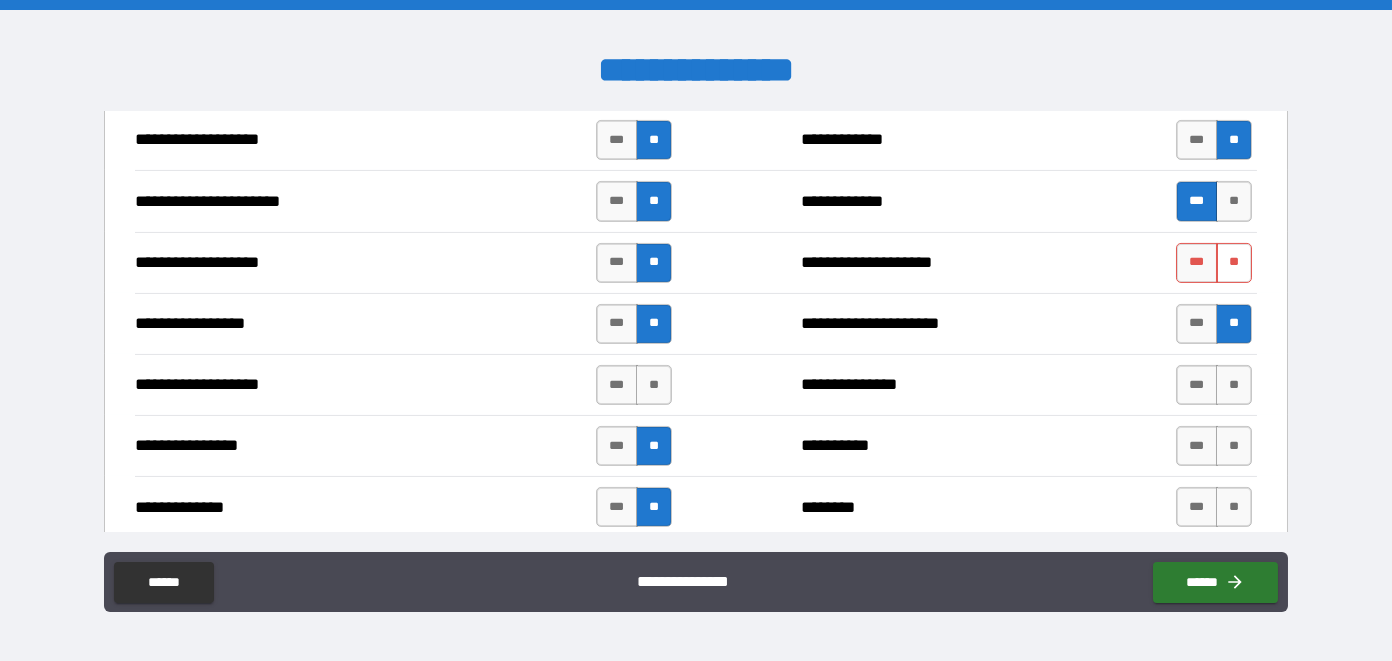 click on "**" at bounding box center [1234, 263] 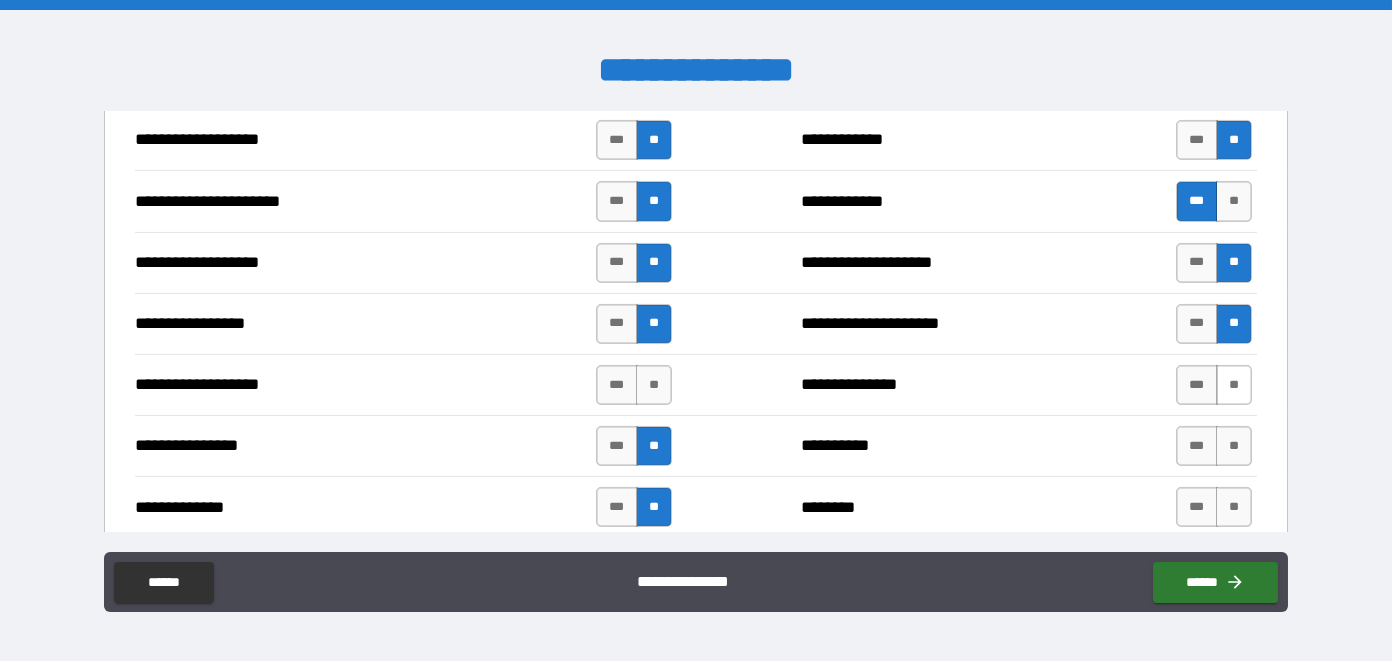 click on "**" at bounding box center (1234, 385) 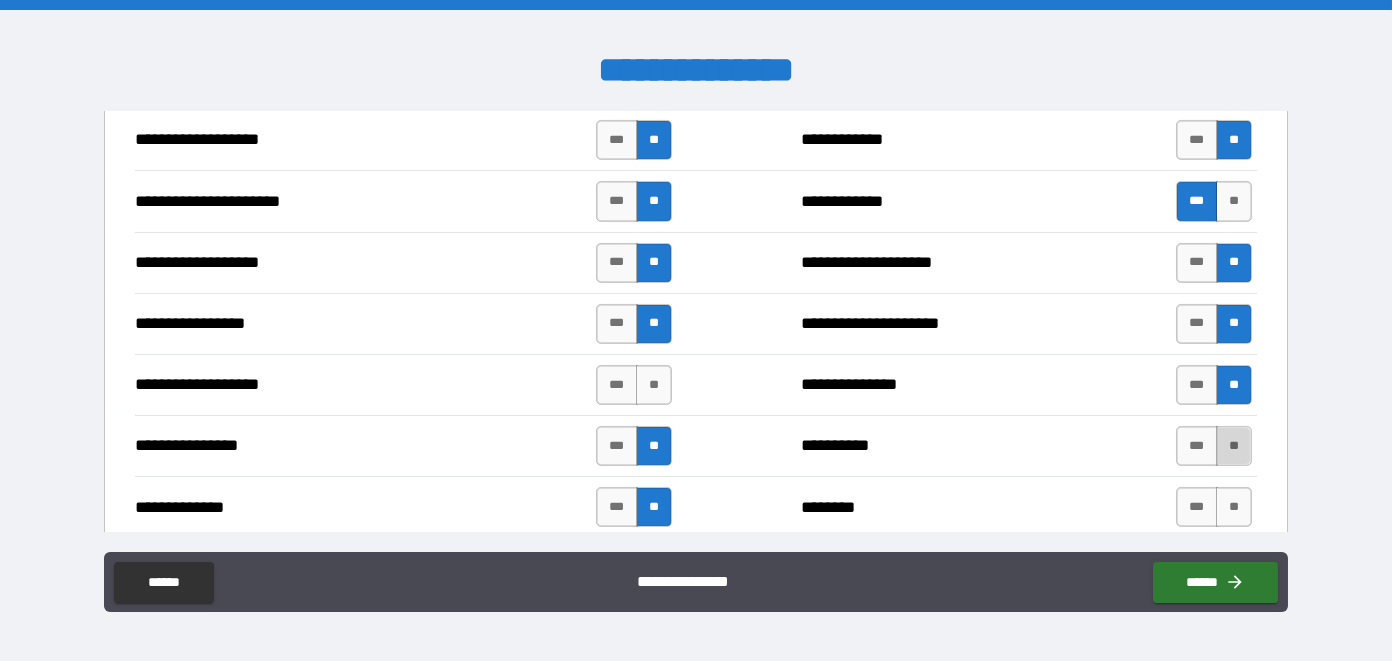 click on "**" at bounding box center [1234, 446] 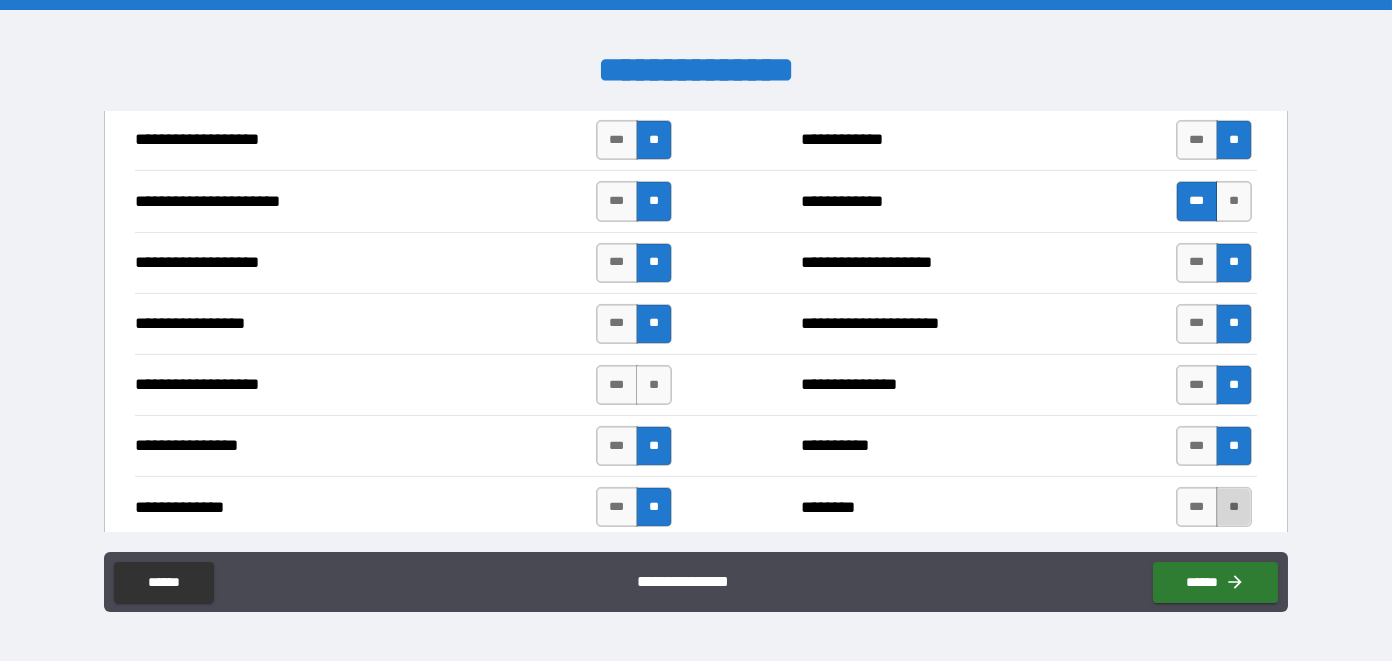 click on "**" at bounding box center (1234, 507) 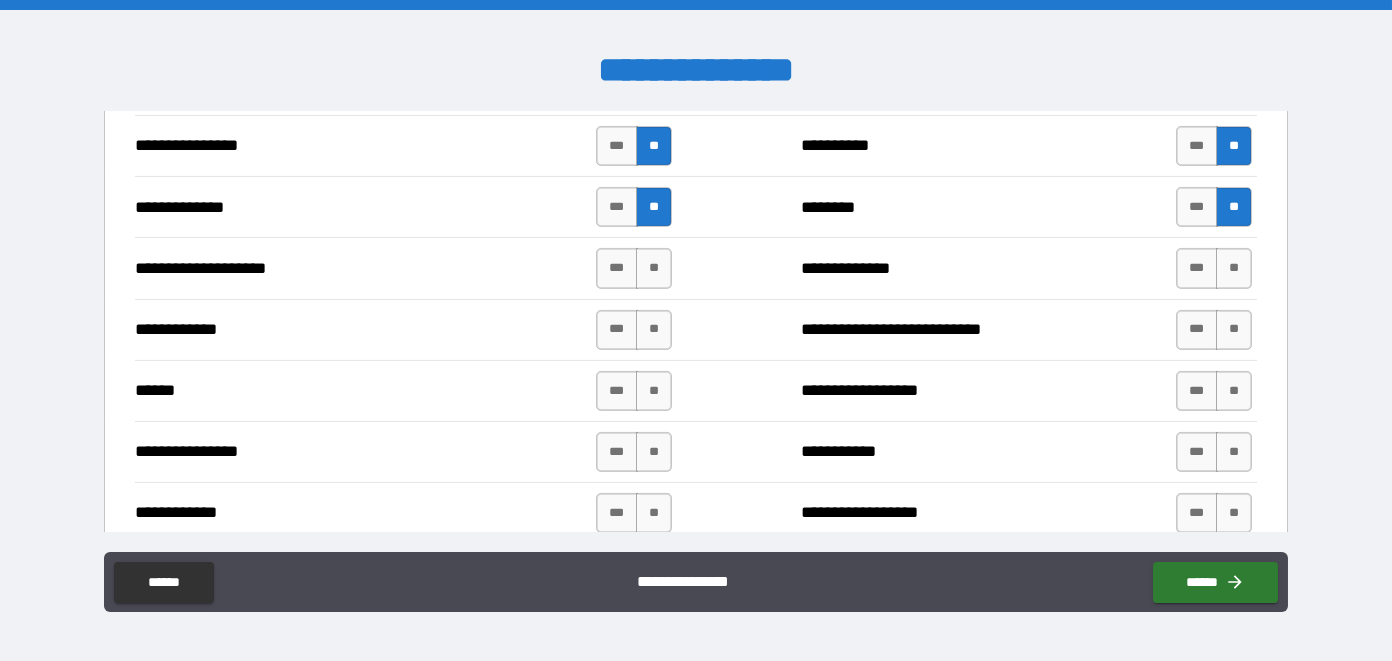 scroll, scrollTop: 3700, scrollLeft: 0, axis: vertical 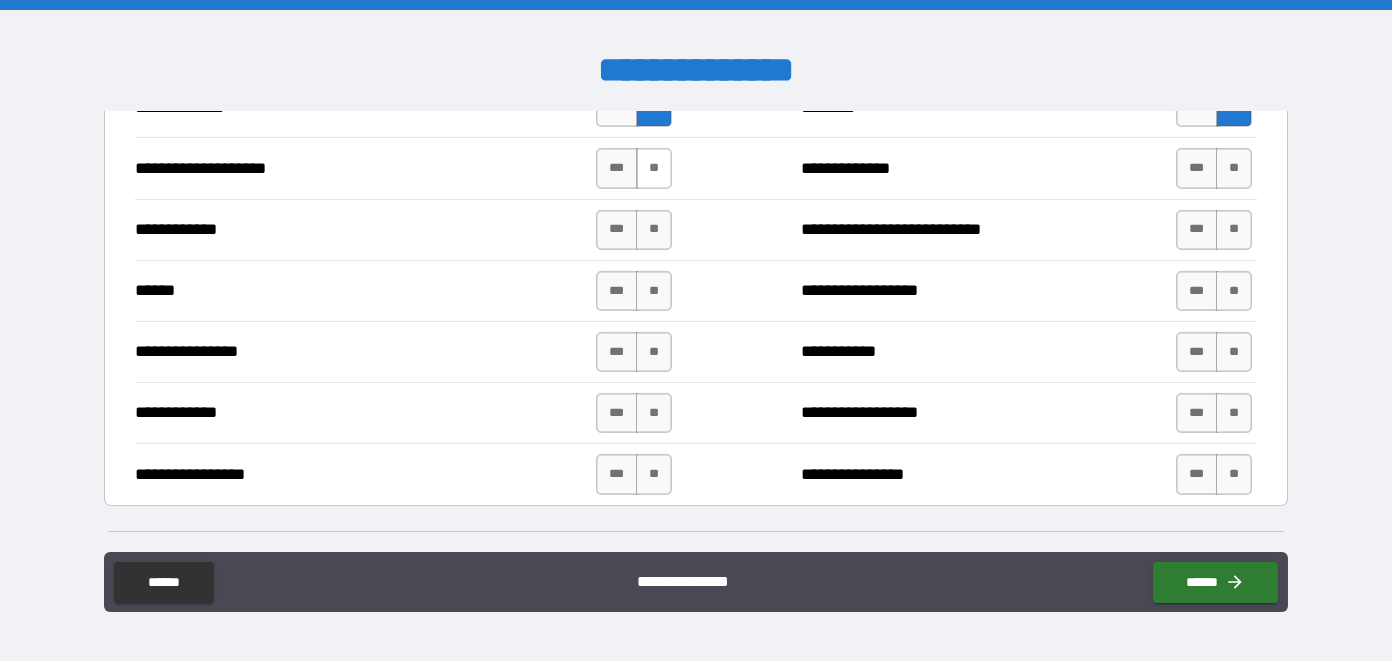 click on "**" at bounding box center [654, 168] 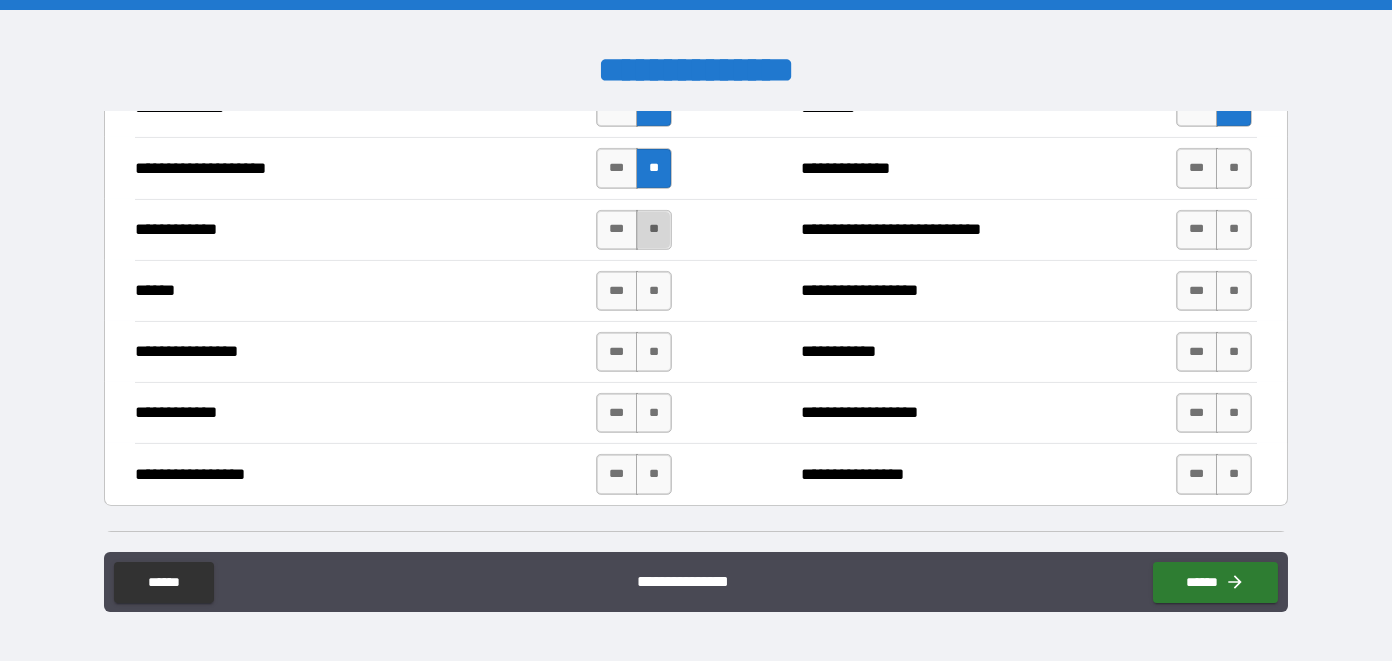 click on "**" at bounding box center [654, 230] 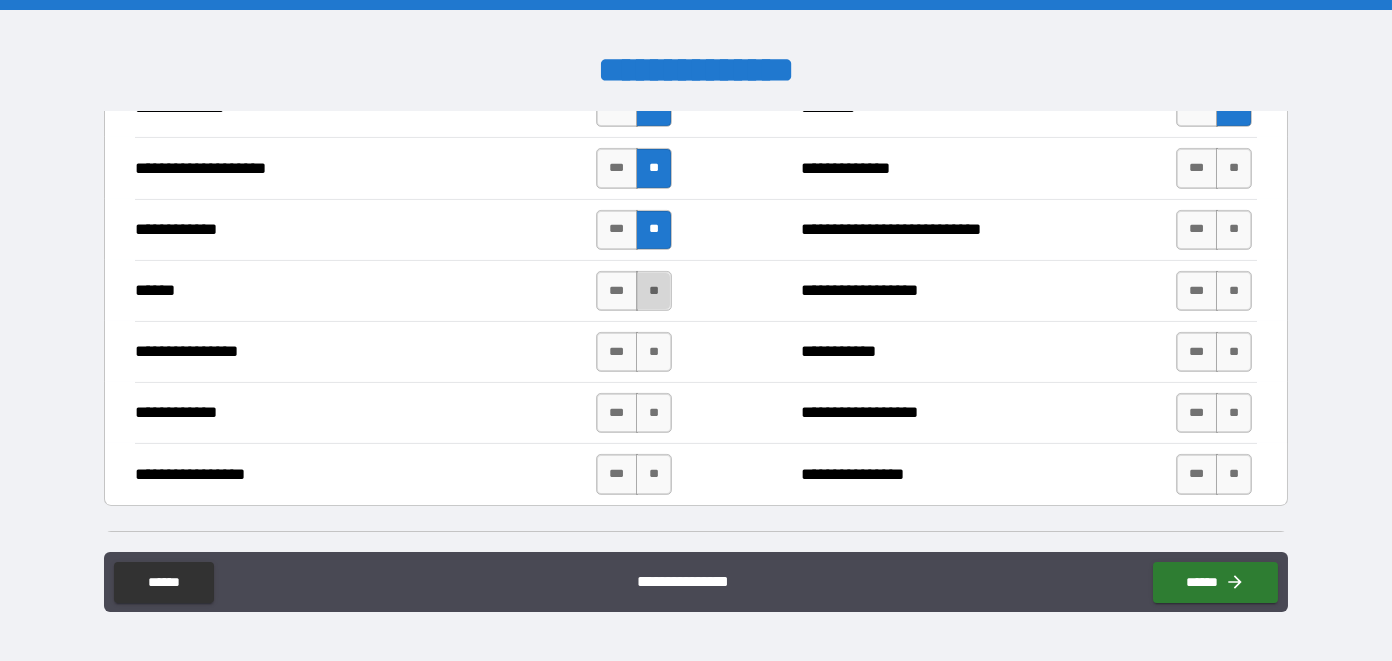 drag, startPoint x: 647, startPoint y: 259, endPoint x: 652, endPoint y: 291, distance: 32.38827 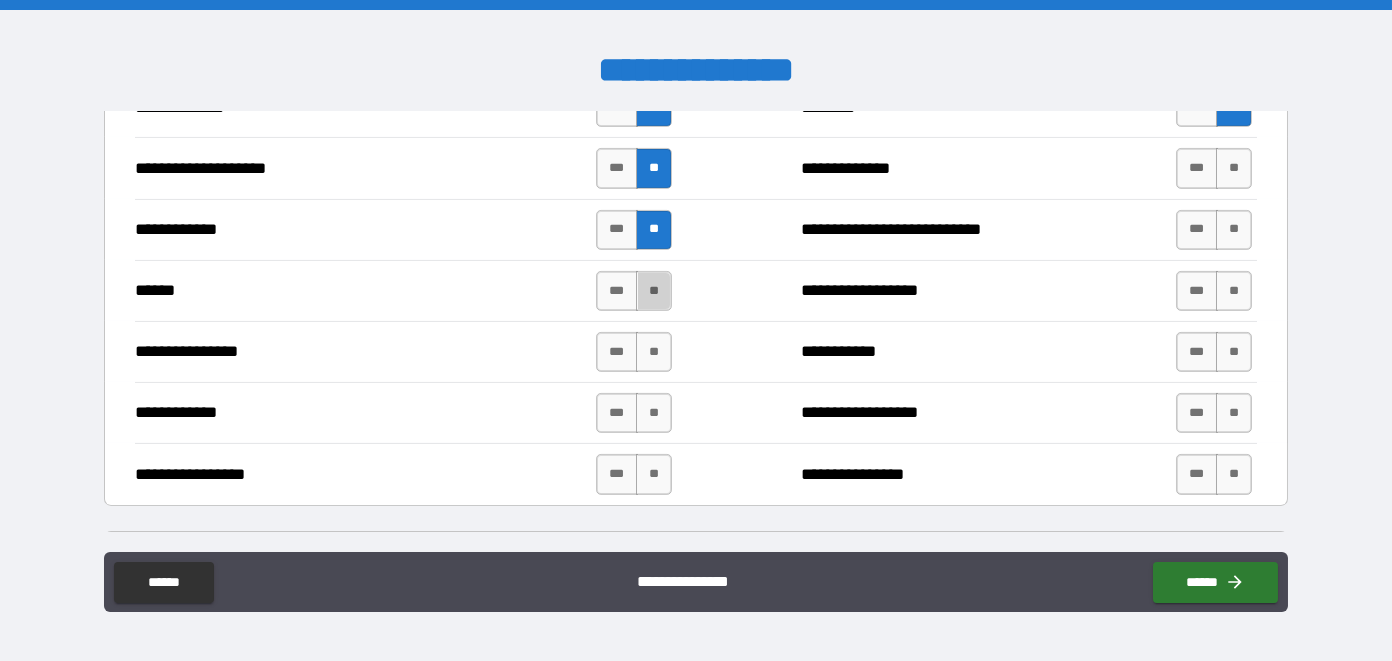 click on "**" at bounding box center (654, 291) 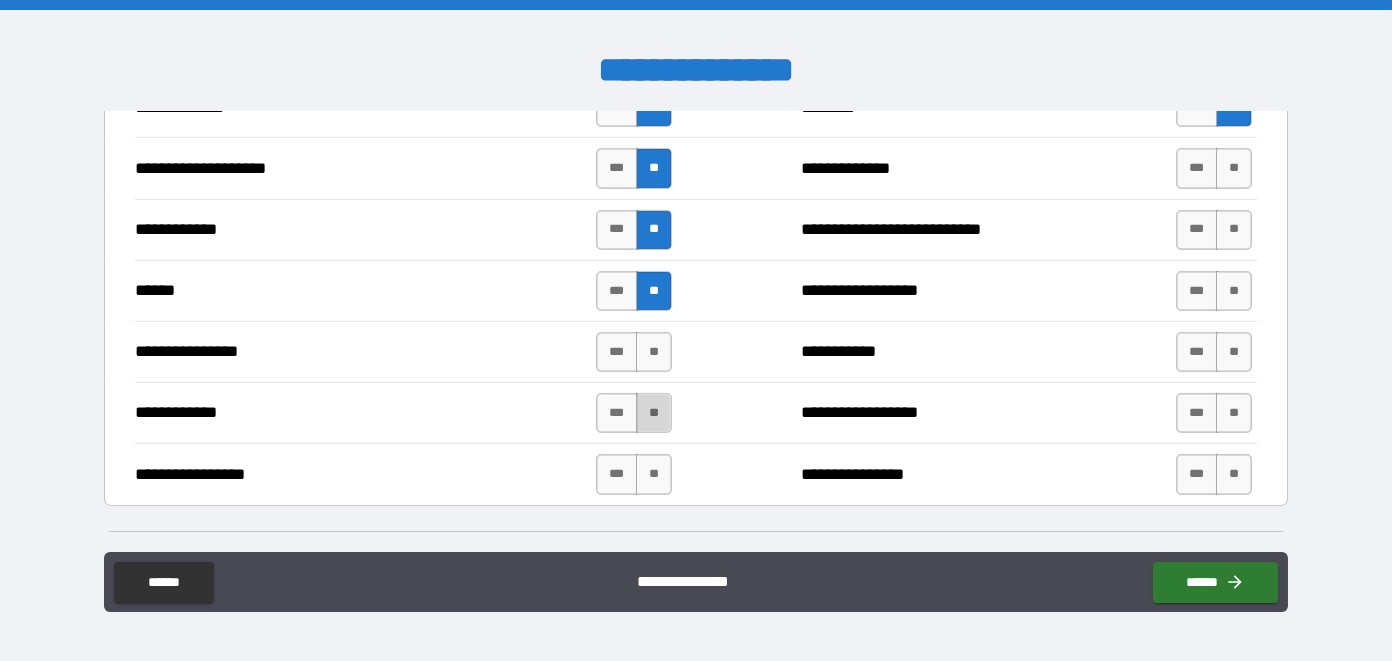 click on "**" at bounding box center (654, 413) 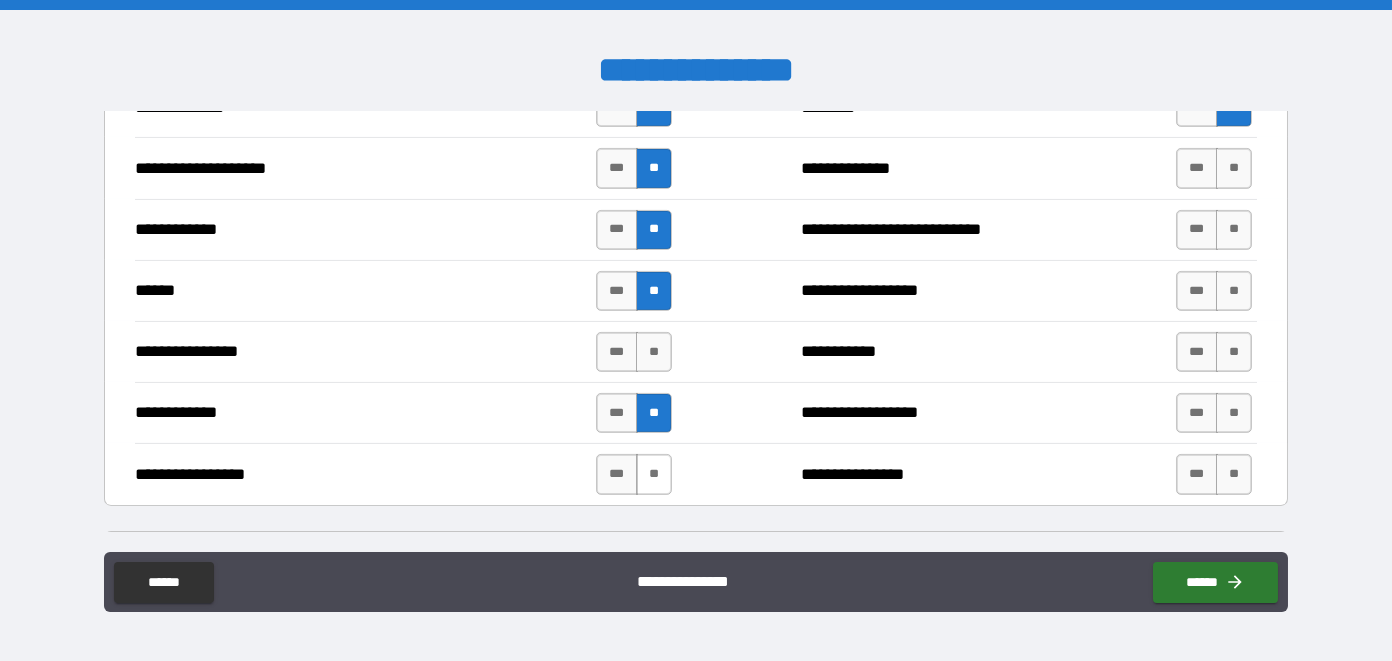 click on "**" at bounding box center (654, 474) 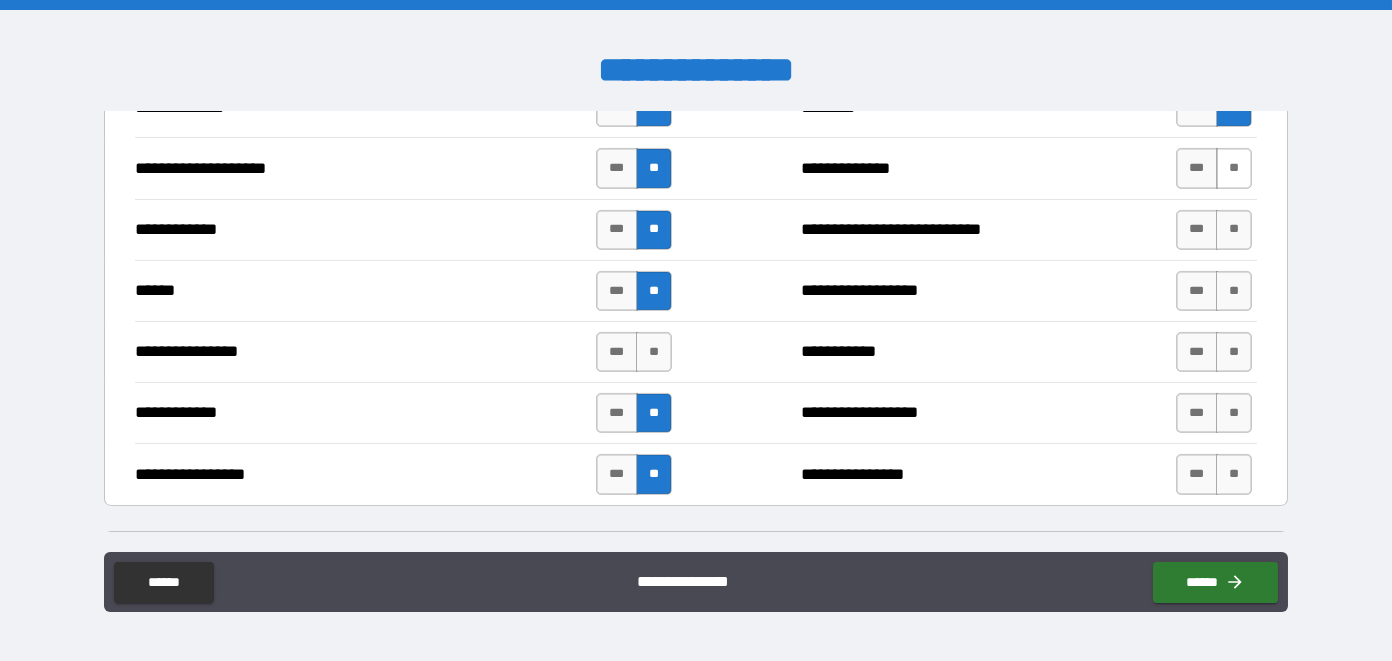click on "**" at bounding box center (1234, 168) 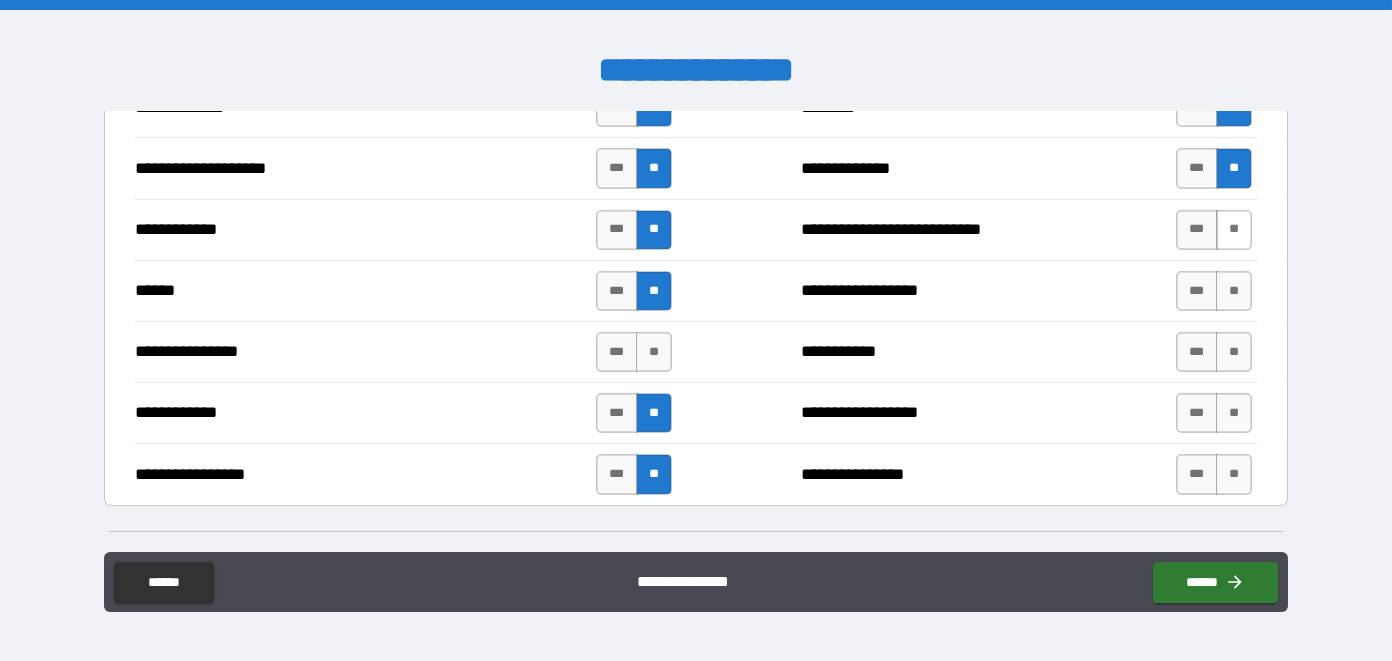 drag, startPoint x: 1223, startPoint y: 205, endPoint x: 1226, endPoint y: 228, distance: 23.194826 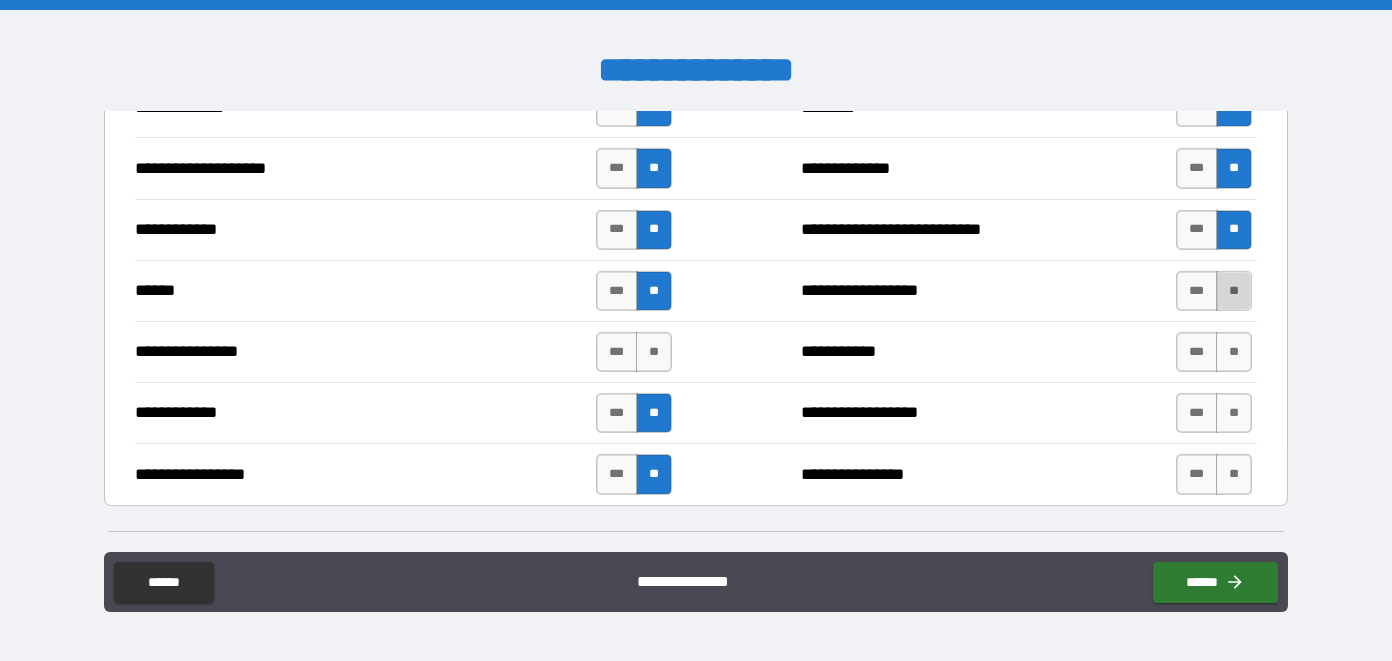 click on "**" at bounding box center [1234, 291] 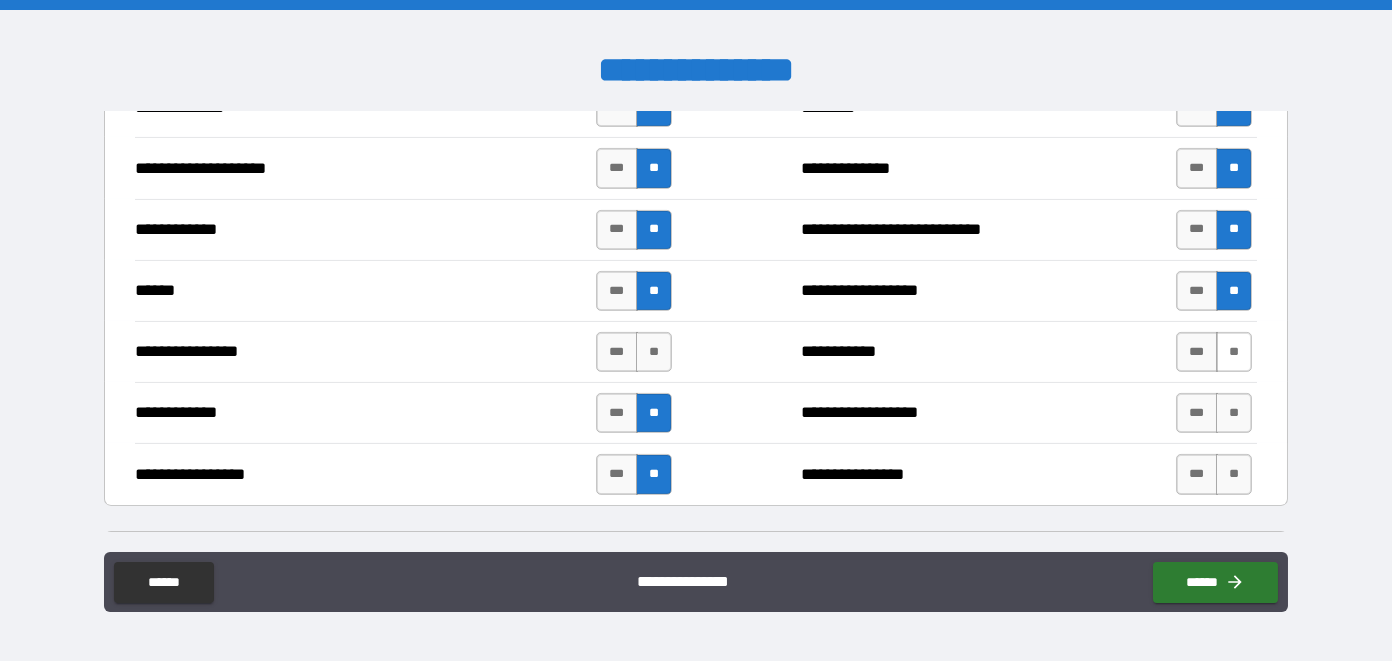 click on "**" at bounding box center [1234, 352] 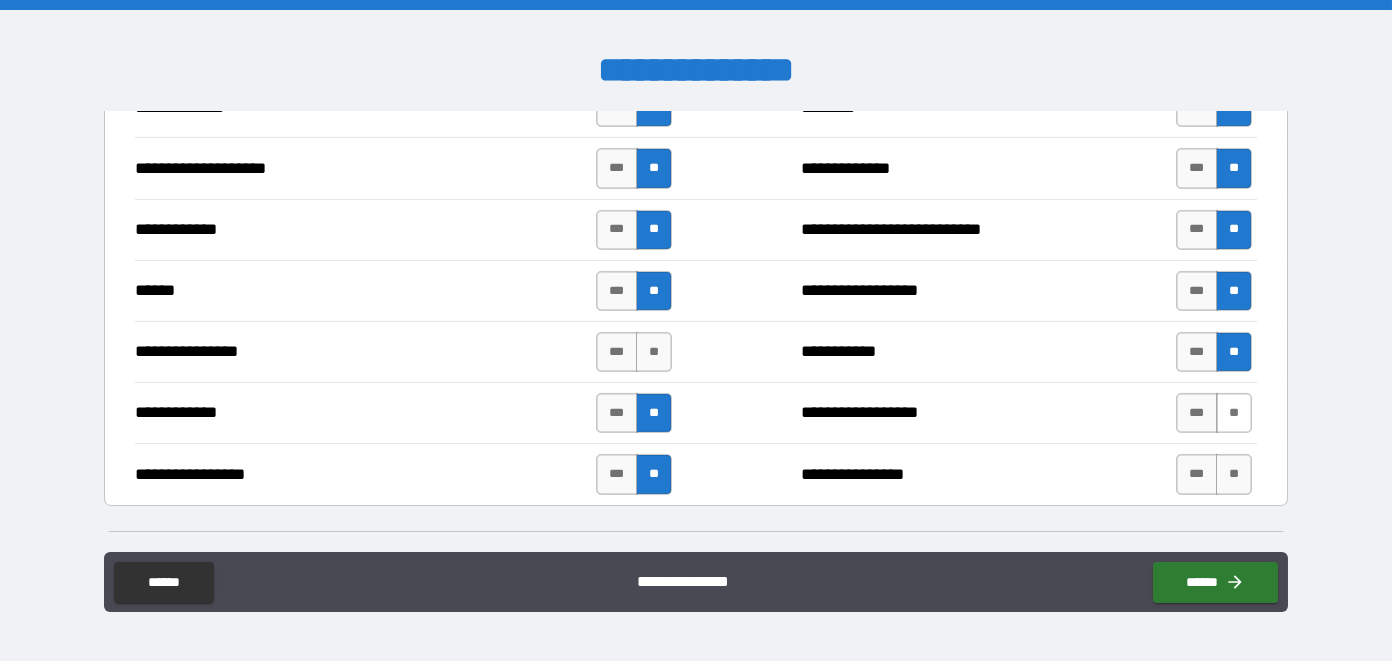 click on "**" at bounding box center (1234, 413) 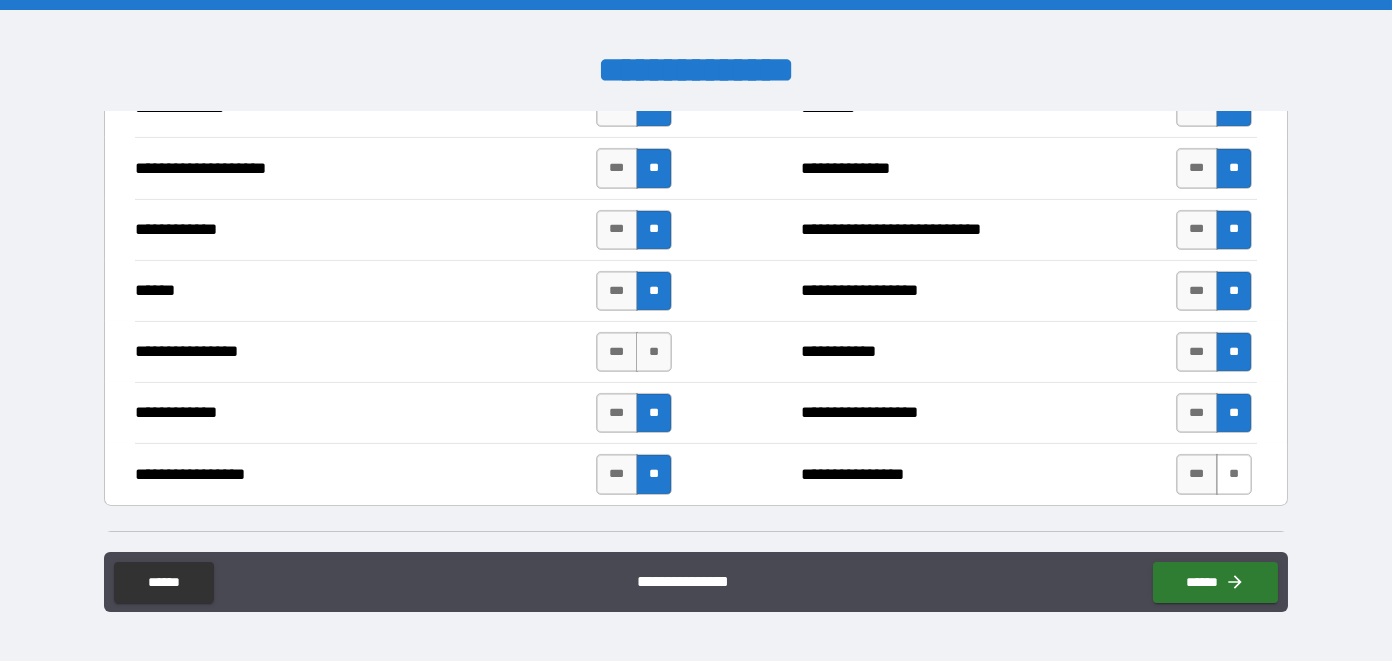 click on "**" at bounding box center (1234, 474) 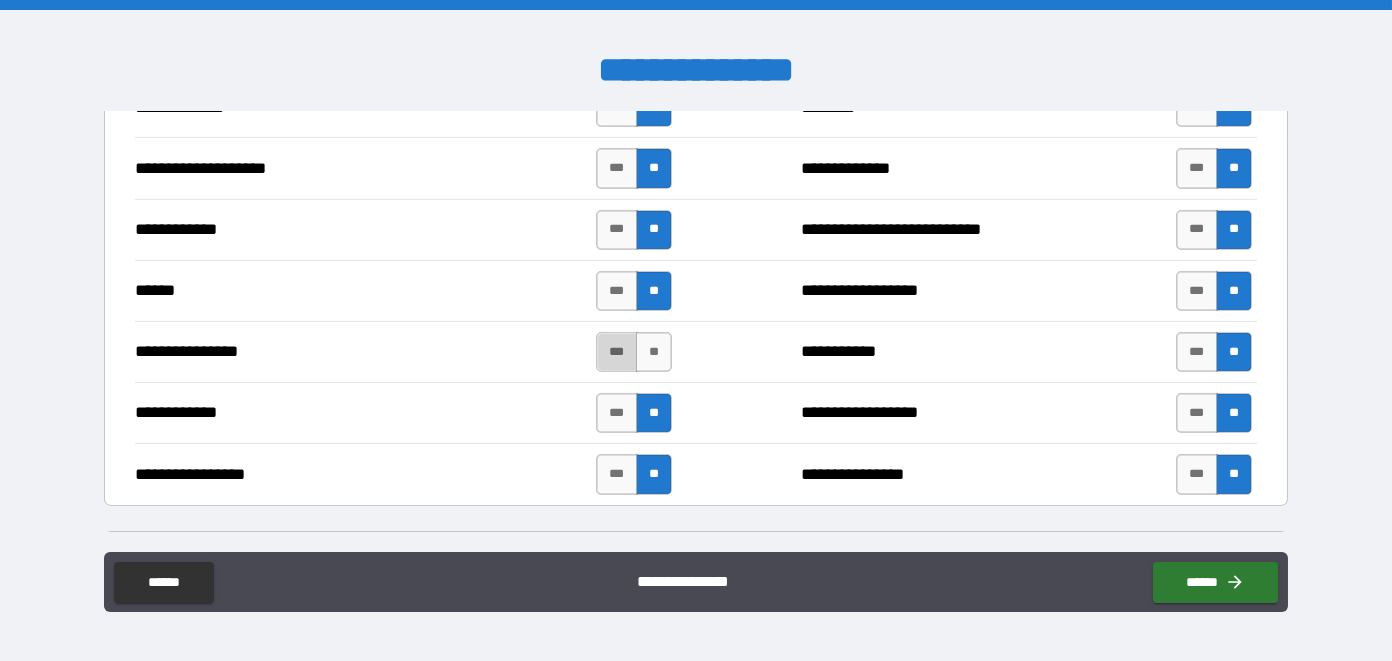 click on "***" at bounding box center (617, 352) 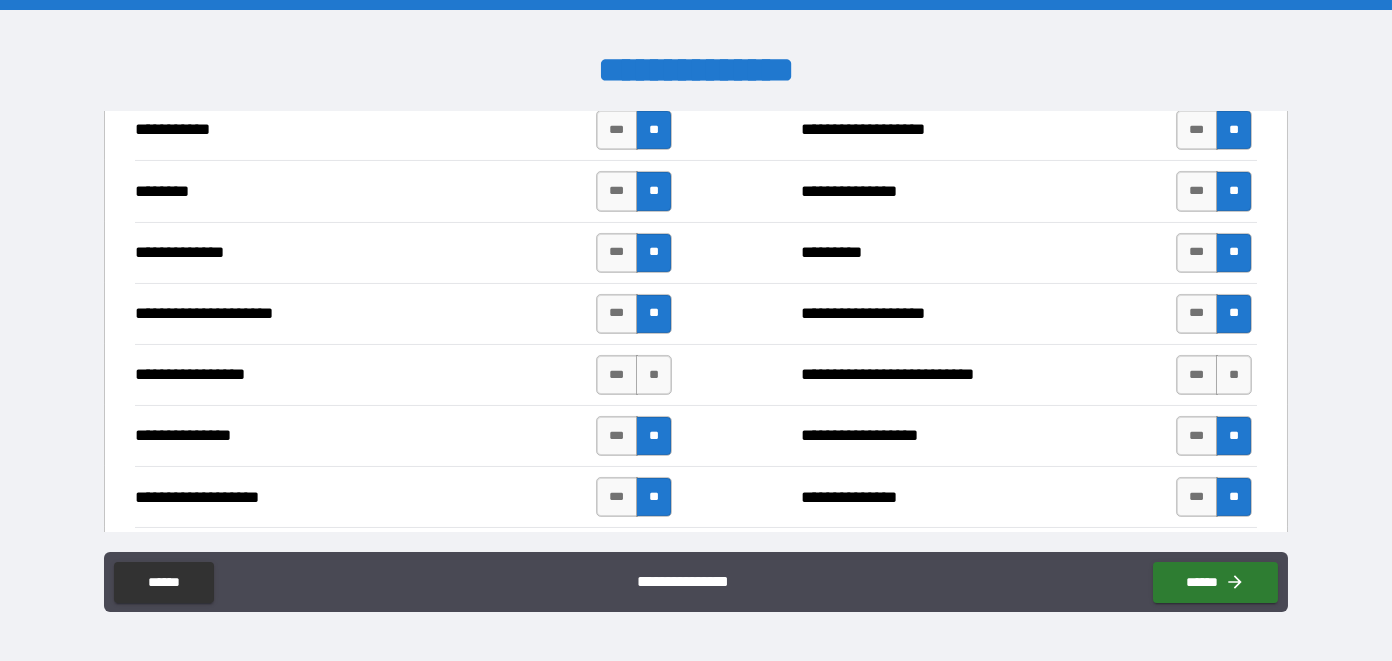 scroll, scrollTop: 2431, scrollLeft: 0, axis: vertical 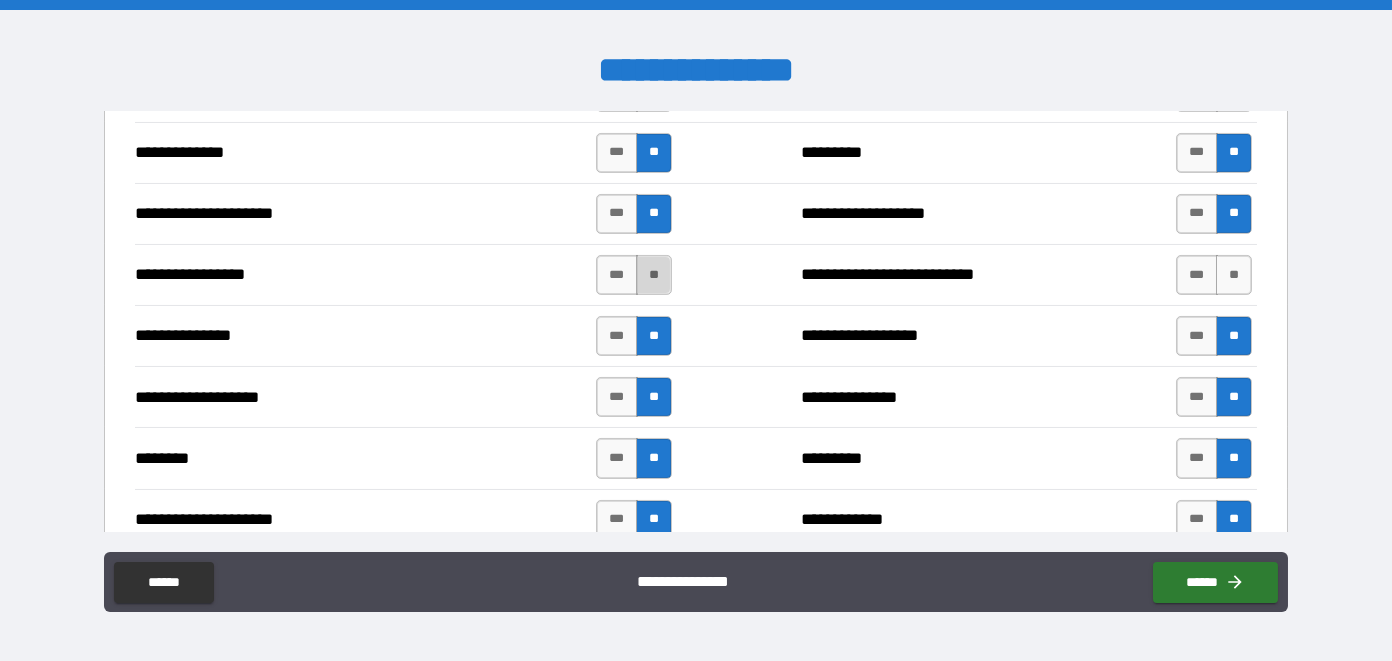 click on "**" at bounding box center (654, 275) 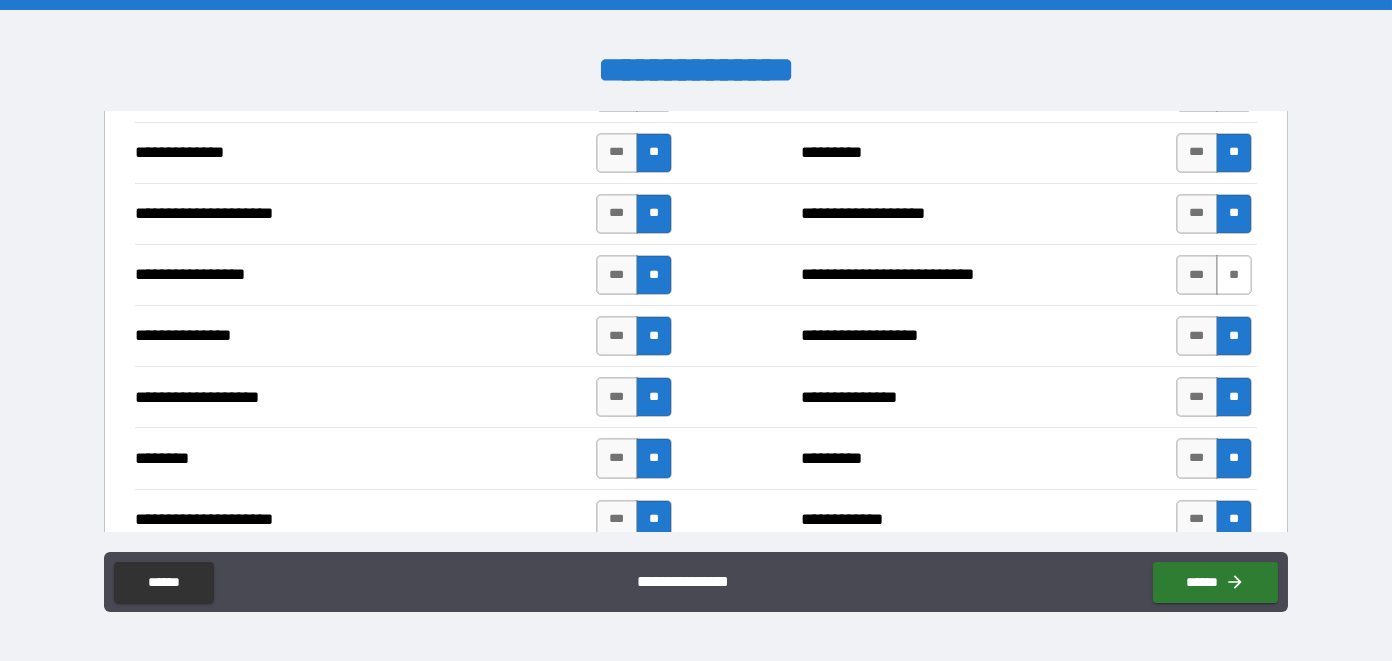 click on "**" at bounding box center [1234, 275] 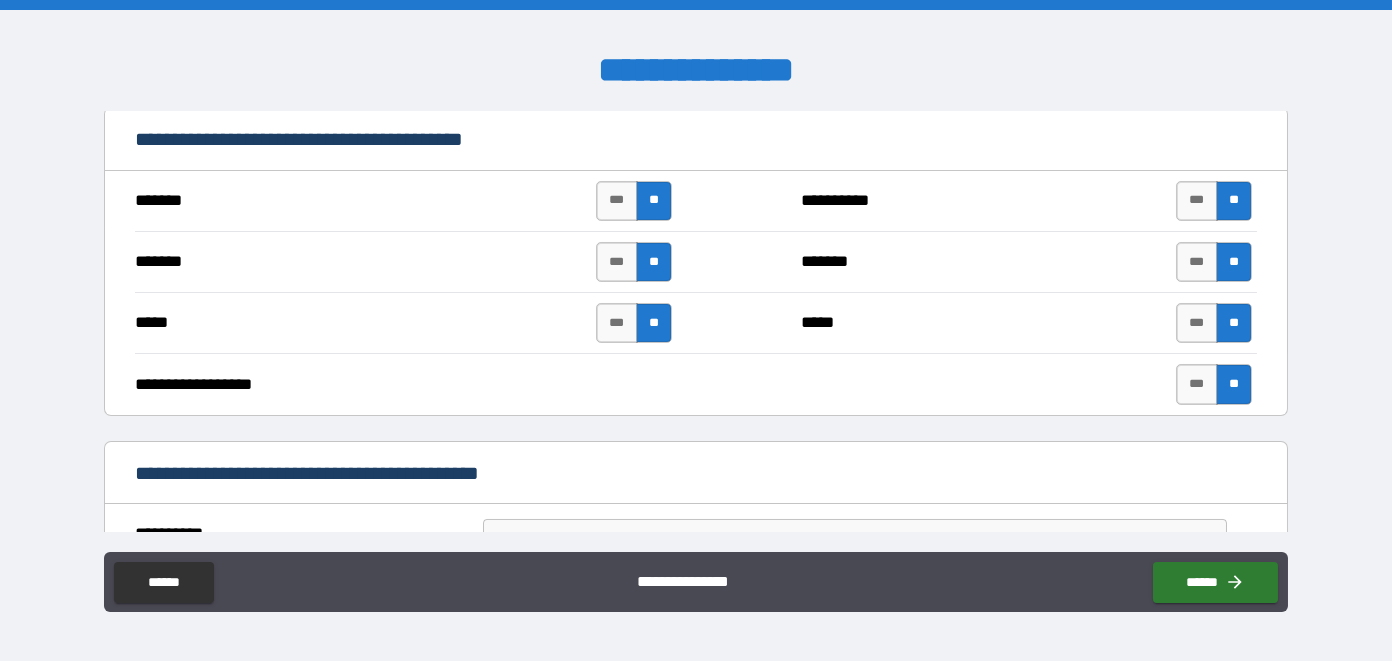 scroll, scrollTop: 831, scrollLeft: 0, axis: vertical 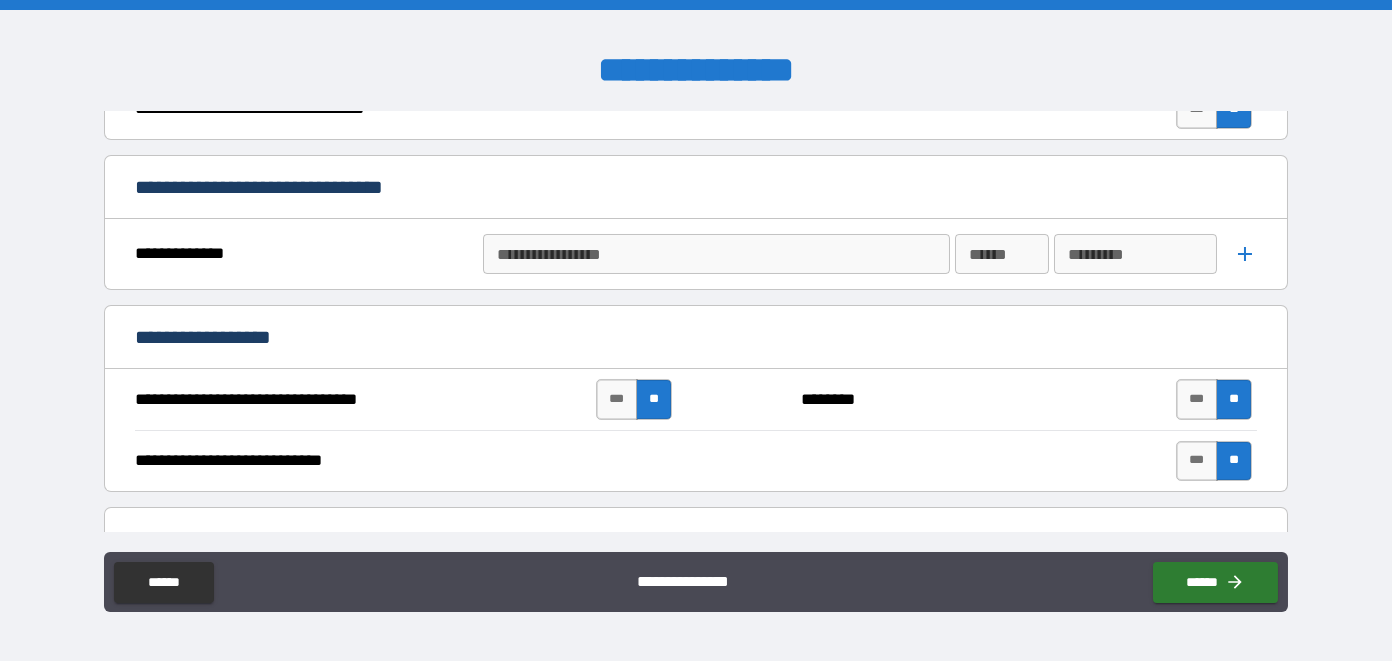 click on "**********" at bounding box center (715, 254) 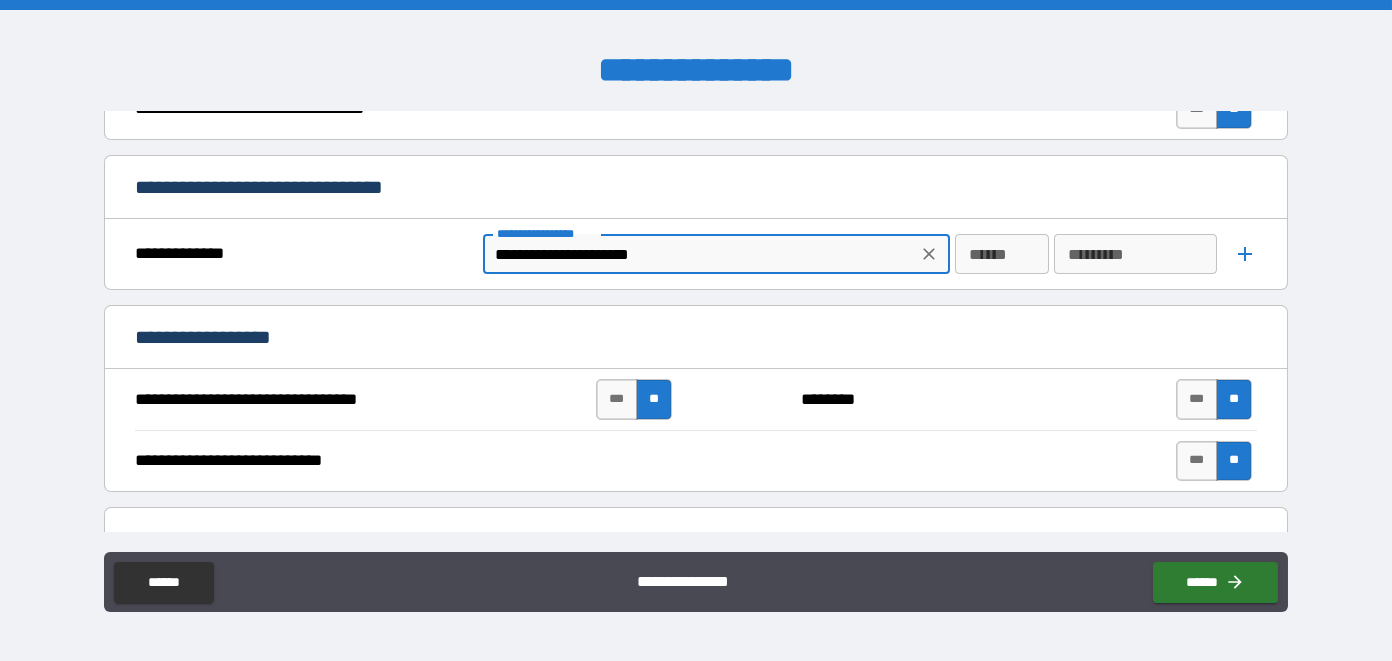 click on "**********" at bounding box center (700, 254) 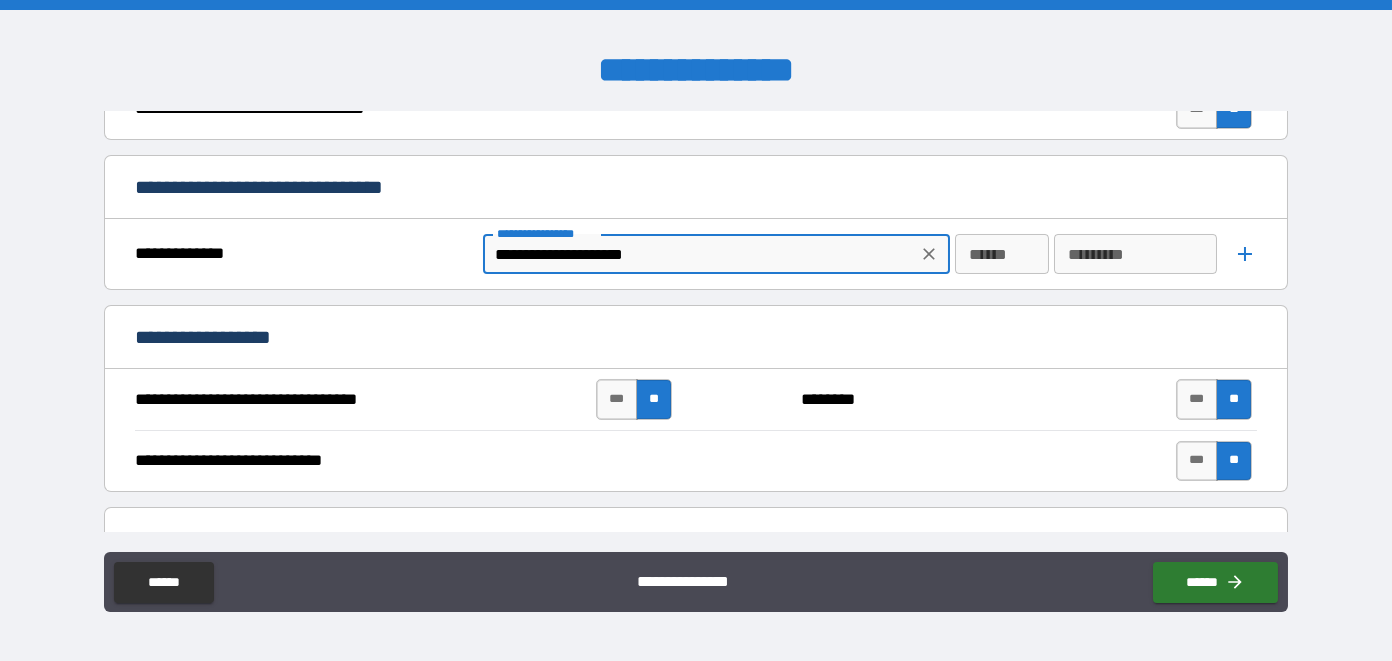 click on "**********" at bounding box center (700, 254) 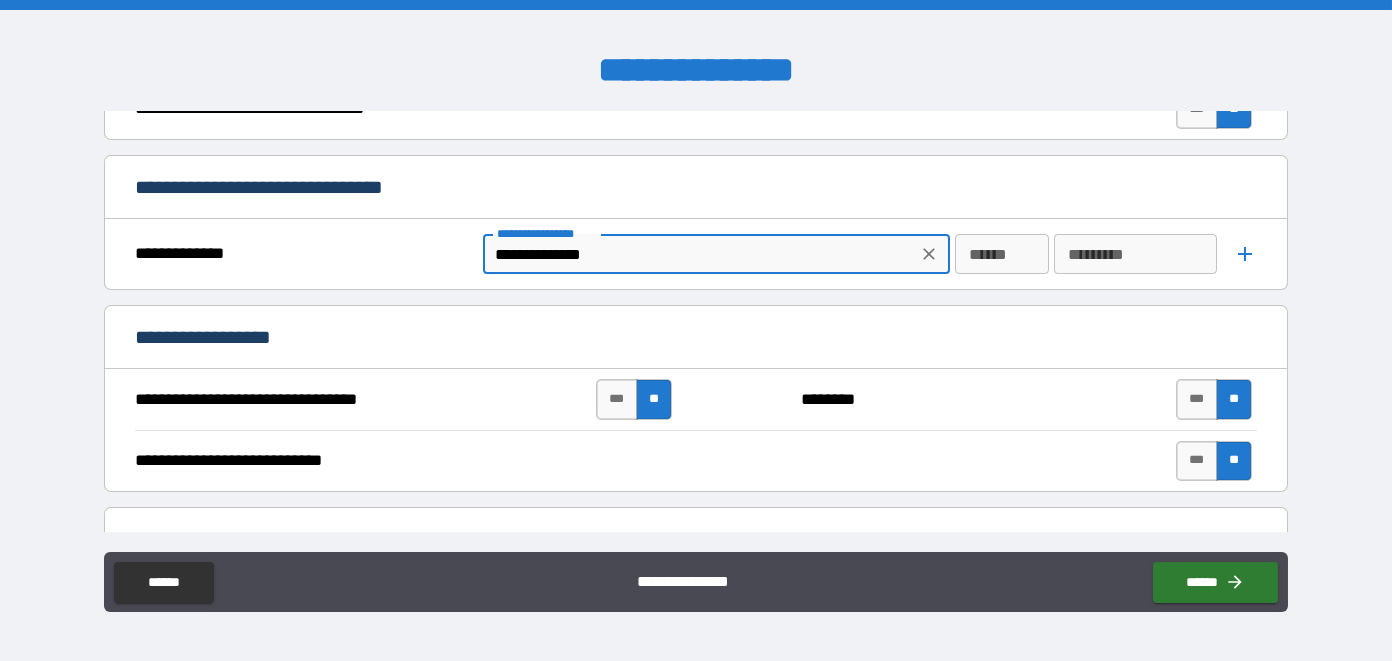 drag, startPoint x: 492, startPoint y: 248, endPoint x: 603, endPoint y: 257, distance: 111.364265 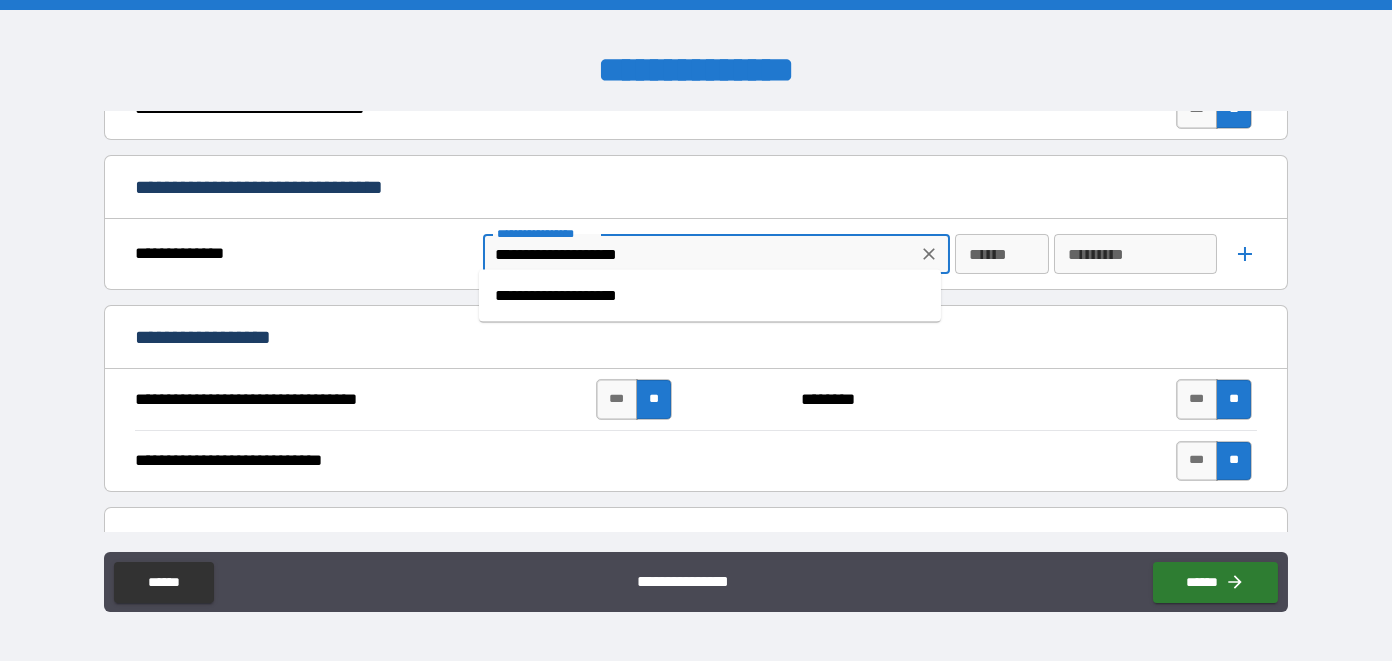 type on "**********" 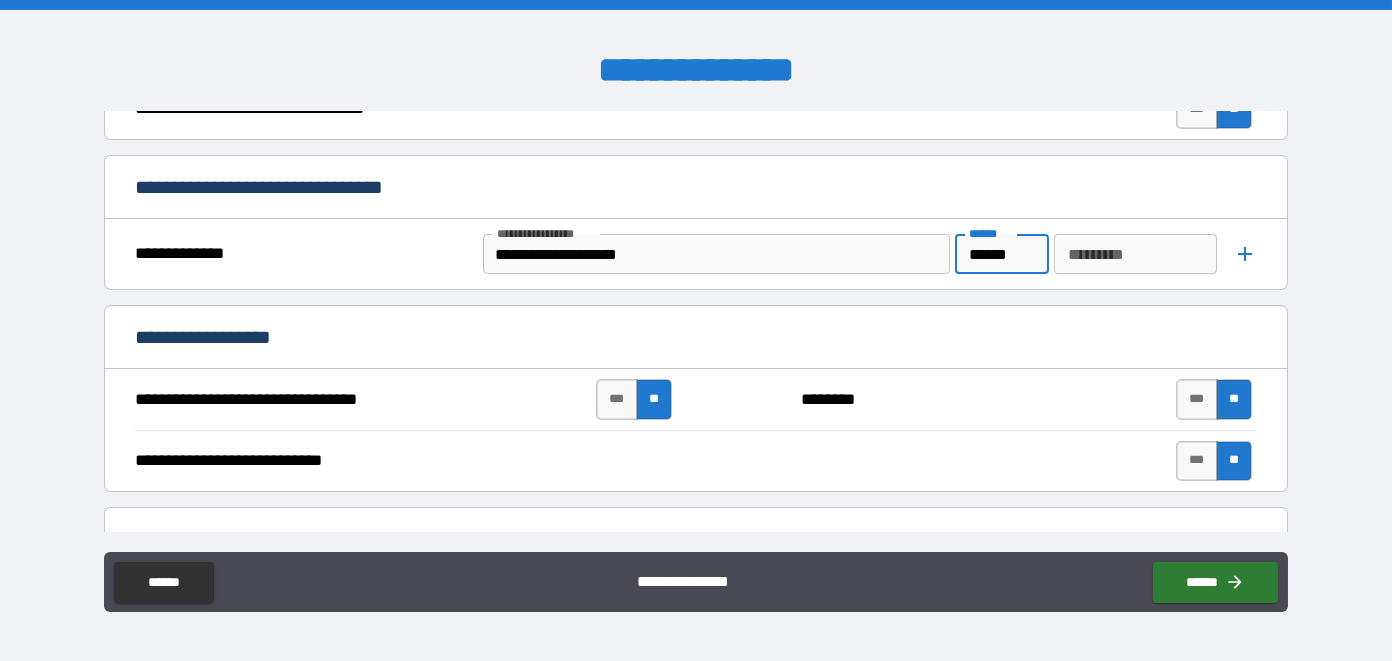 type on "******" 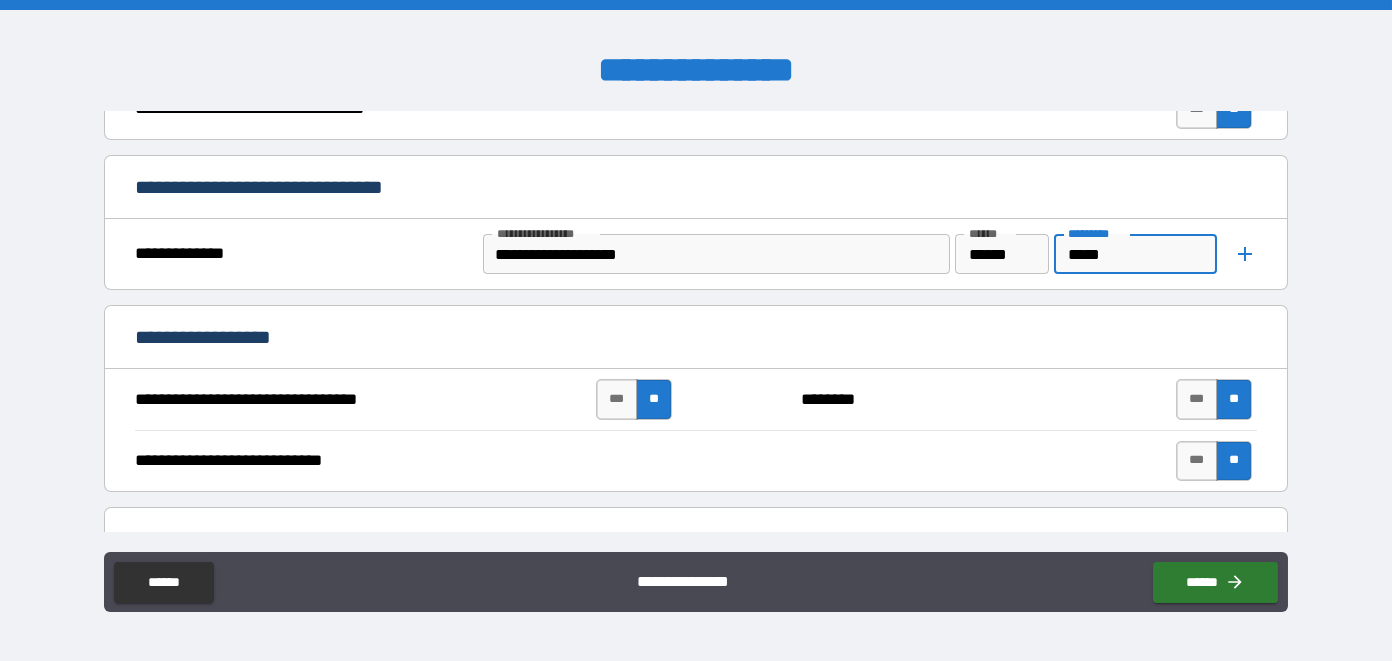 type on "*****" 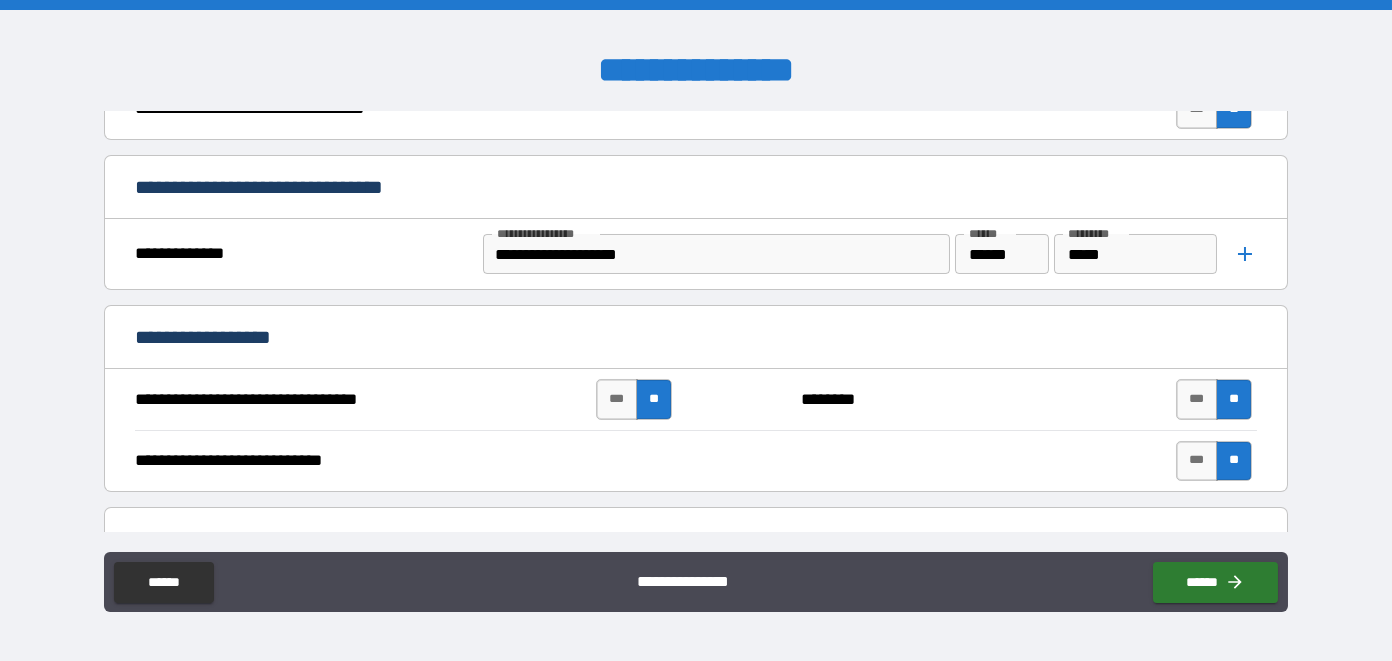 click on "**********" at bounding box center (696, 189) 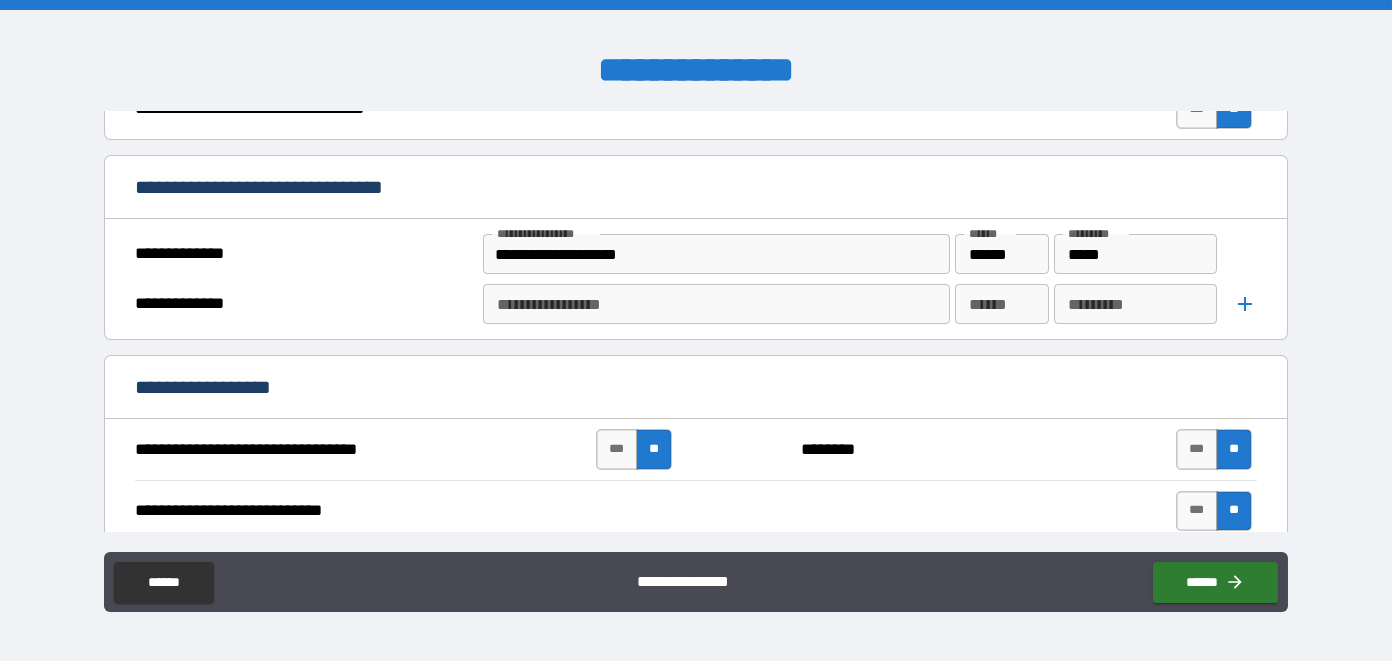 click on "**********" at bounding box center [715, 304] 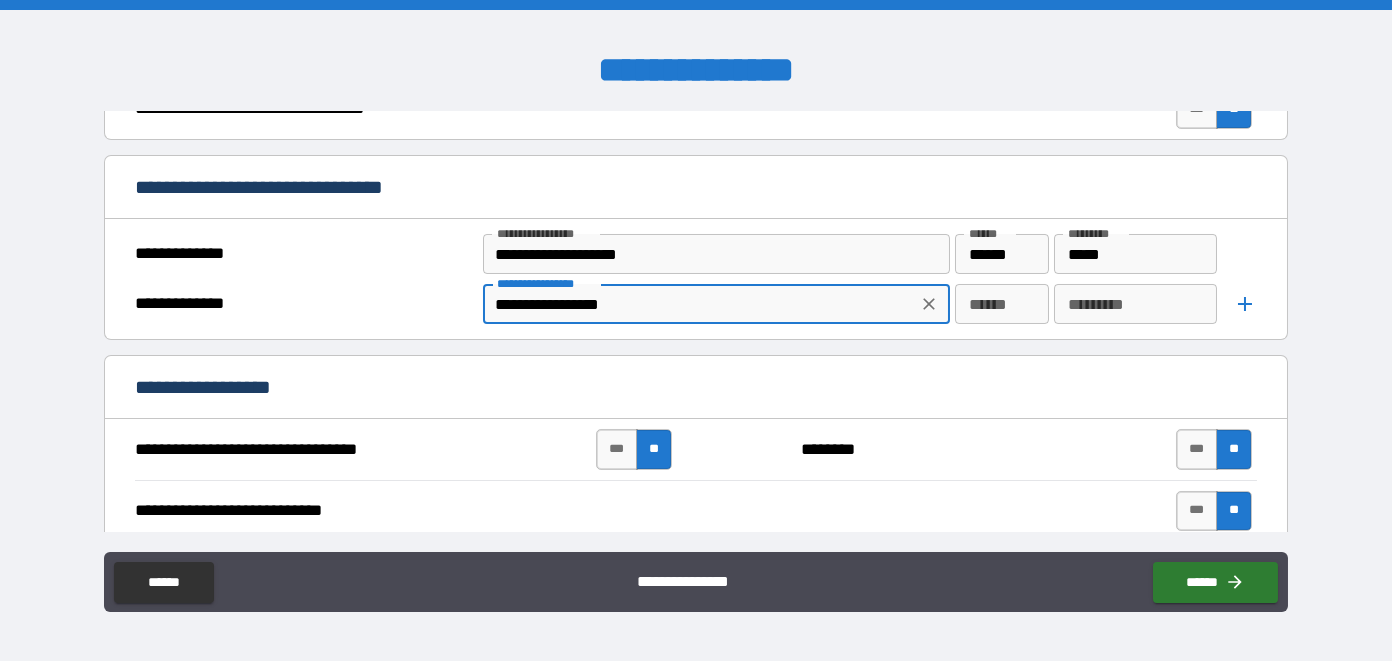 type on "**********" 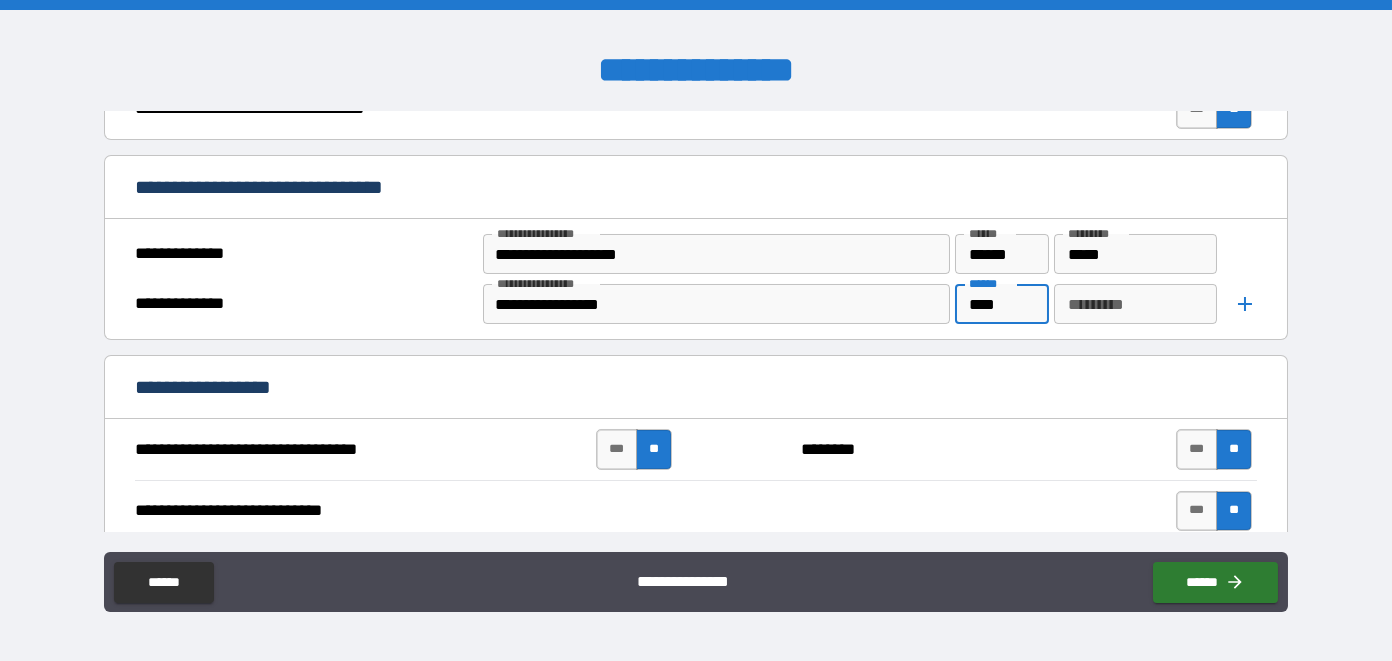 type on "****" 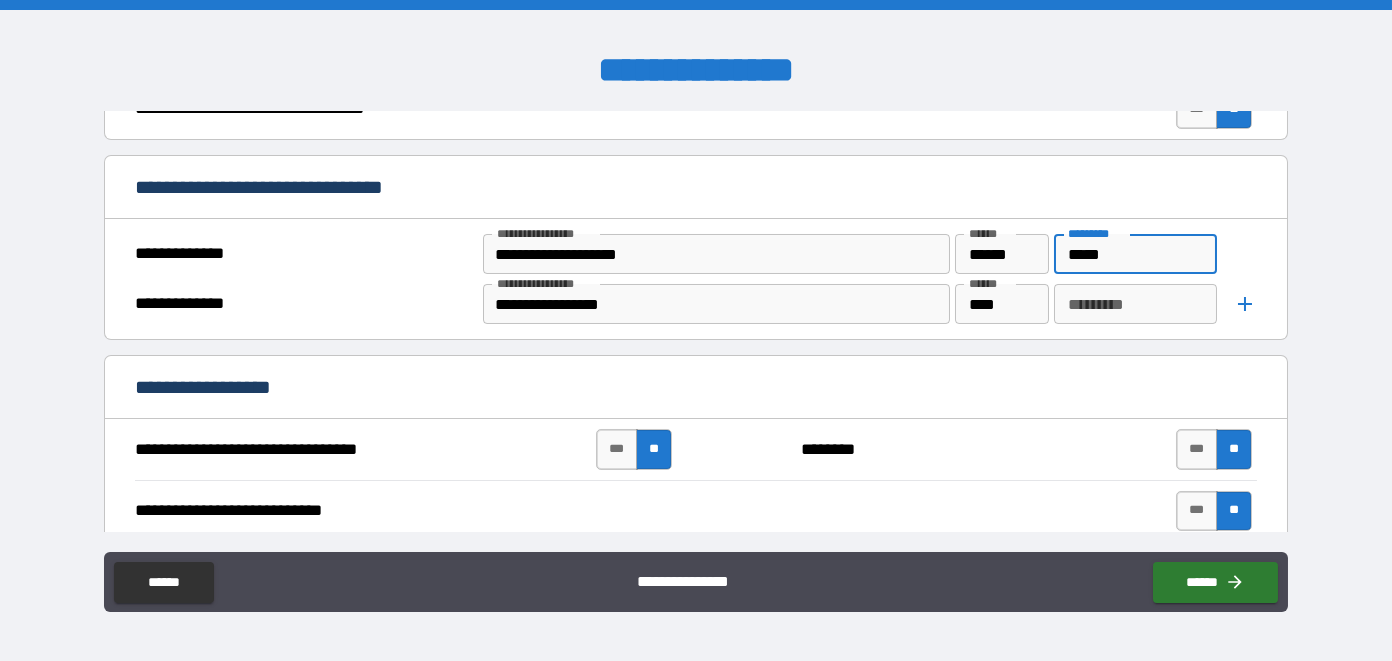 click on "*****" at bounding box center (1136, 254) 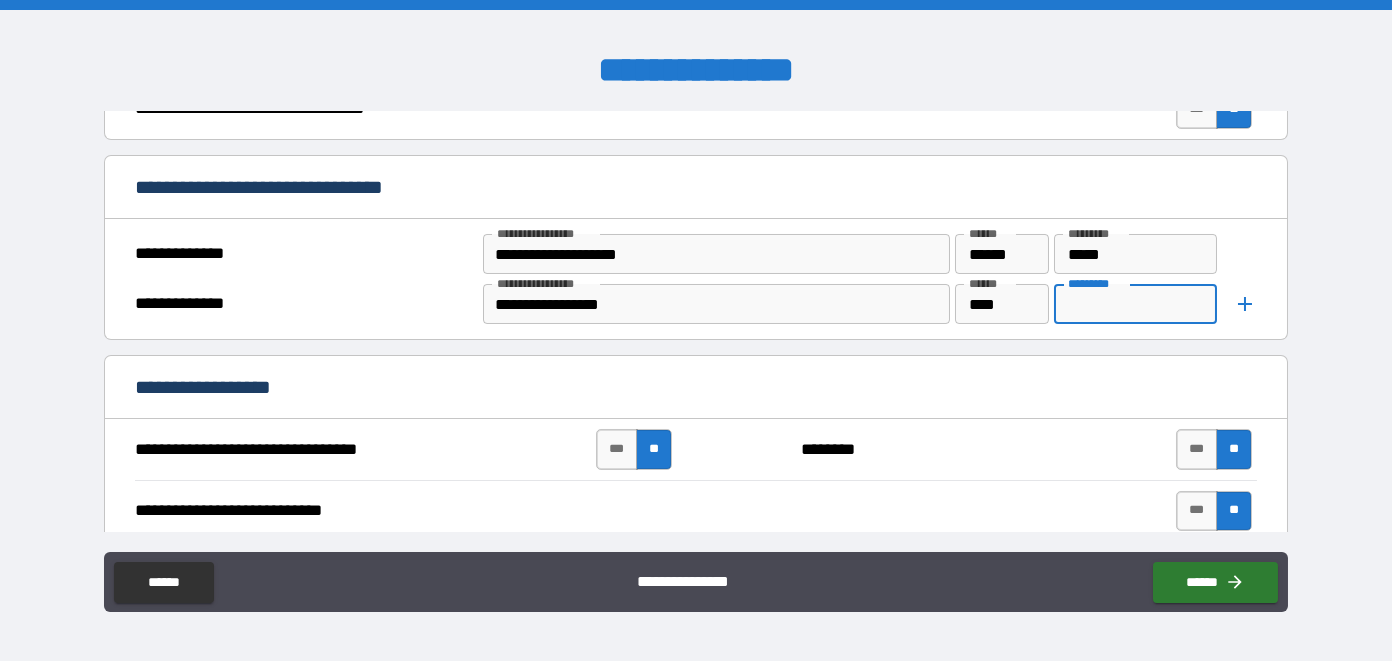 click on "*********" at bounding box center [1136, 304] 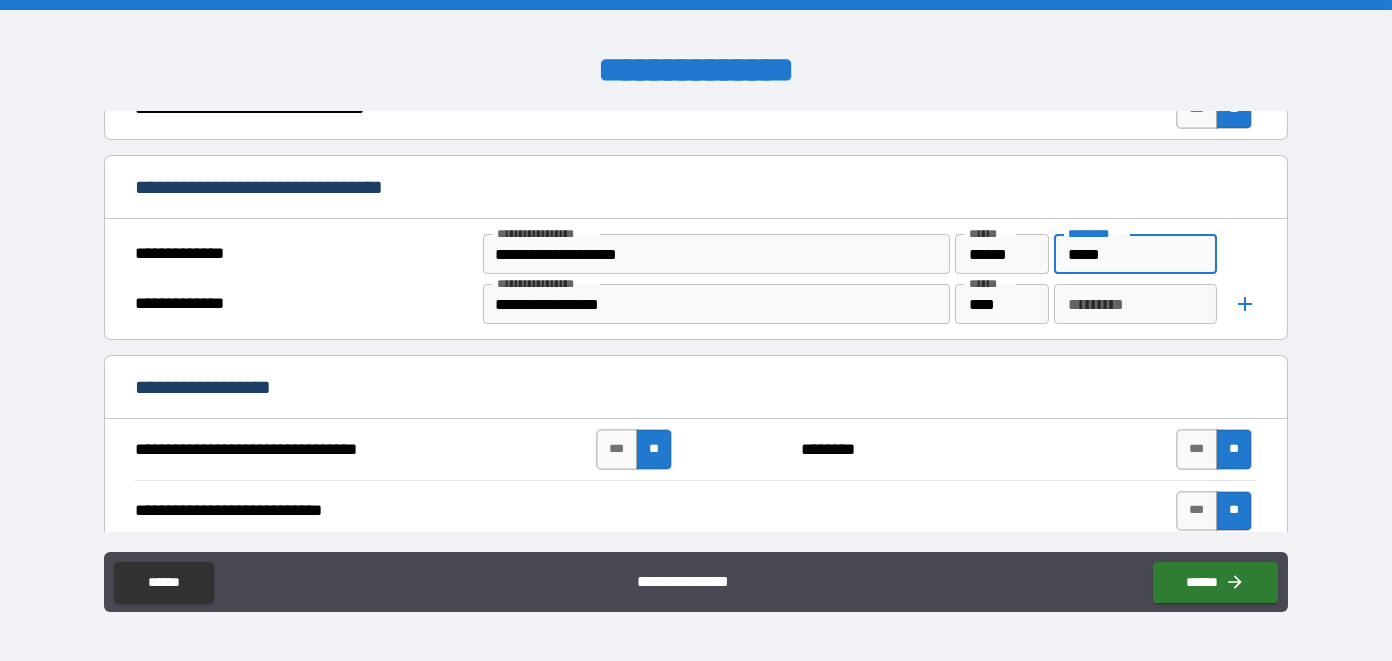 drag, startPoint x: 1055, startPoint y: 245, endPoint x: 1107, endPoint y: 252, distance: 52.46904 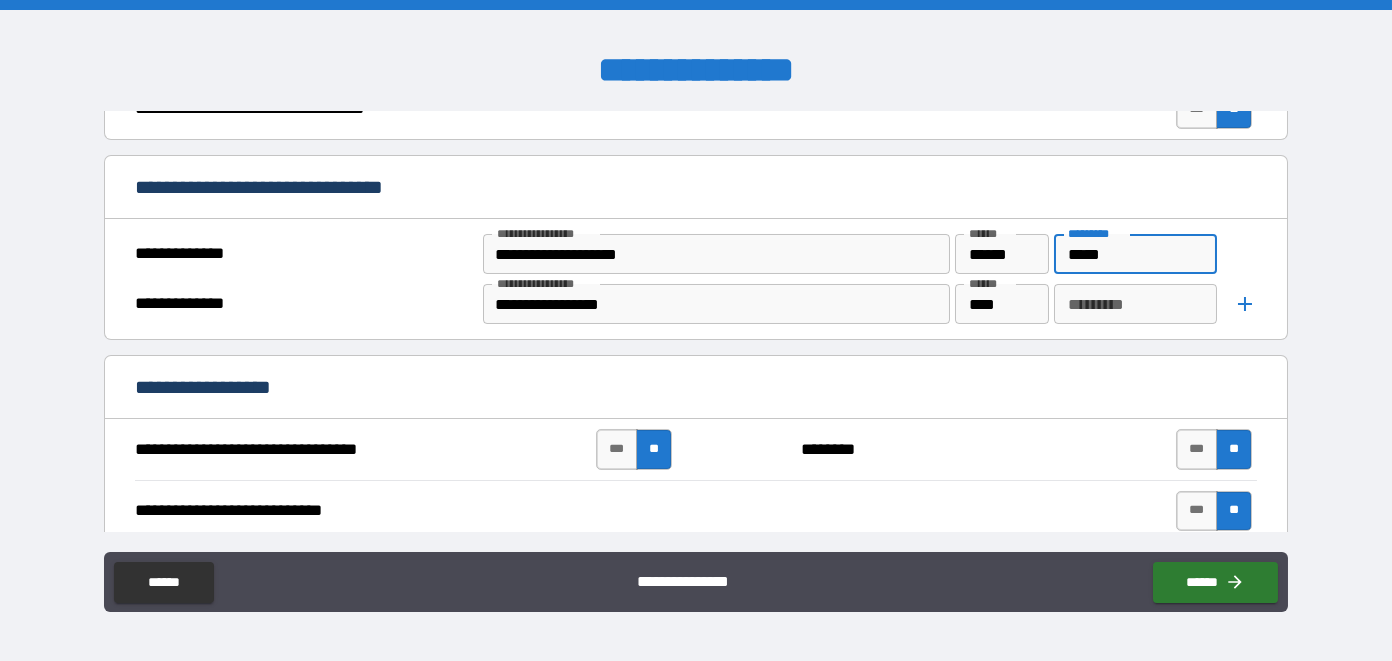 click on "*****" at bounding box center (1136, 254) 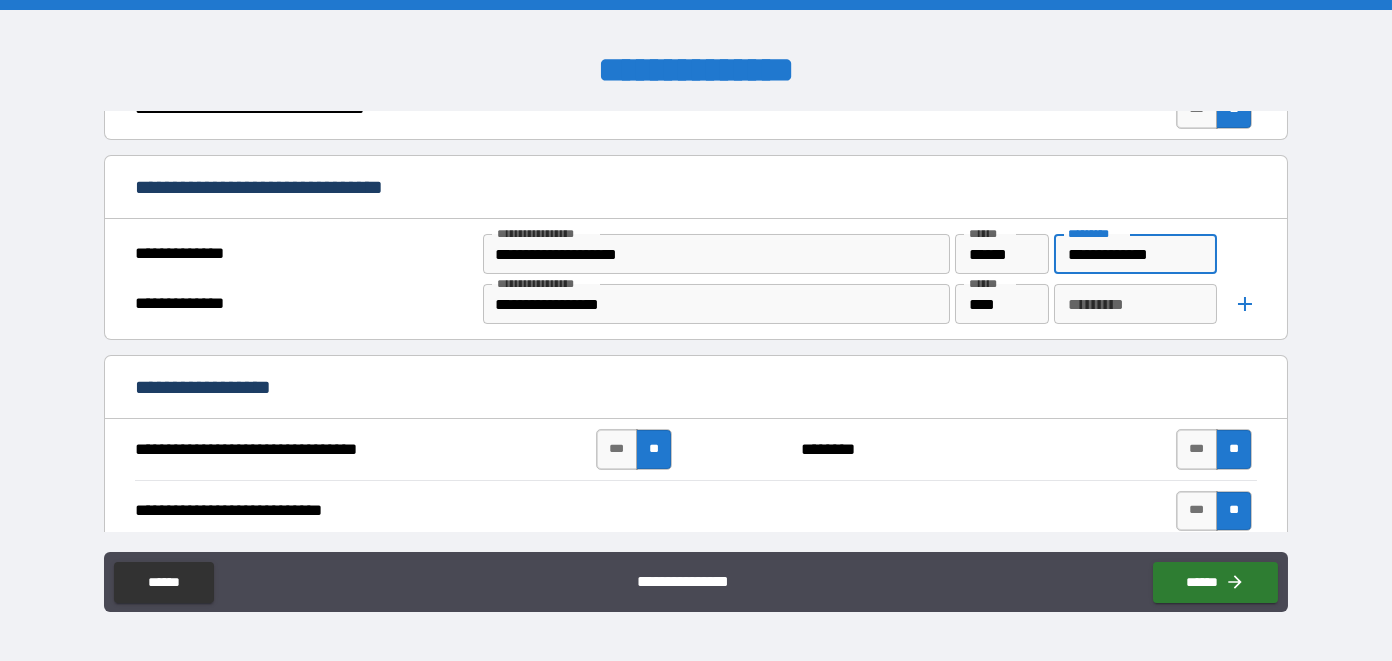 type on "**********" 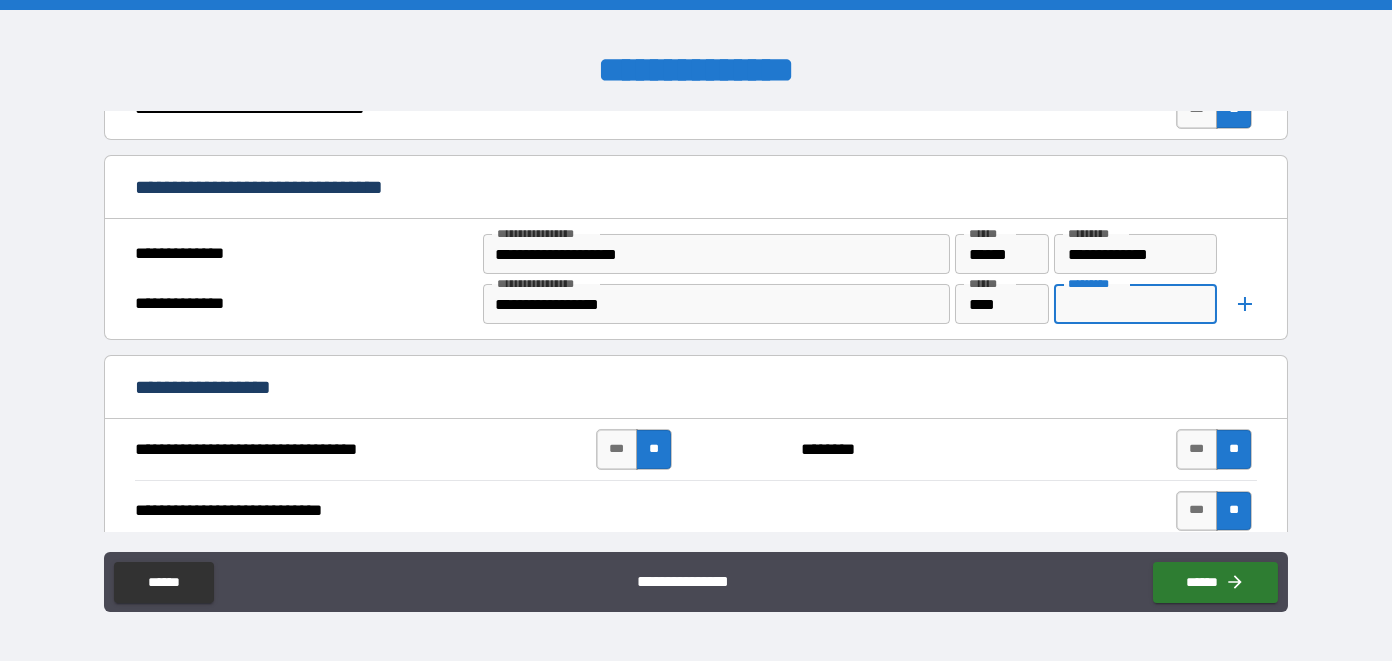 click on "*********" at bounding box center [1136, 304] 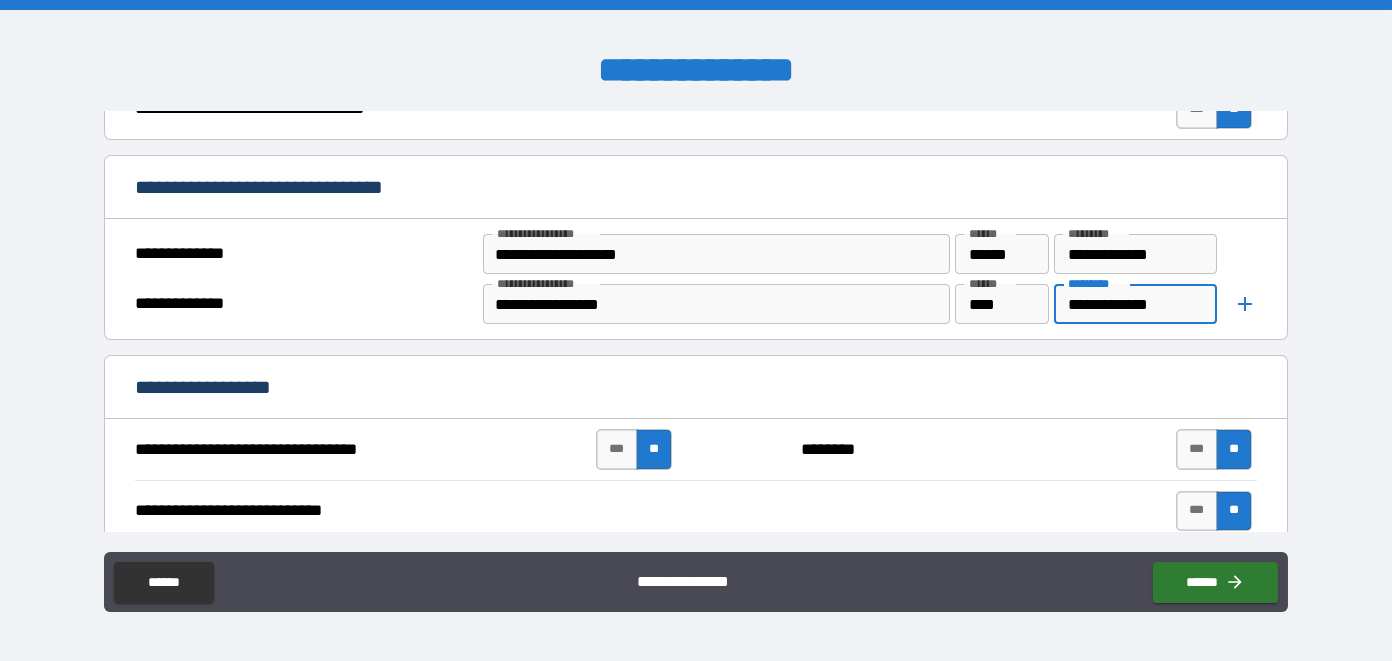 type on "**********" 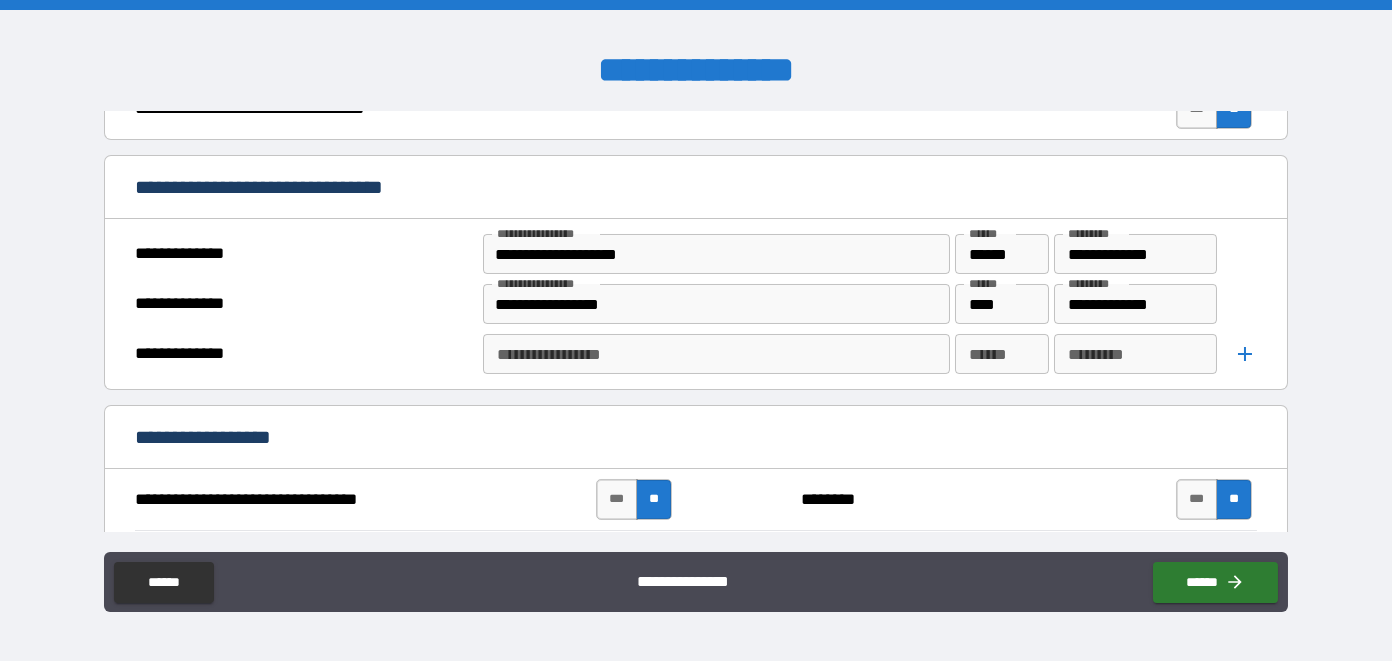 click on "**********" at bounding box center (716, 354) 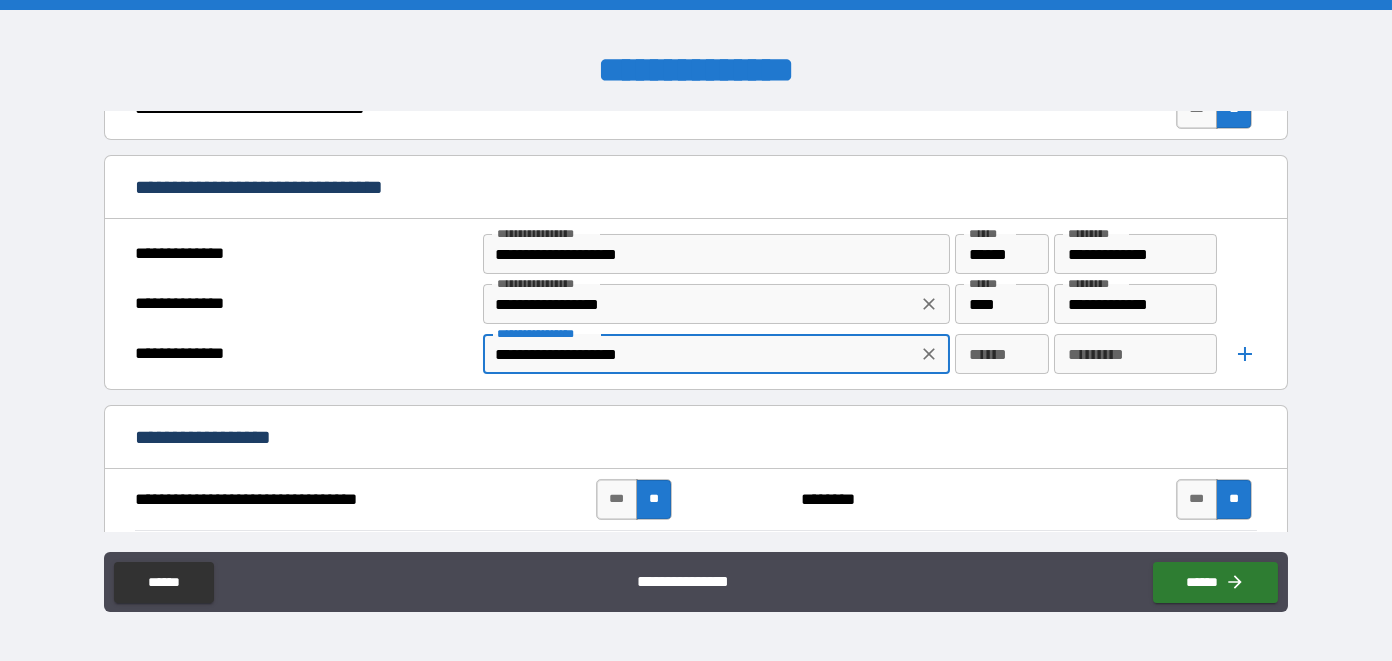 type on "**********" 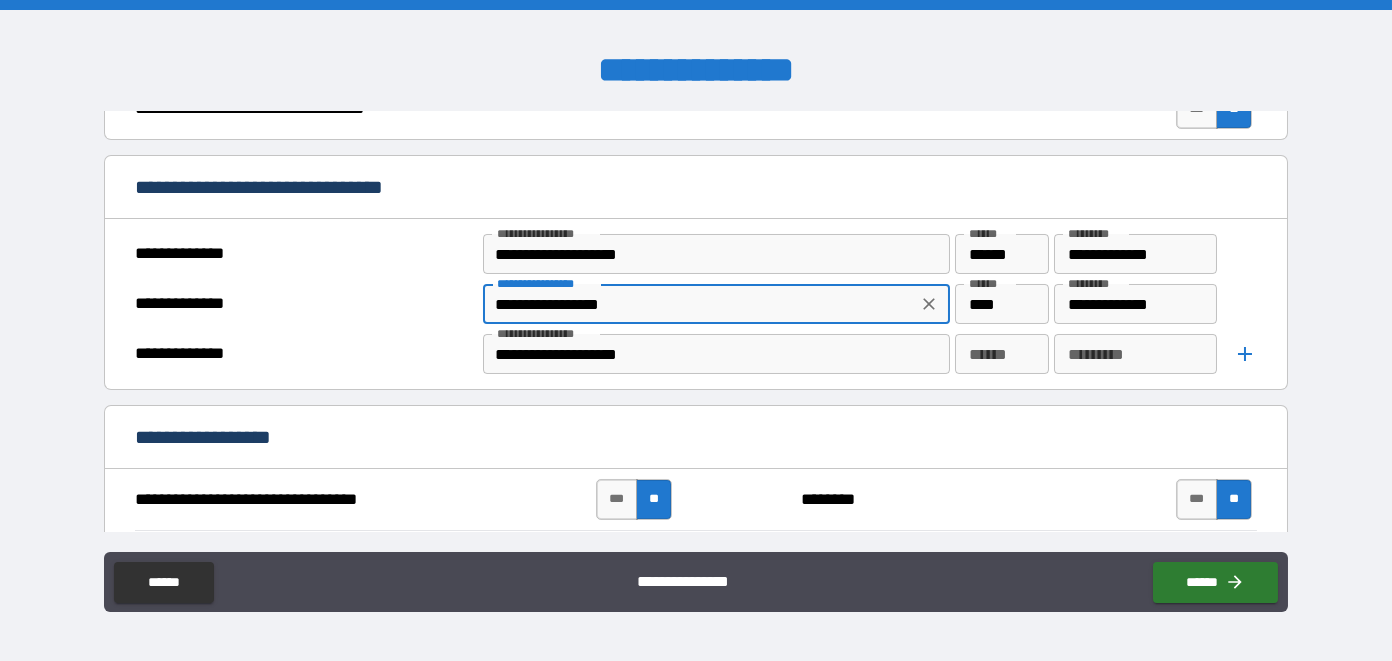 click on "**********" at bounding box center (700, 304) 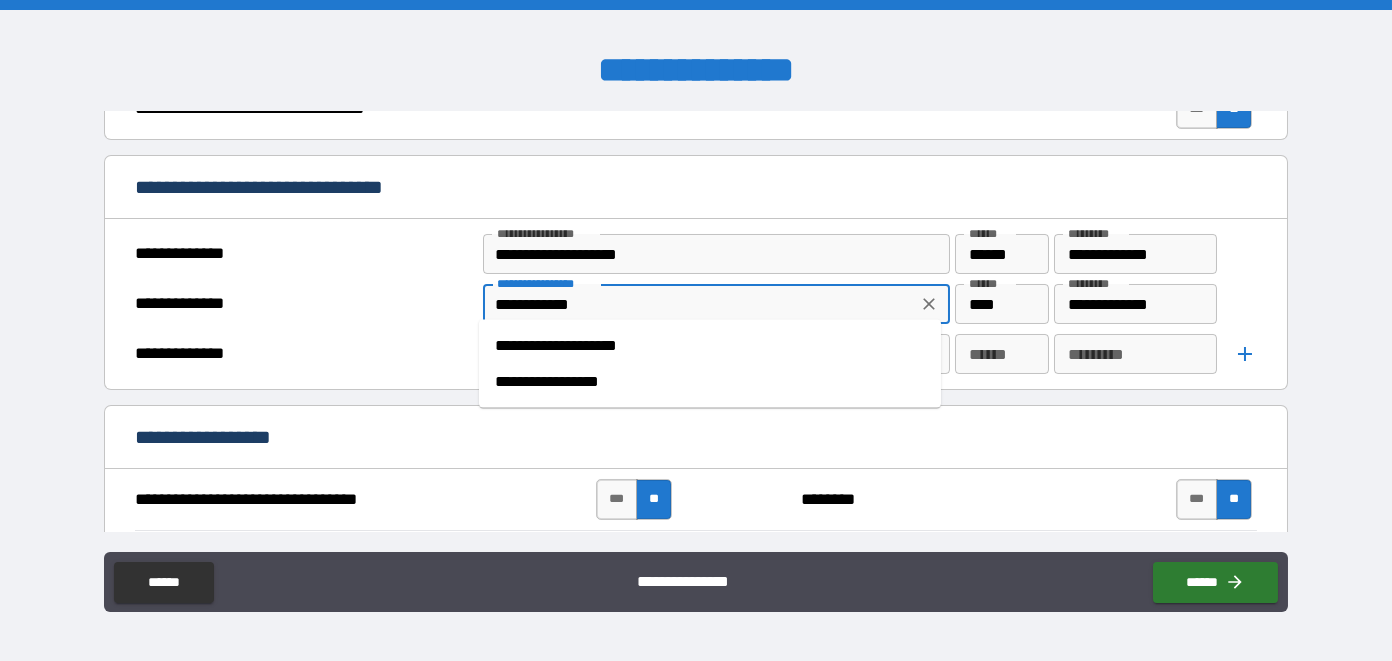 type on "**********" 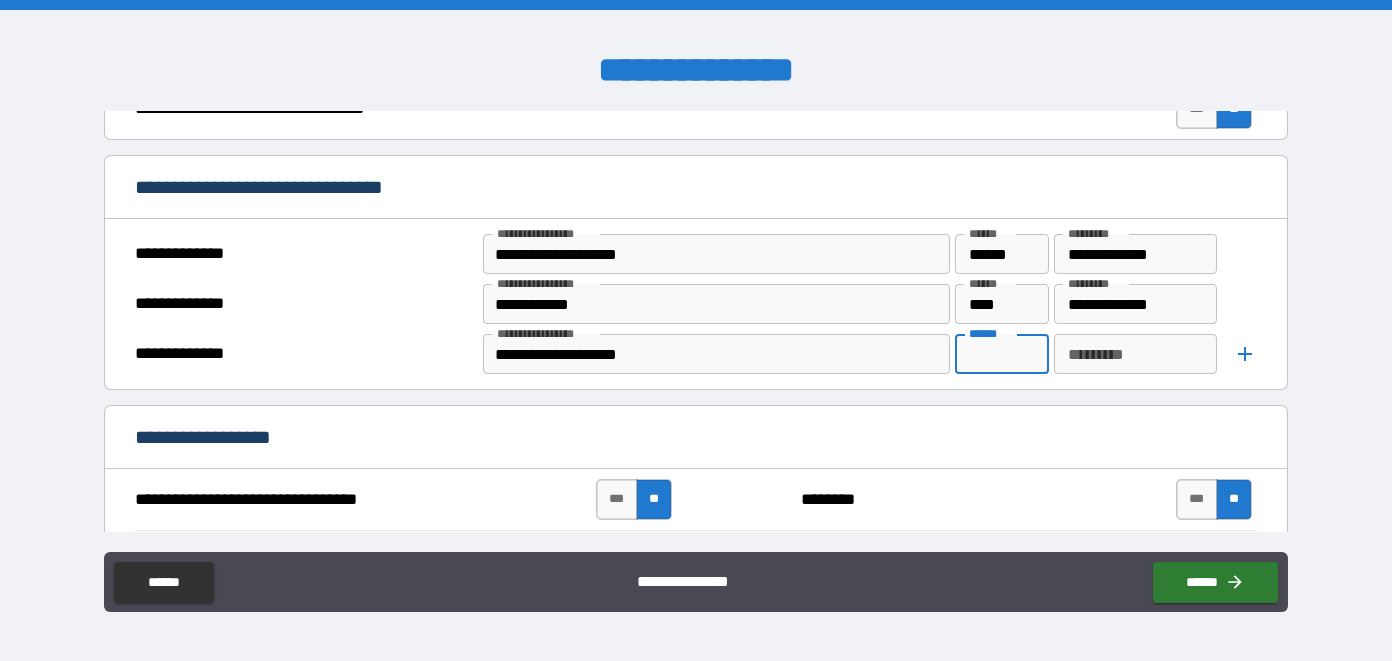click on "******" at bounding box center (1001, 354) 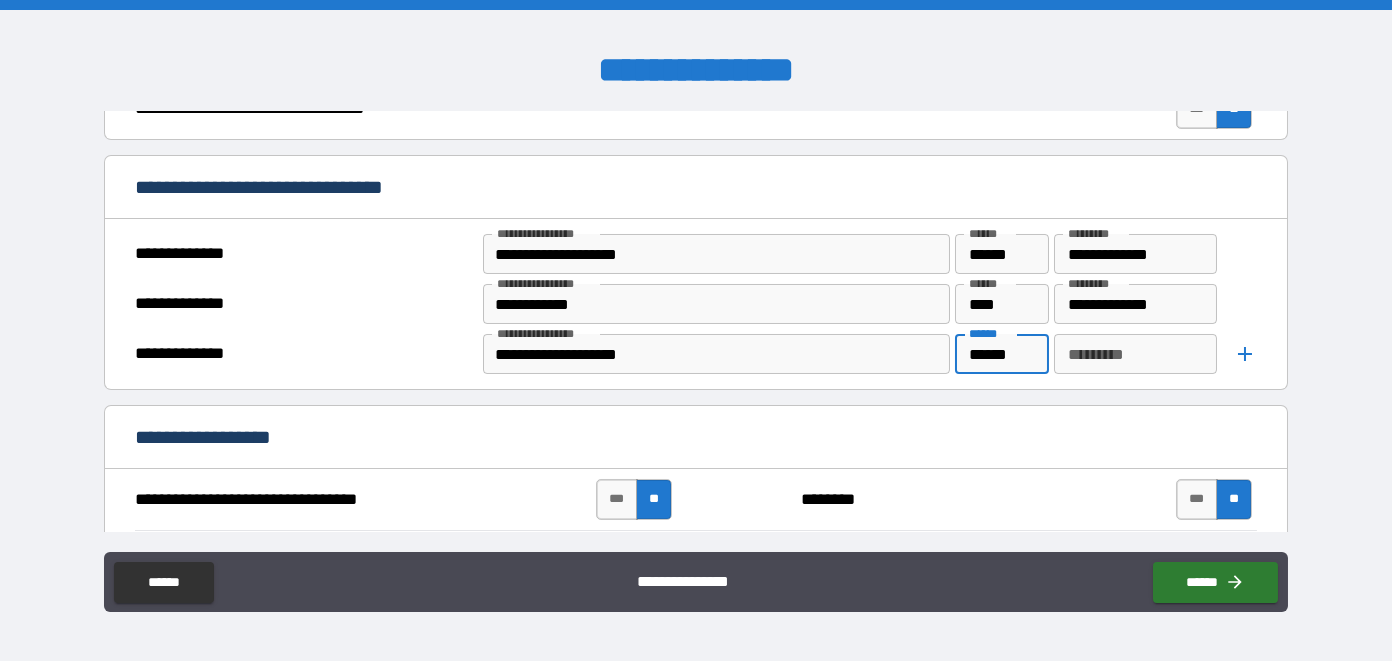 type on "******" 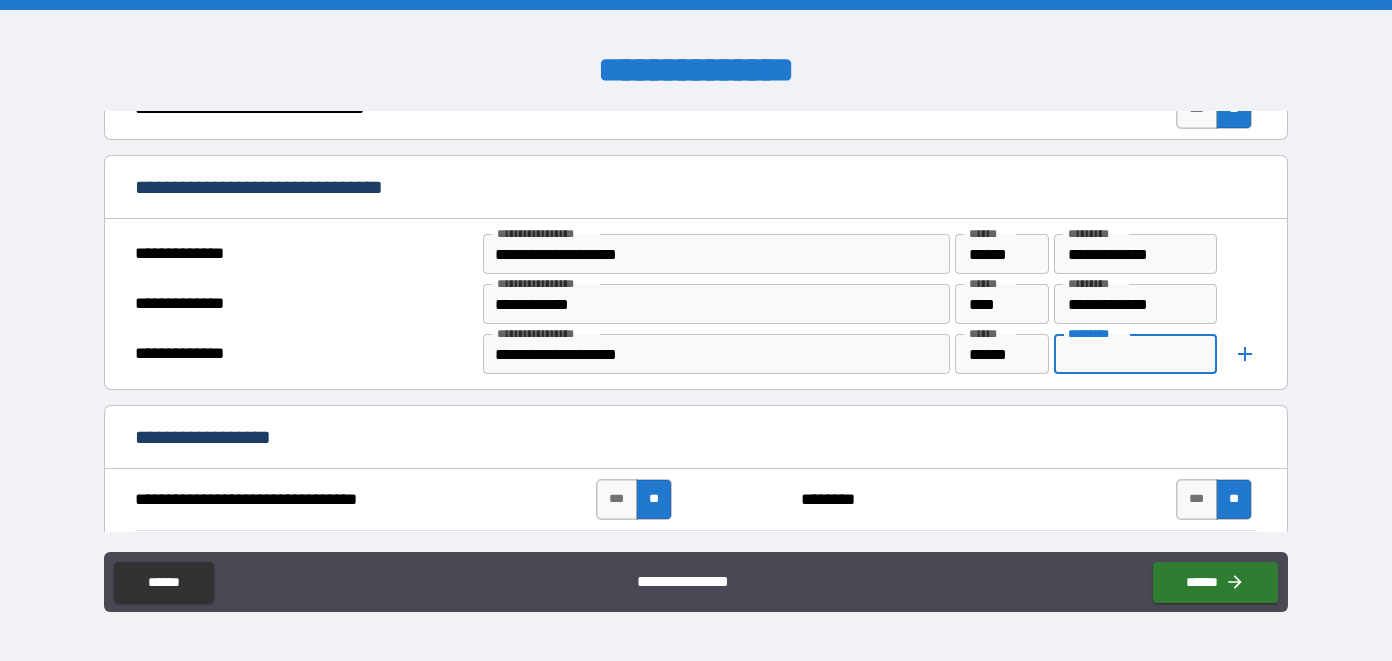 click on "********* *********" at bounding box center [1136, 354] 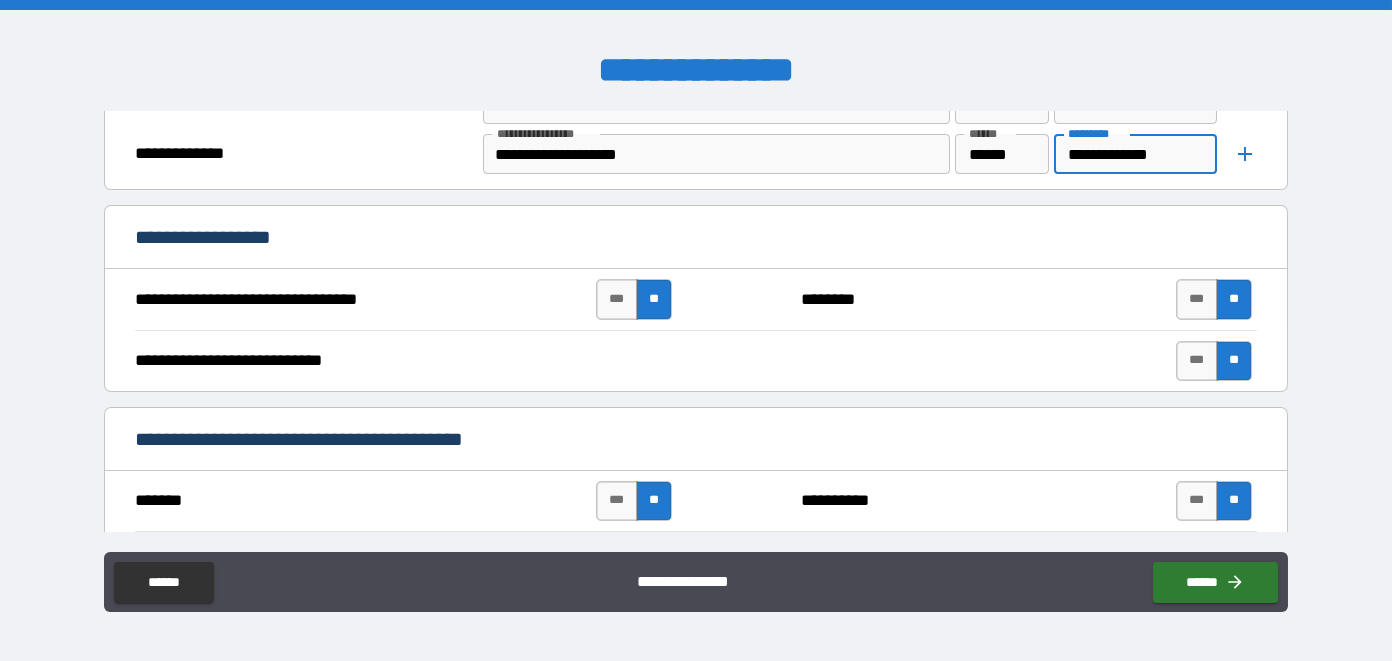 scroll, scrollTop: 831, scrollLeft: 0, axis: vertical 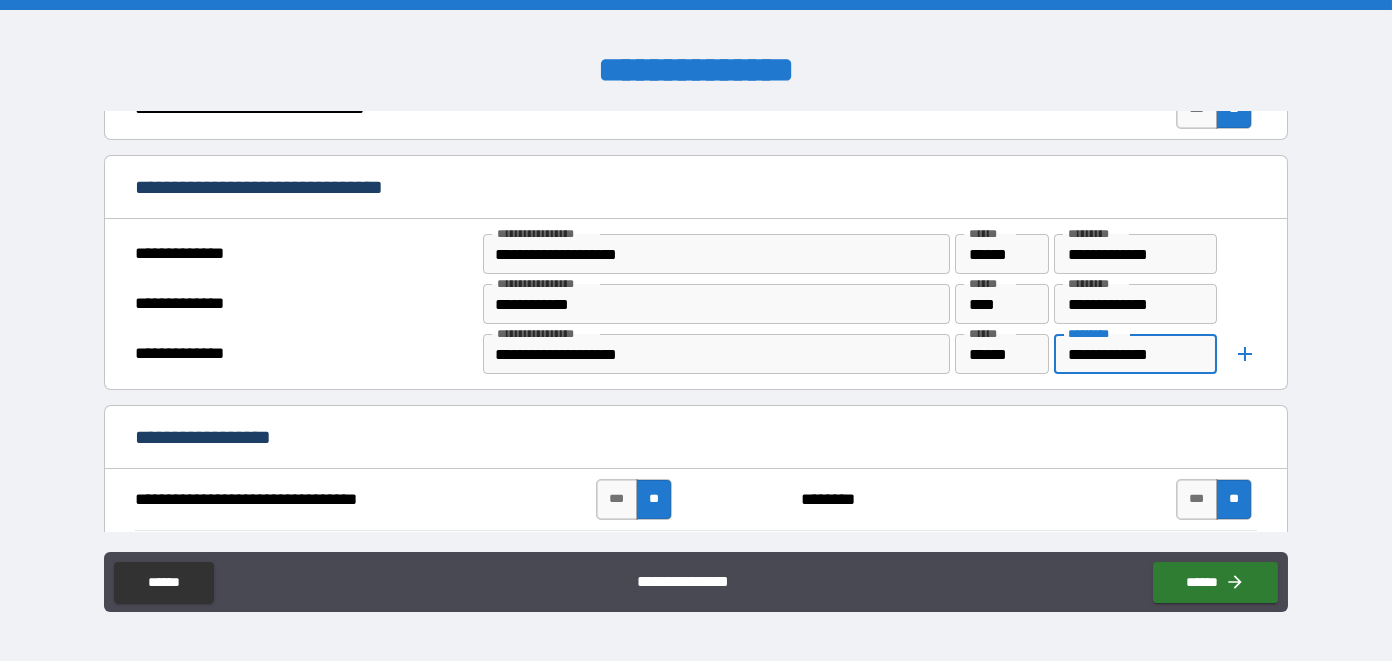 type on "**********" 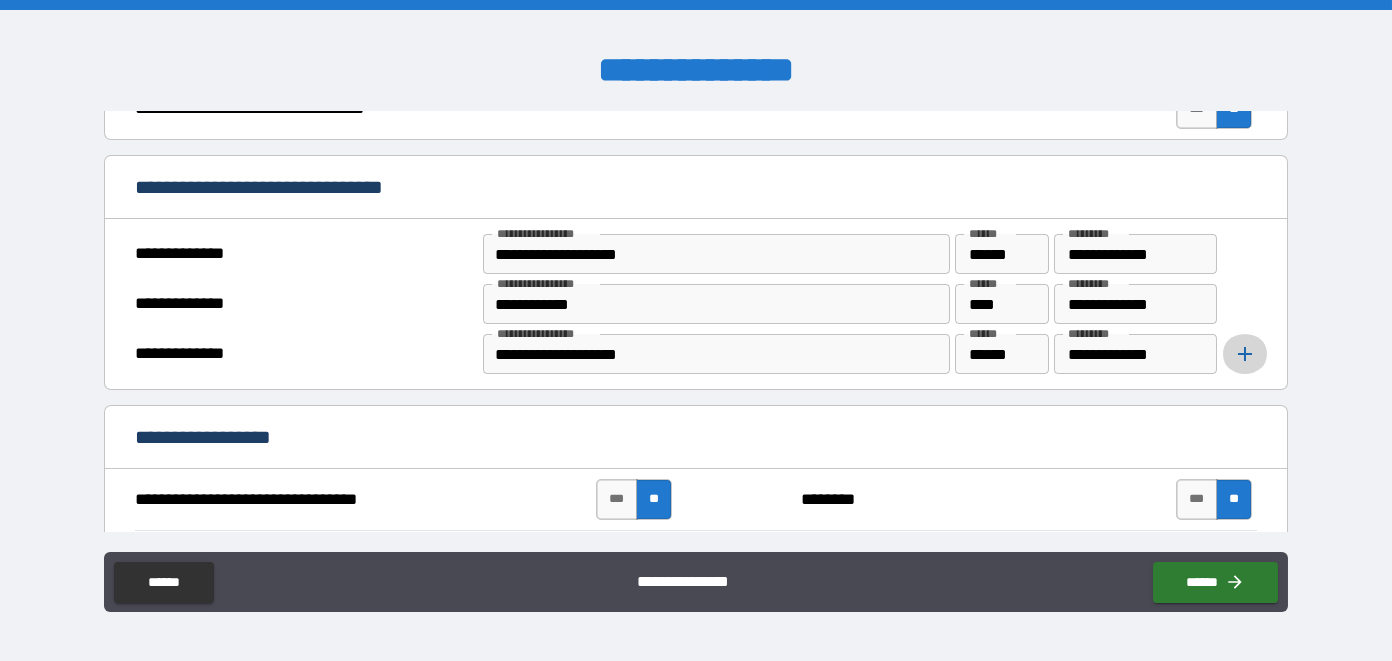drag, startPoint x: 1226, startPoint y: 345, endPoint x: 1215, endPoint y: 339, distance: 12.529964 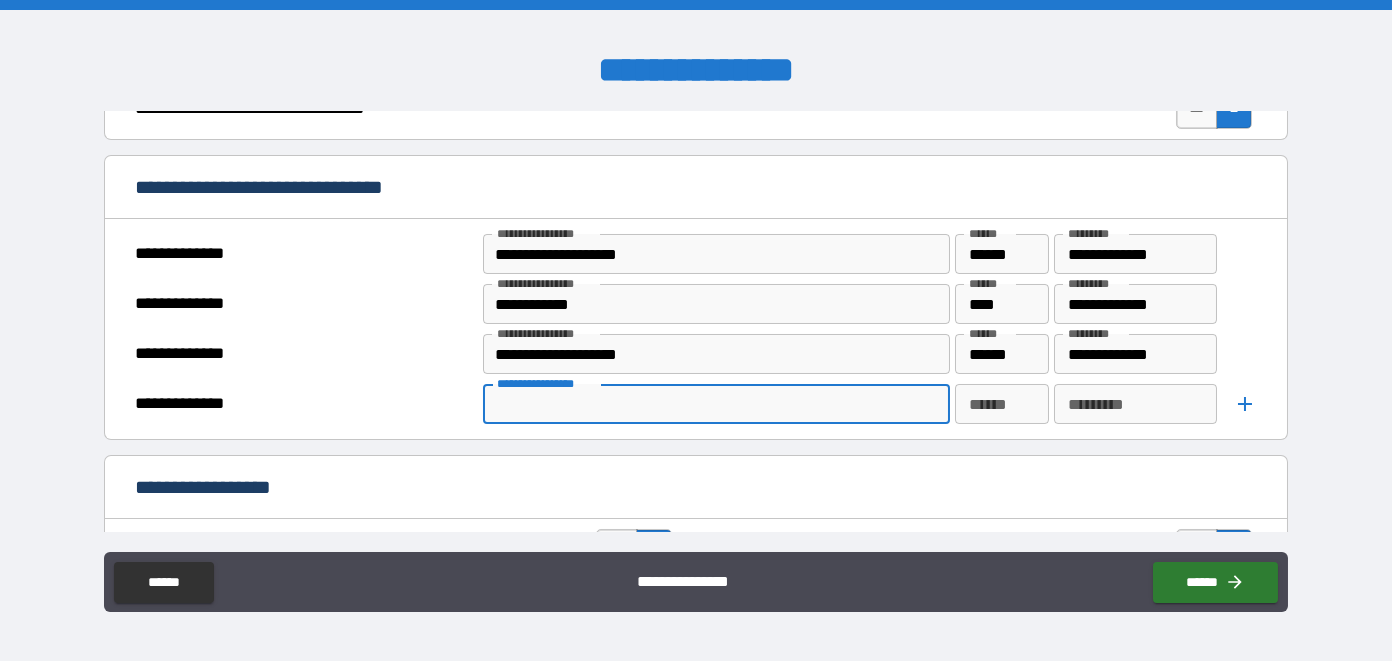 click on "**********" at bounding box center [715, 404] 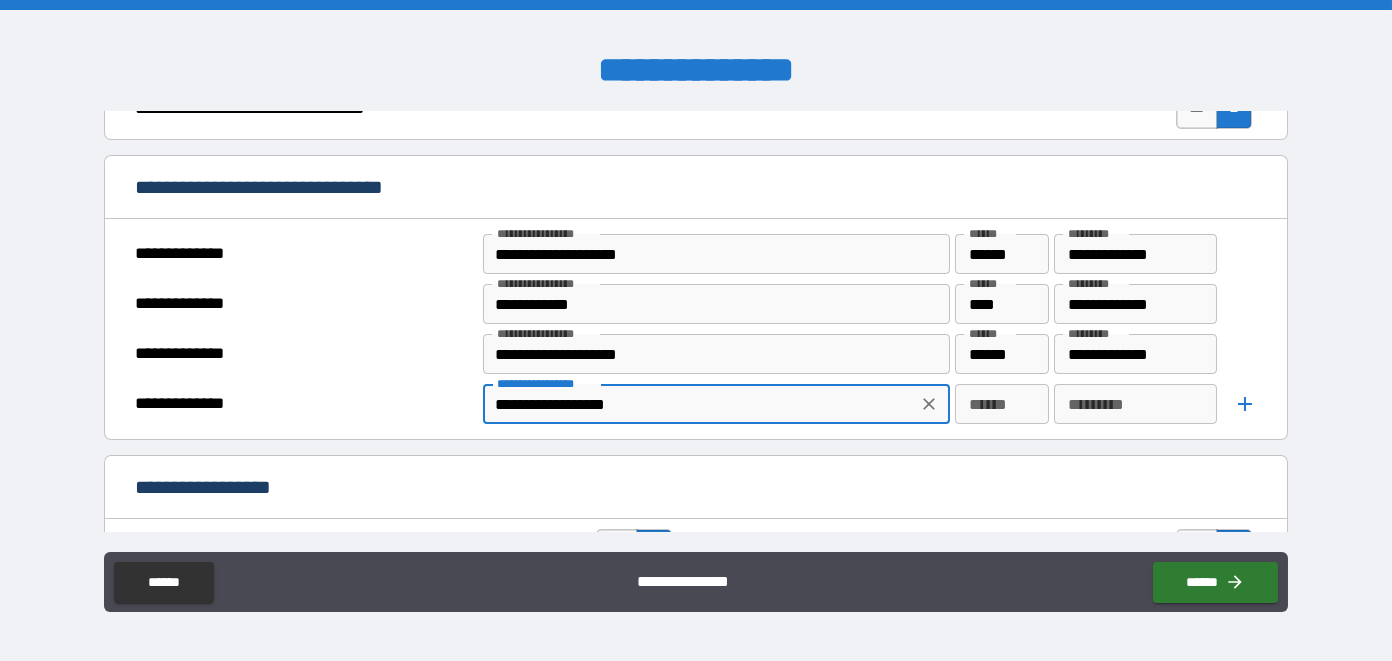 type on "**********" 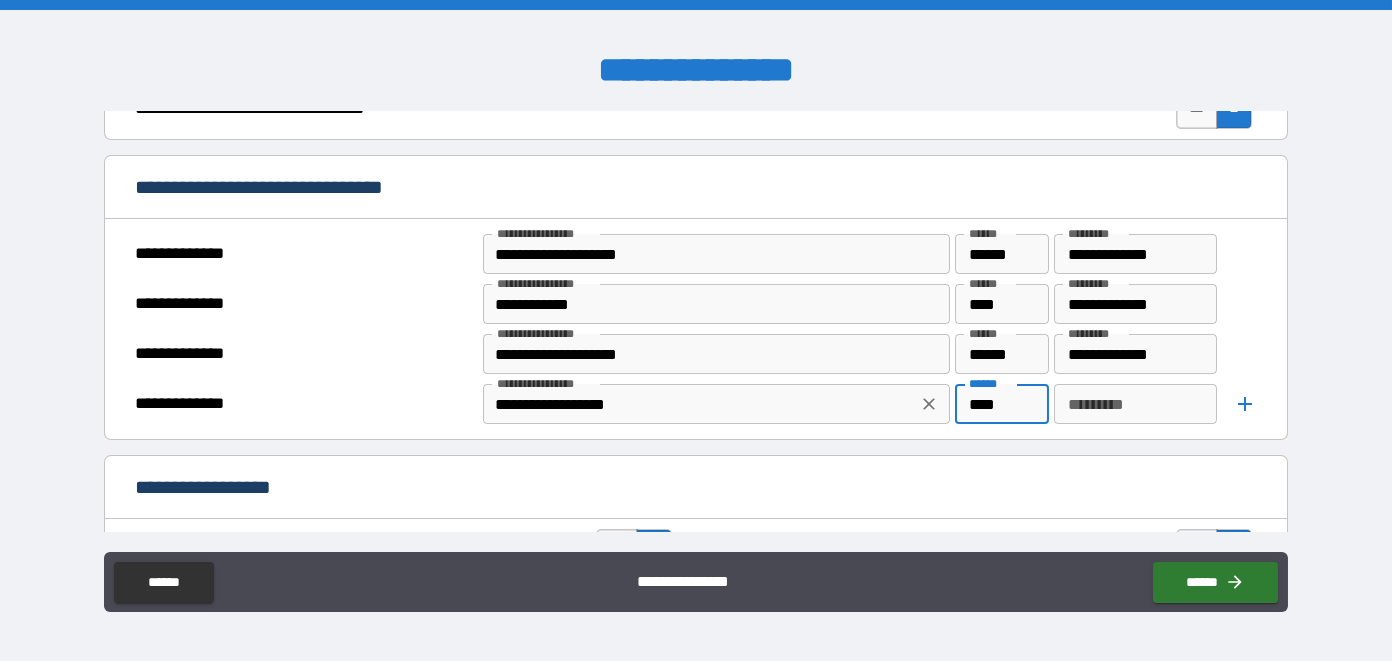 type on "****" 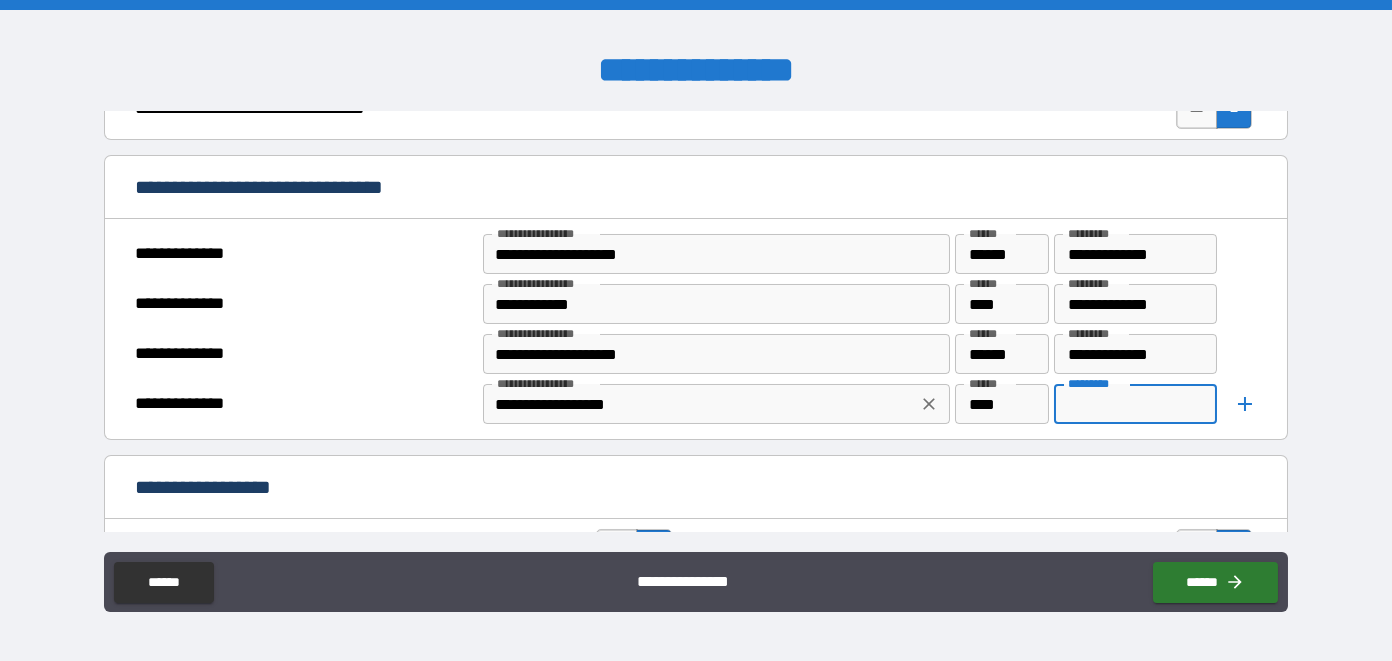 type on "*" 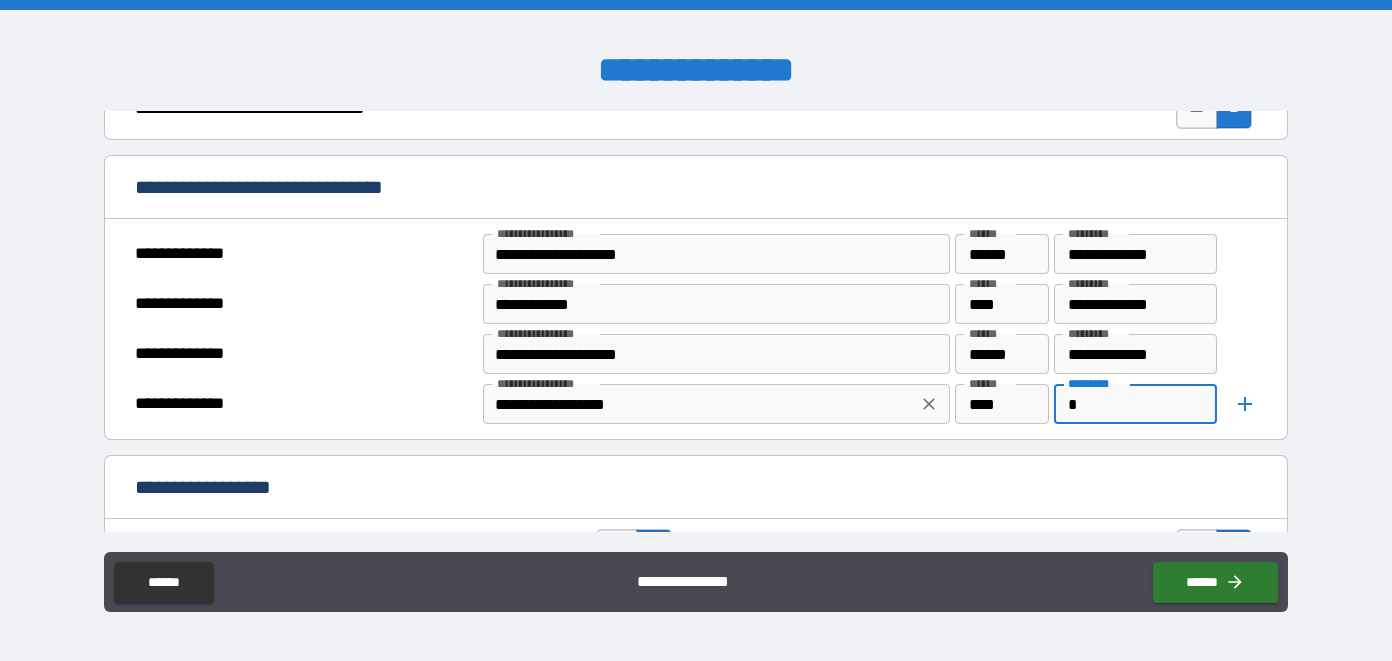 type 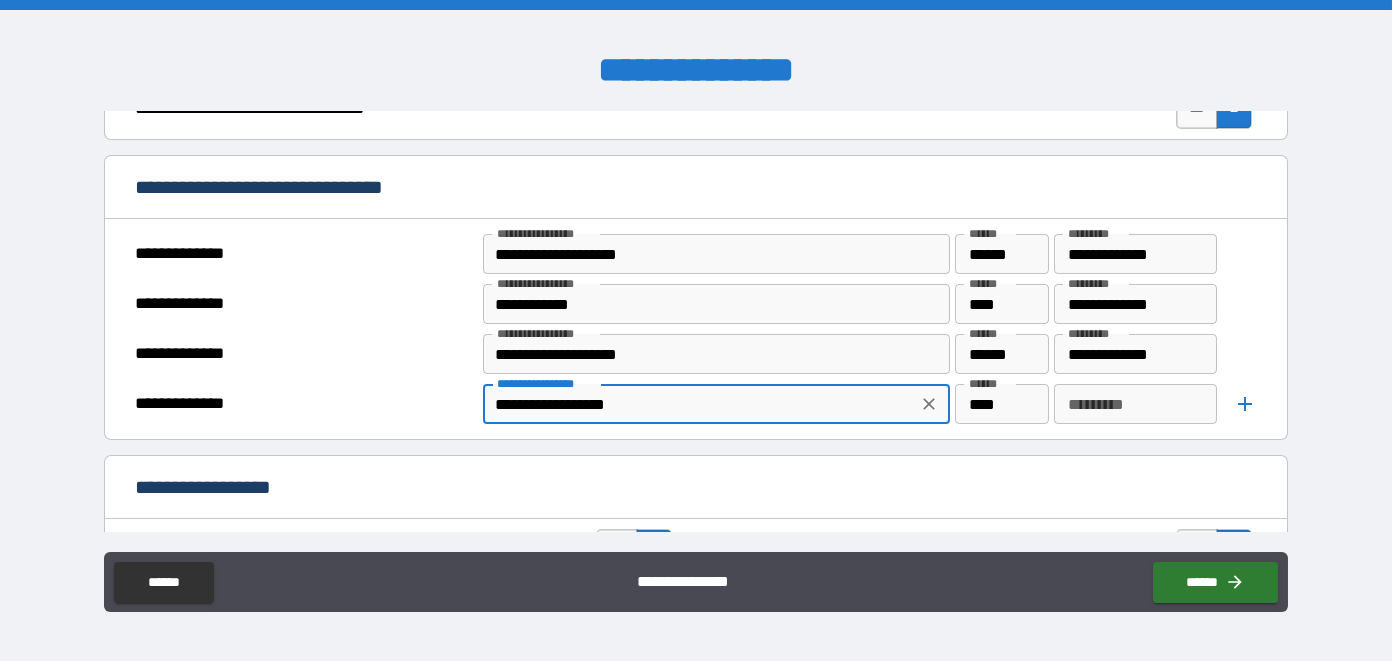 drag, startPoint x: 600, startPoint y: 396, endPoint x: 610, endPoint y: 397, distance: 10.049875 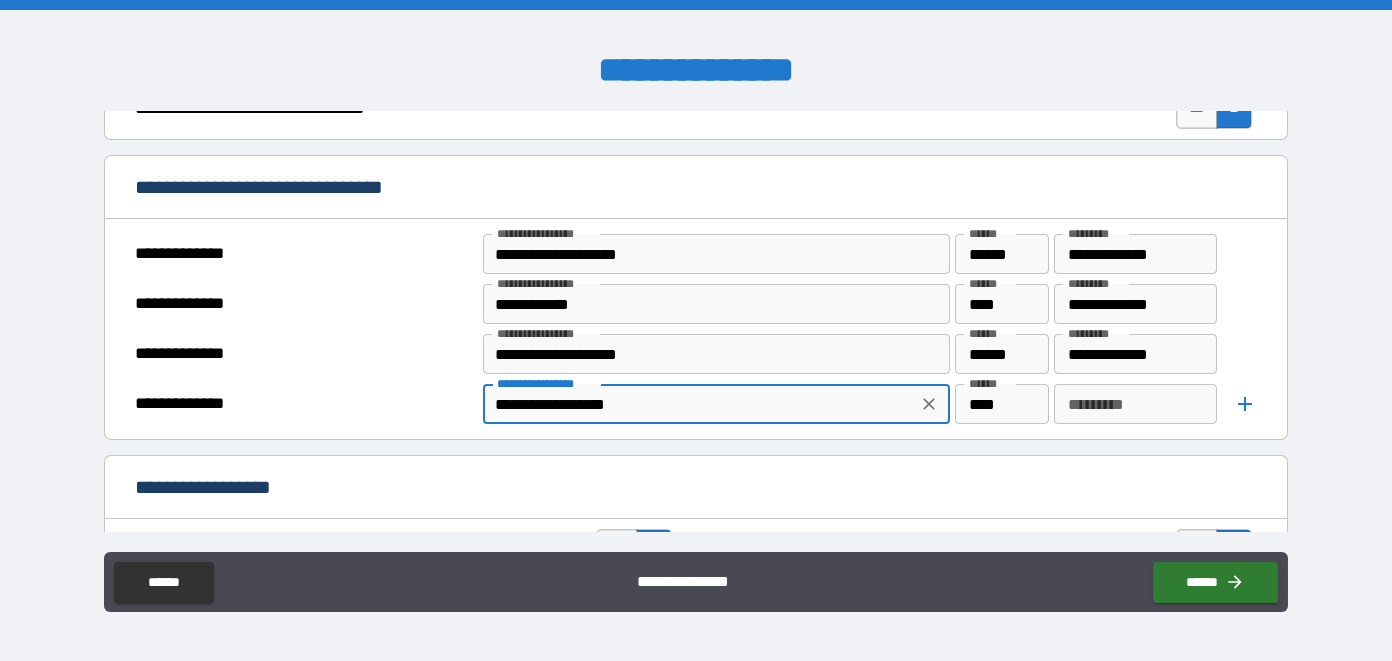 click on "**********" at bounding box center (700, 404) 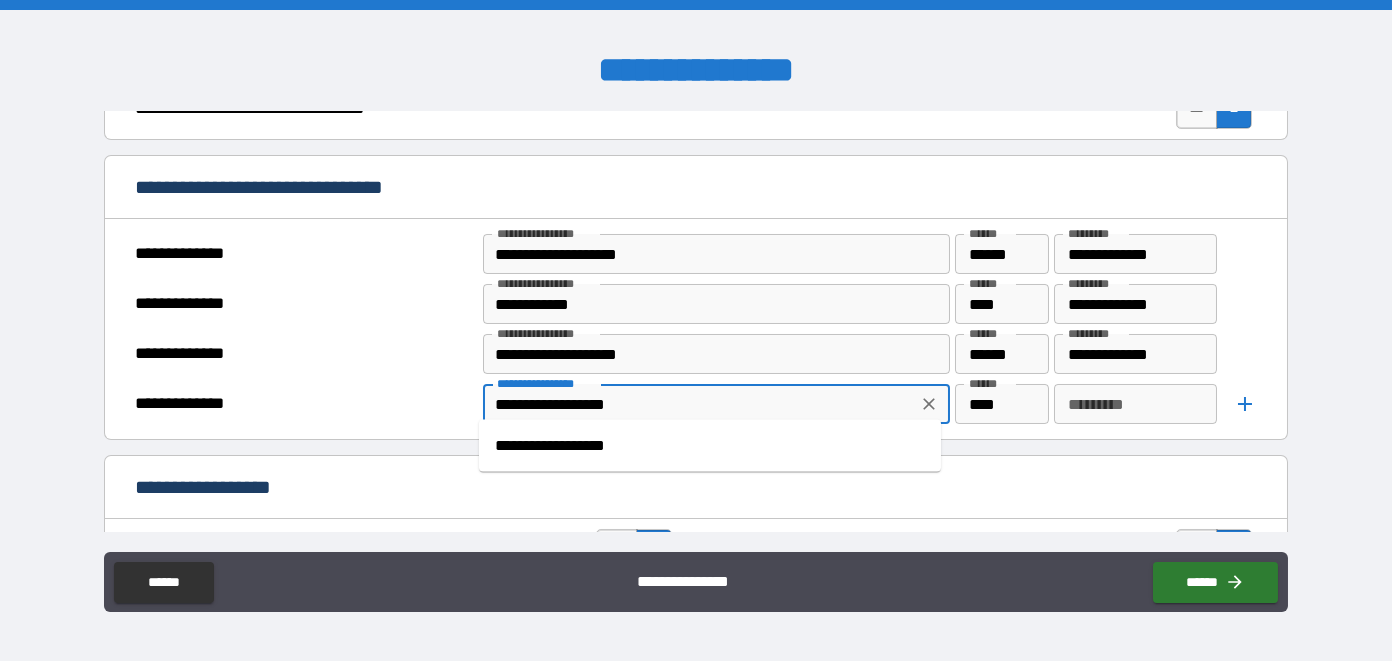 type on "**********" 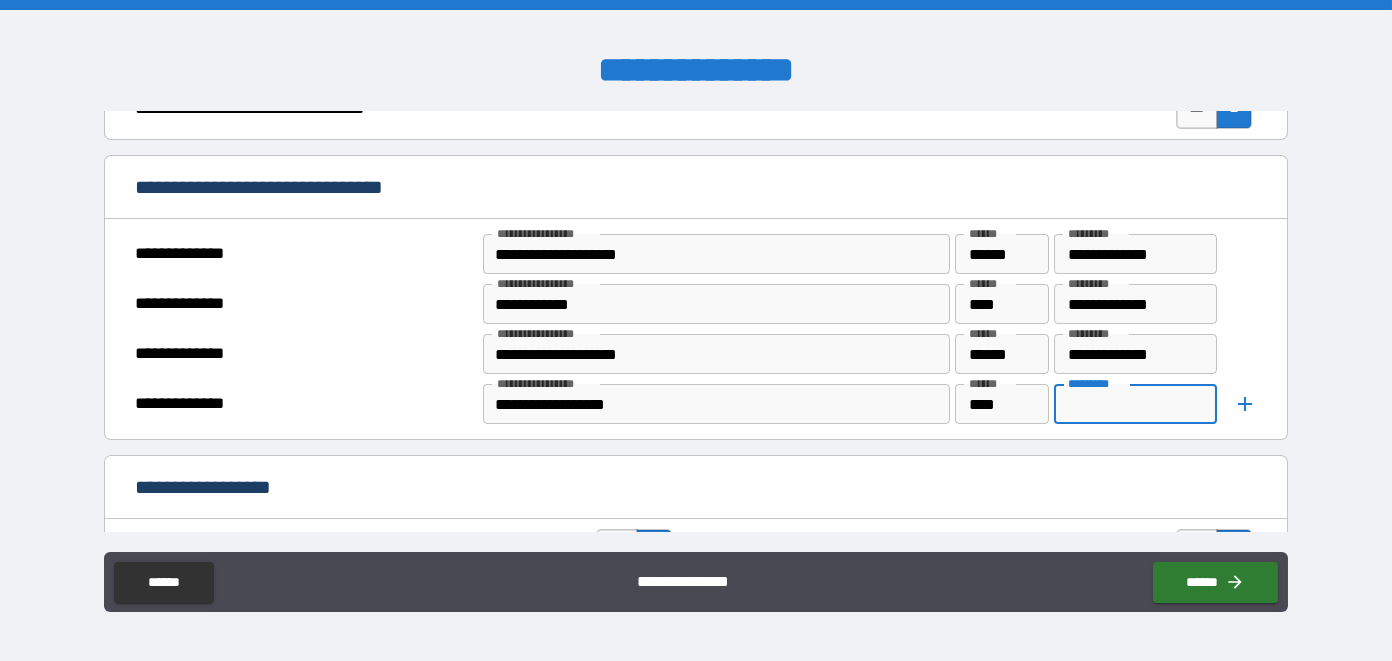 type on "*" 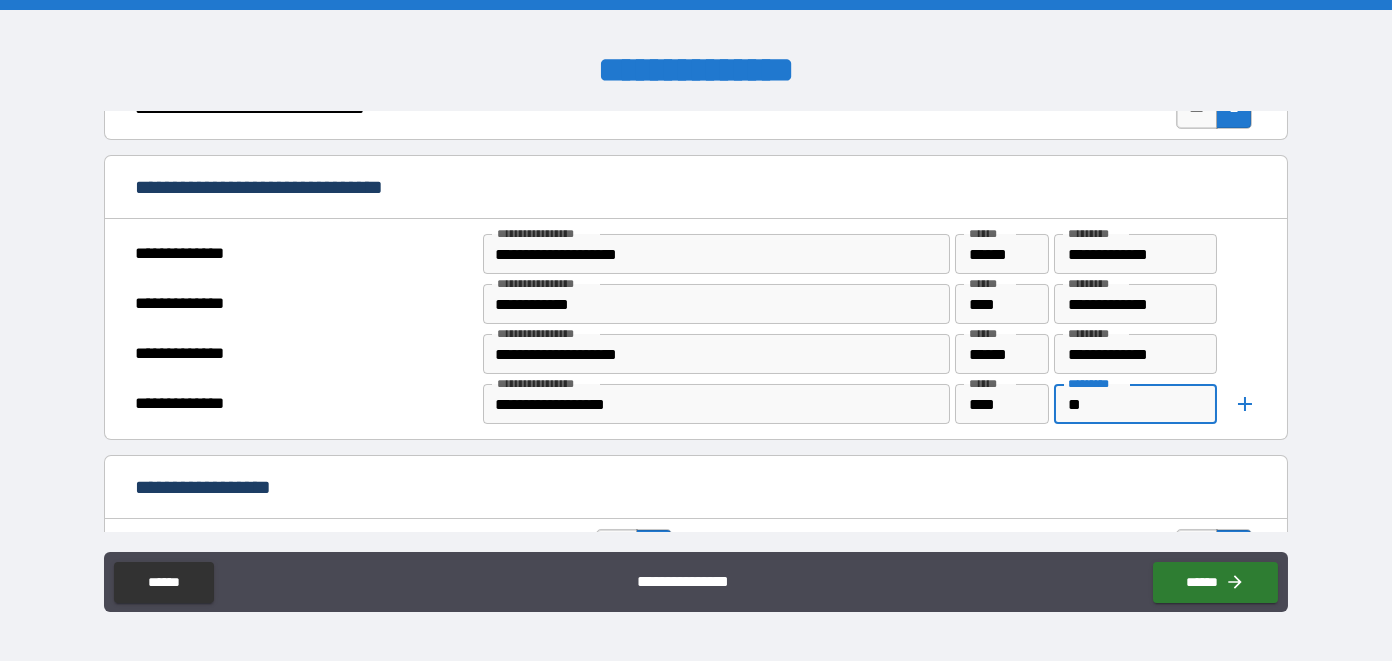 type on "*" 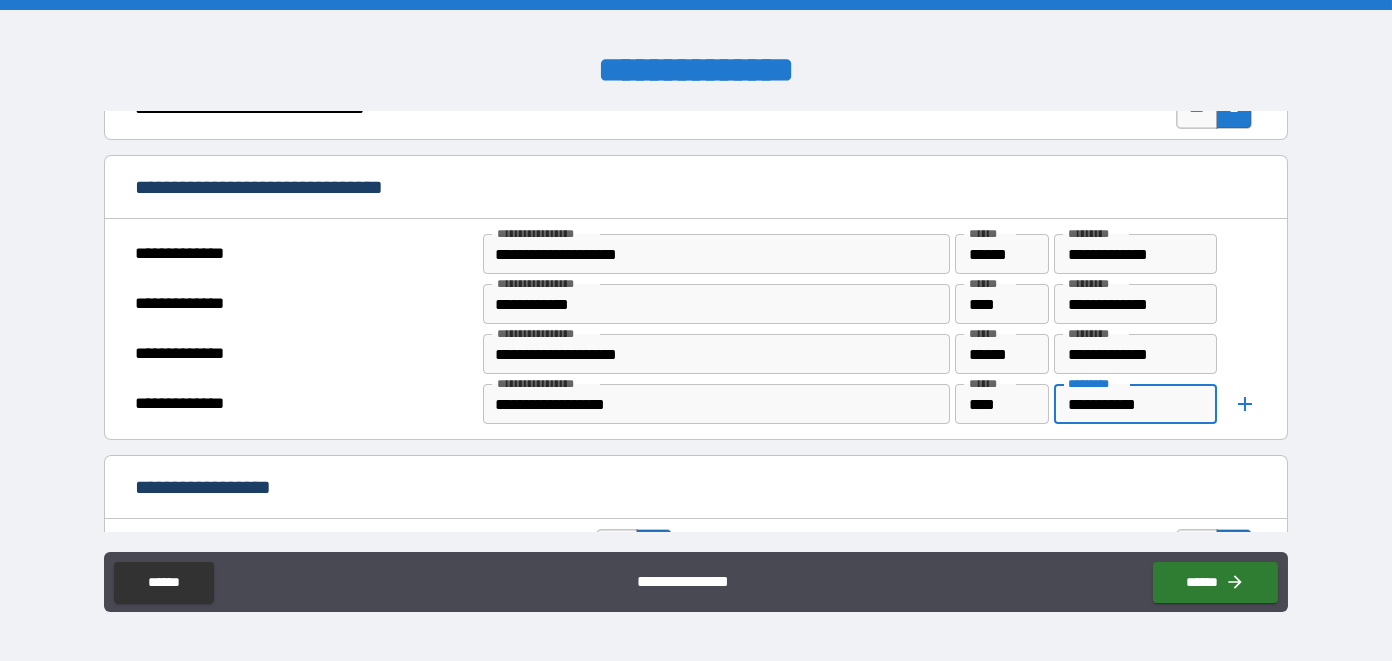 type on "**********" 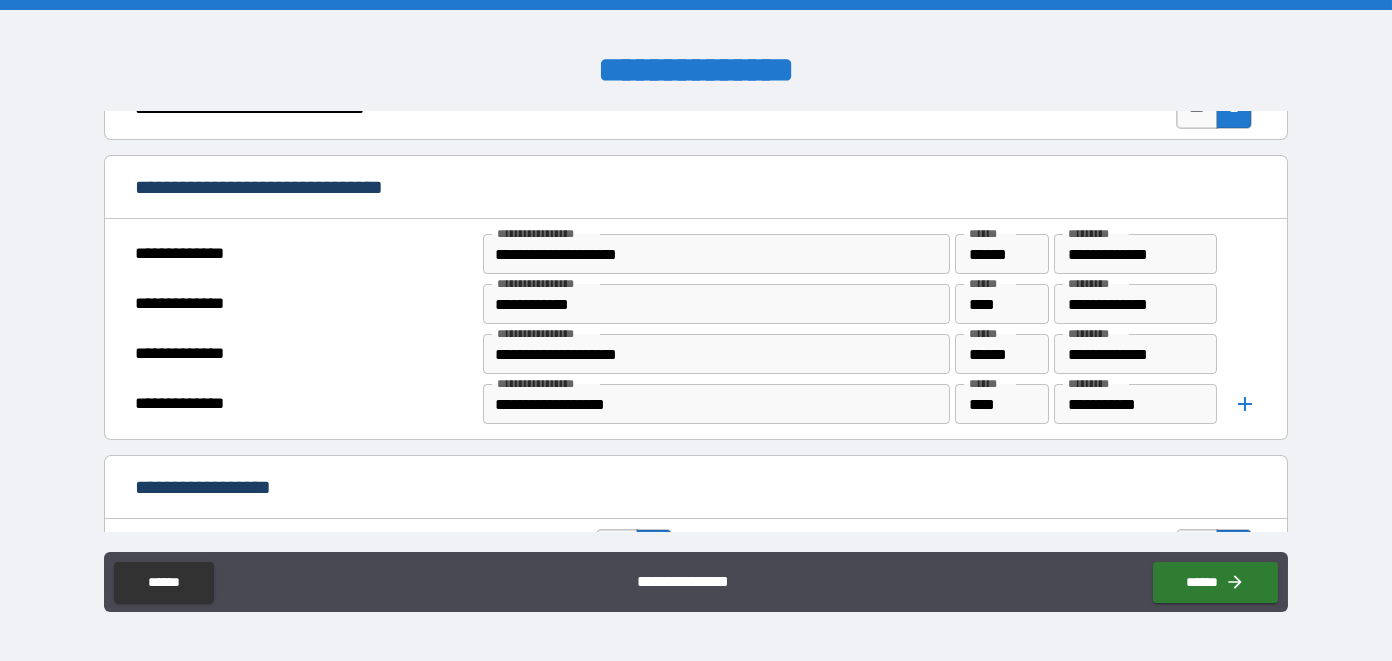 click on "[FIRST] [LAST] [CITY] [STATE] [ZIP] [STREET] [NUMBER] [APT] [CITY] [STATE] [ZIP] [COUNTRY] [PHONE] [EMAIL] [SSN] [DLN] [CC] [EXP] [CVV] [DOB] [AGE] [GENDER] [MARITAL] [OCCUPATION] [EMPLOYER] [JOBTITLE] [SALARY] [BANK] [ACCOUNT] [ROUTING] [CREDITSCORE] [ADDRESS] [CITY] [STATE] [ZIP] [COUNTRY] [PHONE] [EMAIL] [SSN] [DLN] [CC] [EXP] [CVV] [DOB] [AGE] [GENDER] [MARITAL] [OCCUPATION] [EMPLOYER] [JOBTITLE] [SALARY] [BANK] [ACCOUNT] [ROUTING] [CREDITSCORE] [ADDRESS] [CITY] [STATE] [ZIP] [COUNTRY] [PHONE] [EMAIL] [SSN] [DLN] [CC] [EXP] [CVV] [DOB] [AGE] [GENDER] [MARITAL] [OCCUPATION] [EMPLOYER] [JOBTITLE] [SALARY] [BANK] [ACCOUNT] [ROUTING] [CREDITSCORE]" at bounding box center (696, 334) 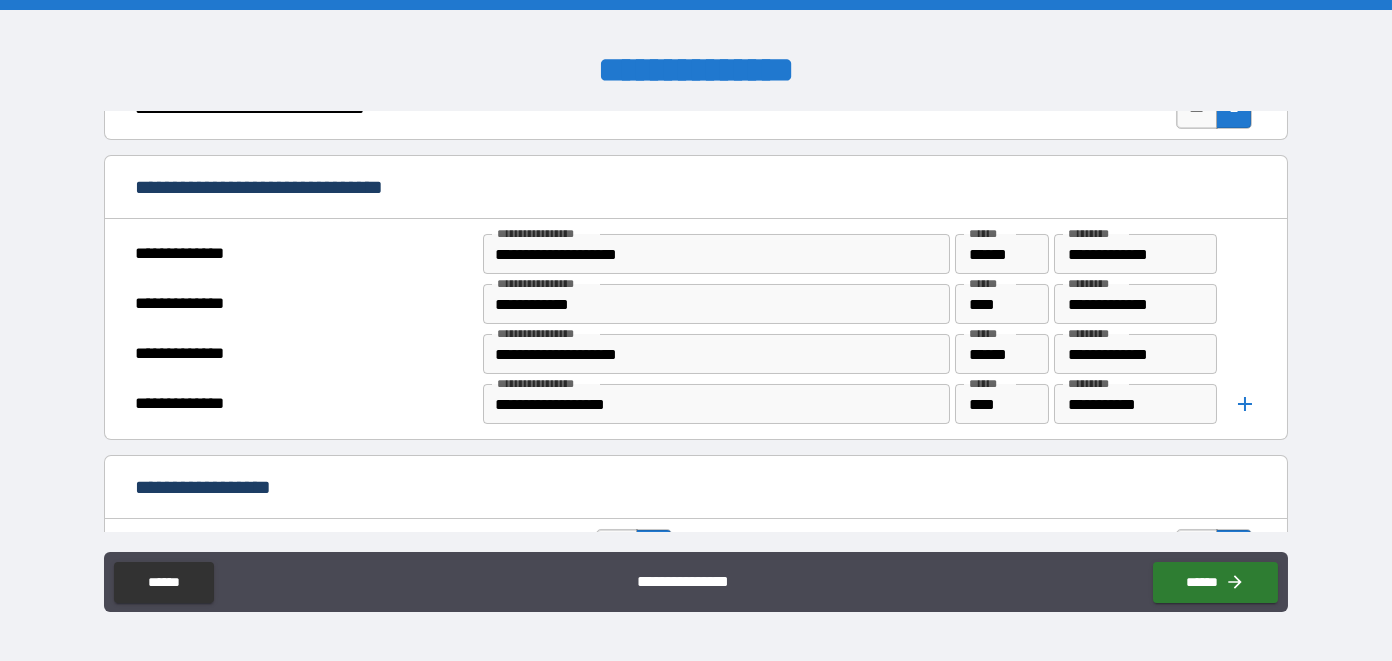 click 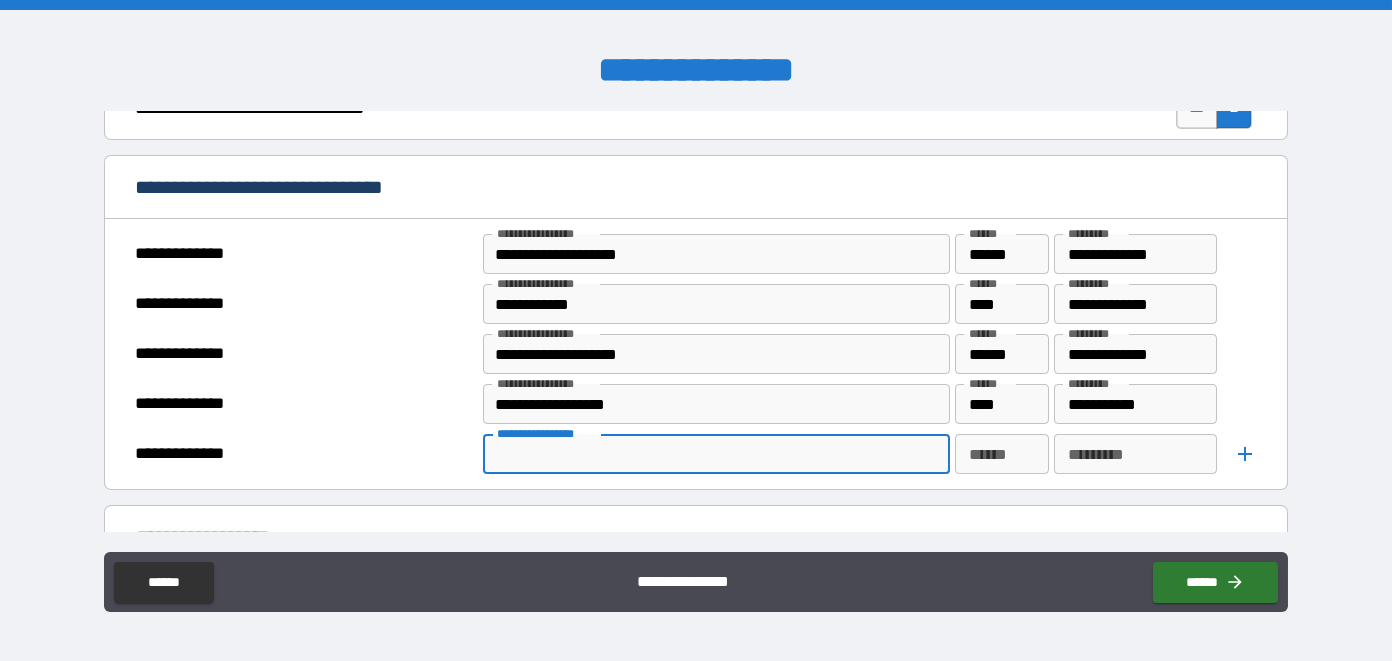 click on "**********" at bounding box center (715, 454) 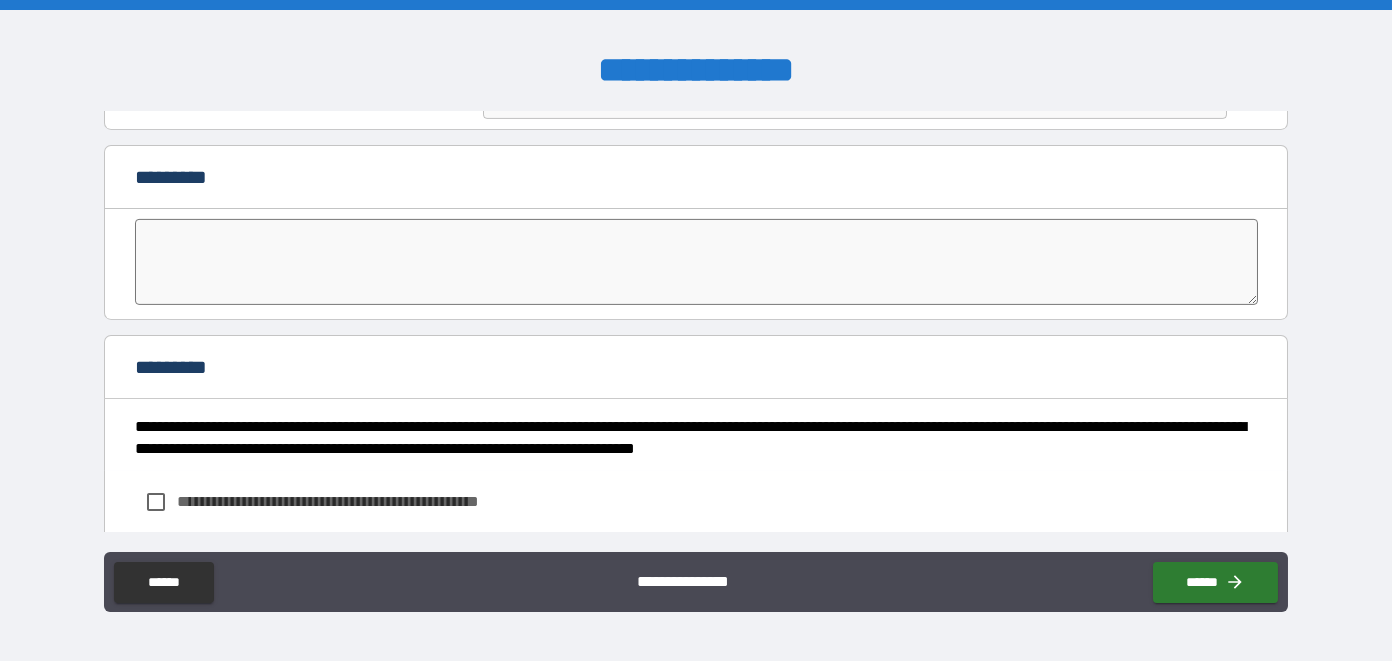 scroll, scrollTop: 4530, scrollLeft: 0, axis: vertical 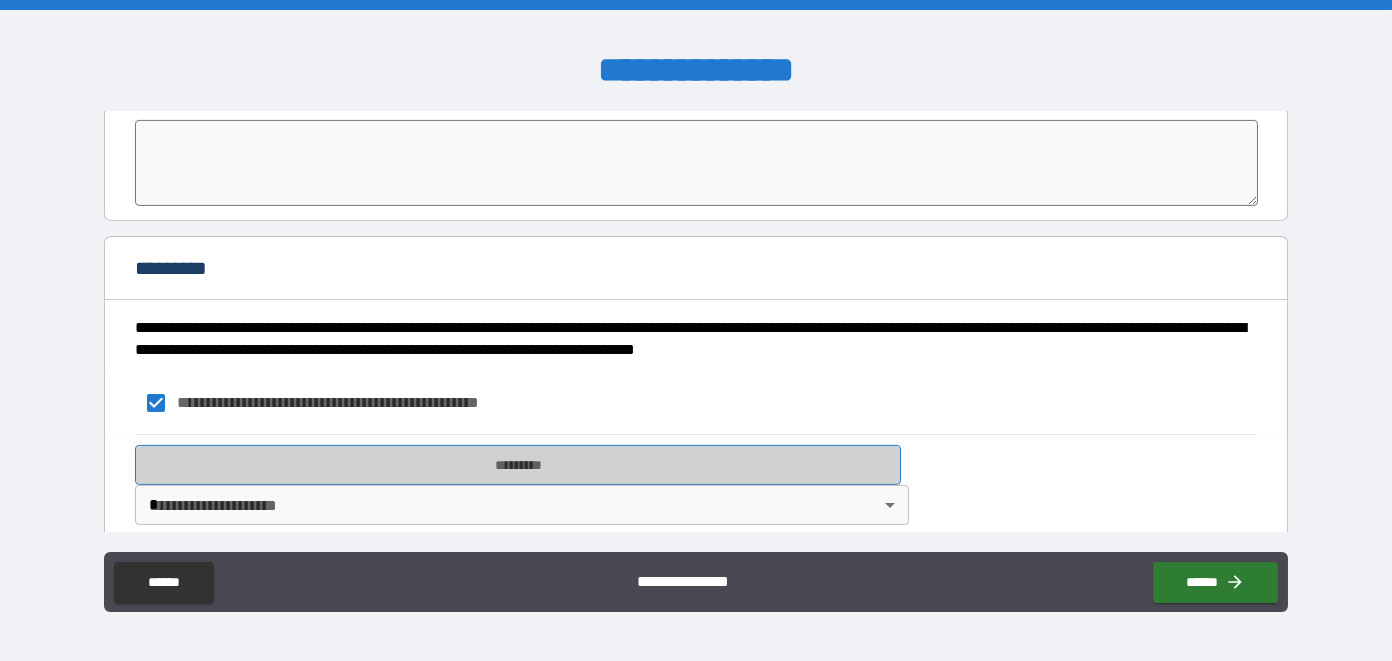 click on "*********" at bounding box center [518, 465] 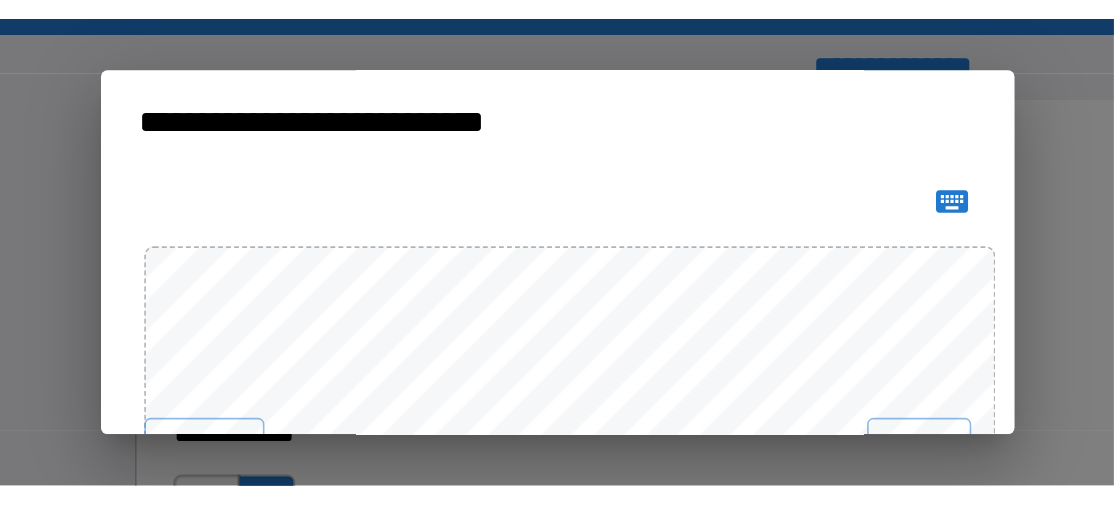 scroll, scrollTop: 5114, scrollLeft: 0, axis: vertical 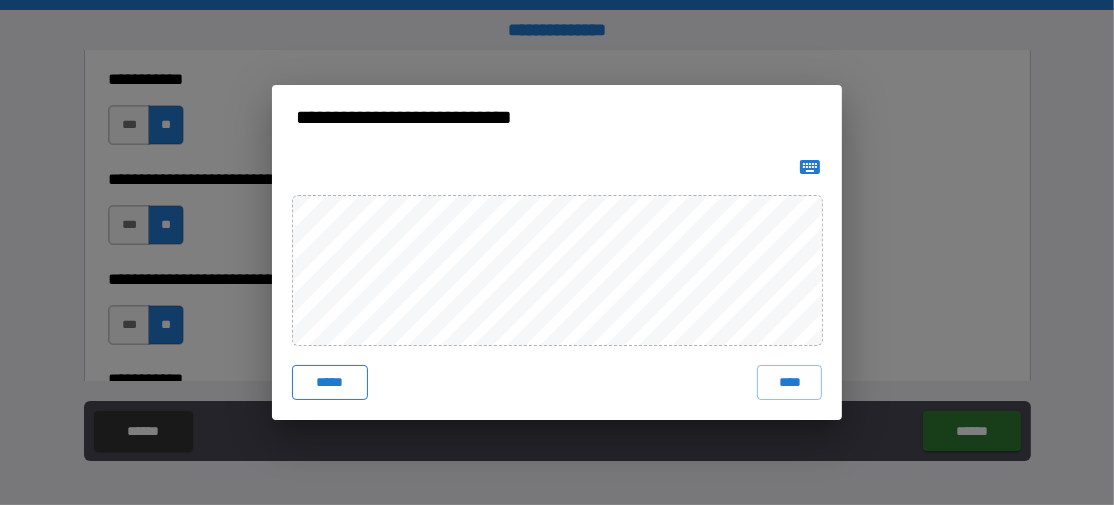 click on "*****" at bounding box center [330, 383] 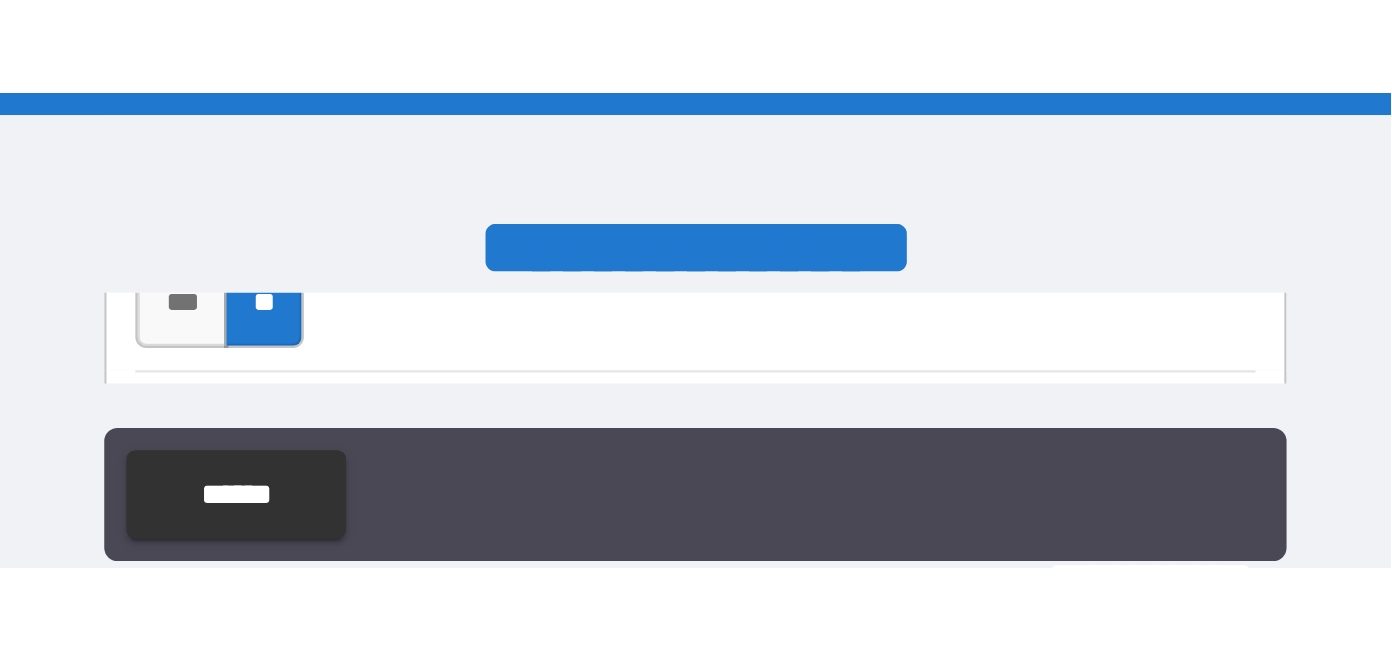 scroll, scrollTop: 4547, scrollLeft: 0, axis: vertical 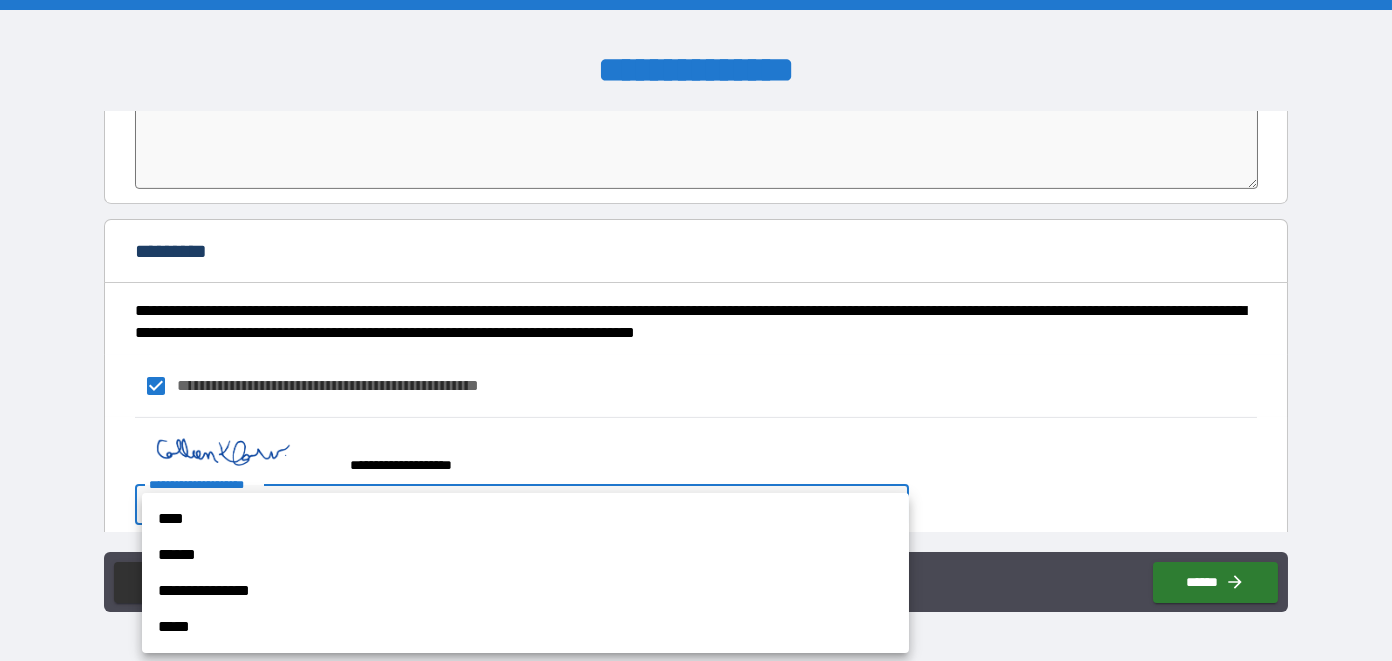 click on "[FIRST] [LAST] [CITY] [STATE] [ZIP] [STREET] [NUMBER] [APT] [CITY] [STATE] [ZIP] [COUNTRY] [PHONE] [EMAIL] [SSN] [DLN] [CC] [EXP] [CVV] [DOB] [AGE] [GENDER] [MARITAL] [OCCUPATION] [EMPLOYER] [JOBTITLE] [SALARY] [BANK] [ACCOUNT] [ROUTING] [CREDITSCORE] [ADDRESS] [CITY] [STATE] [ZIP] [COUNTRY] [PHONE] [EMAIL] [SSN] [DLN] [CC] [EXP] [CVV] [DOB] [AGE] [GENDER] [MARITAL] [OCCUPATION] [EMPLOYER] [JOBTITLE] [SALARY] [BANK] [ACCOUNT] [ROUTING] [CREDITSCORE] [ADDRESS] [CITY] [STATE] [ZIP] [COUNTRY] [PHONE] [EMAIL] [SSN] [DLN] [CC] [EXP] [CVV] [DOB] [AGE] [GENDER] [MARITAL] [OCCUPATION] [EMPLOYER] [JOBTITLE] [SALARY] [BANK] [ACCOUNT] [ROUTING] [CREDITSCORE] [ADDRESS] [CITY] [STATE] [ZIP] [COUNTRY] [PHONE] [EMAIL] [SSN] [DLN] [CC] [EXP] [CVV] [DOB] [AGE] [GENDER] [MARITAL] [OCCUPATION] [EMPLOYER] [JOBTITLE] [SALARY] [BANK] [ACCOUNT] [ROUTING] [CREDITSCORE] [ADDRESS] [CITY] [STATE] [ZIP] [COUNTRY] [PHONE] [EMAIL] [SSN] [DLN] [CC] [EXP] [CVV] [DOB] [AGE] [GENDER] [MARITAL] [OCCUPATION] [EMPLOYER] [JOBTITLE] [SALARY] [BANK] [ACCOUNT] [ROUTING] [CREDITSCORE]" at bounding box center (696, 331) 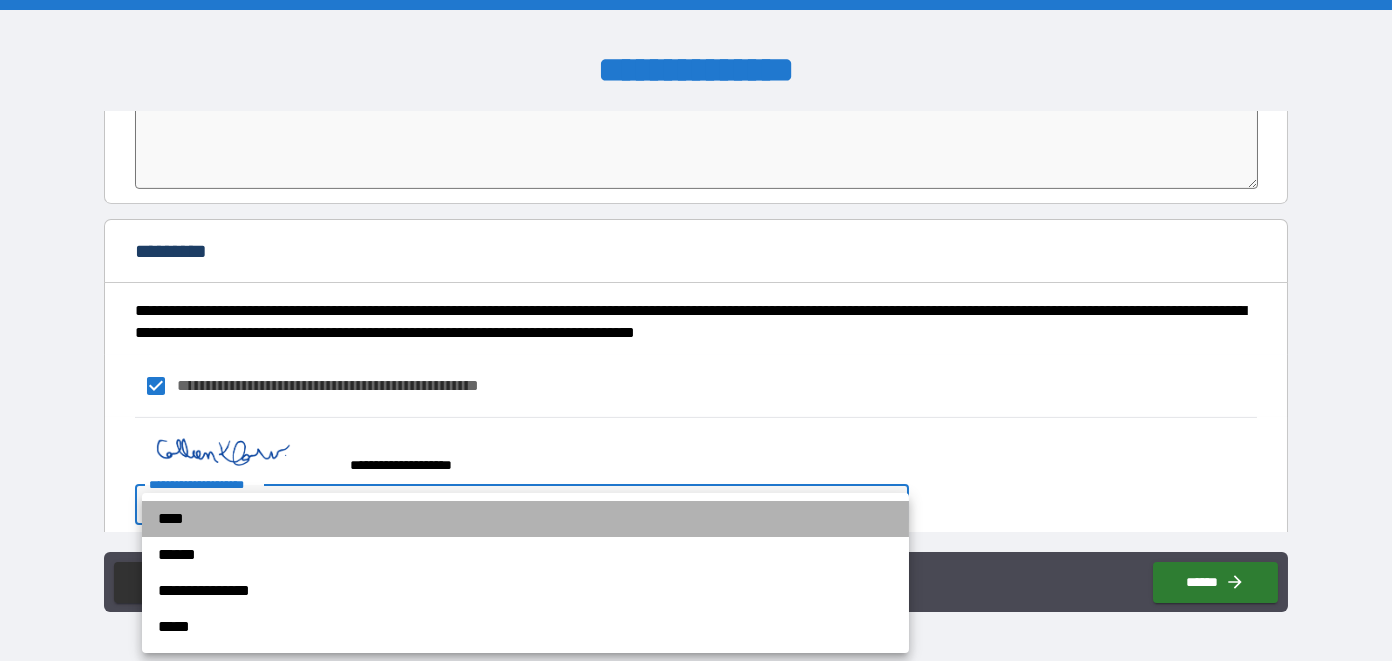 click on "****" at bounding box center (525, 519) 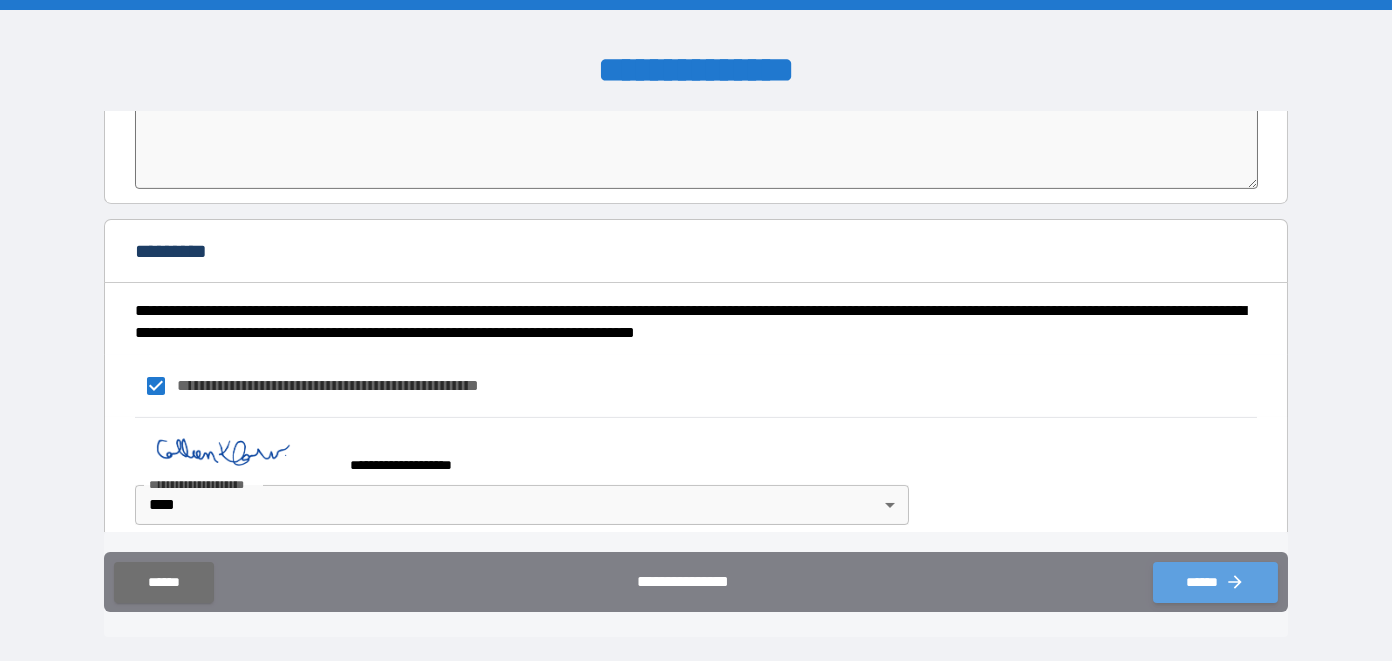 click on "******" at bounding box center [1215, 582] 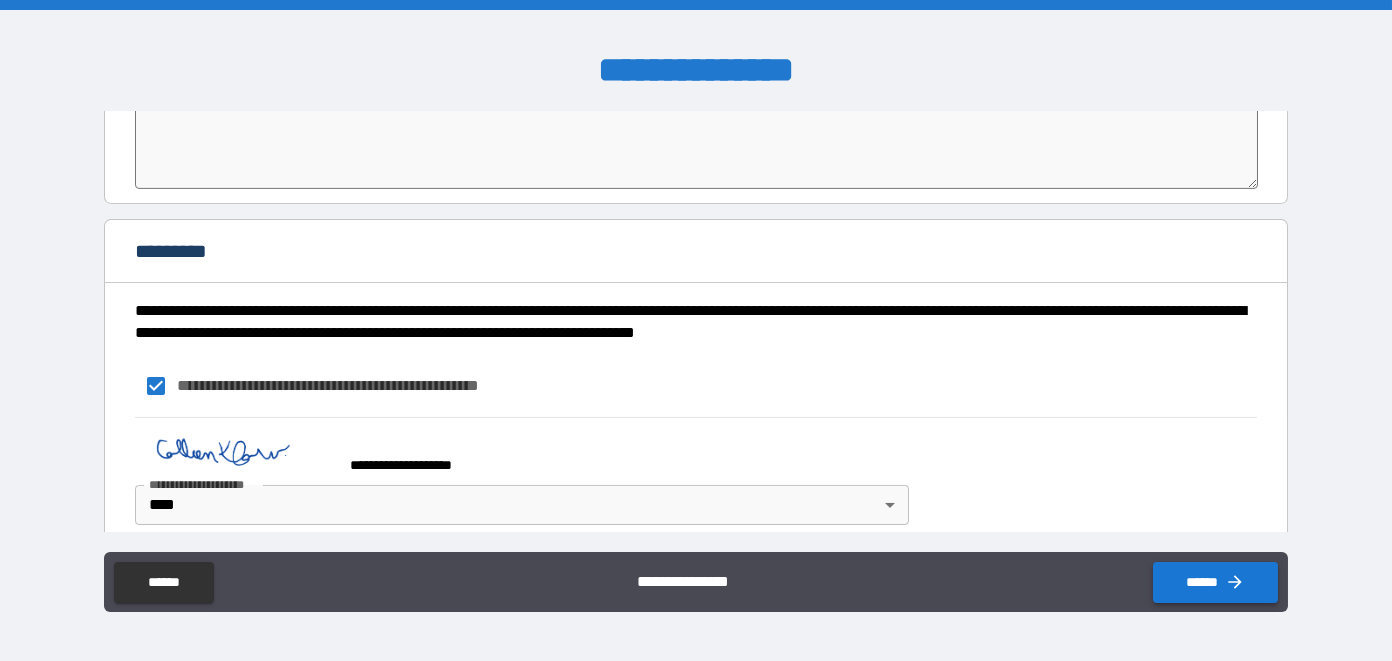 click on "******" at bounding box center (1215, 582) 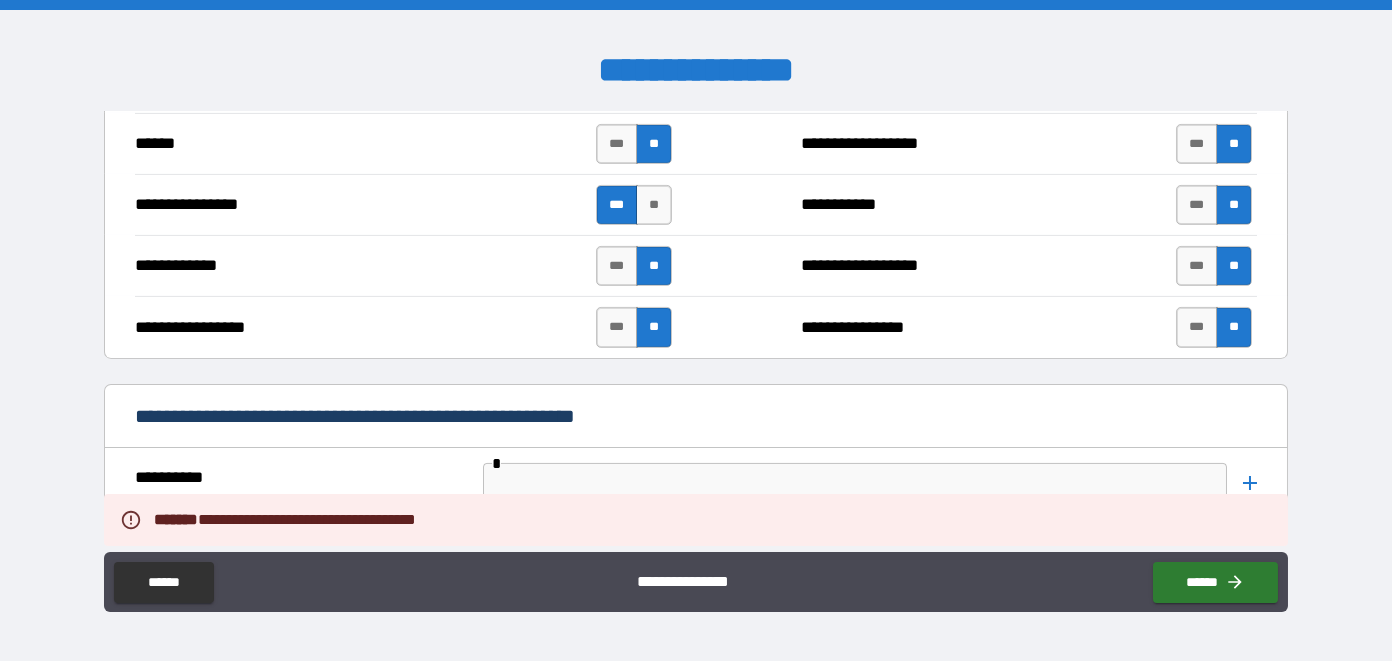 scroll, scrollTop: 3747, scrollLeft: 0, axis: vertical 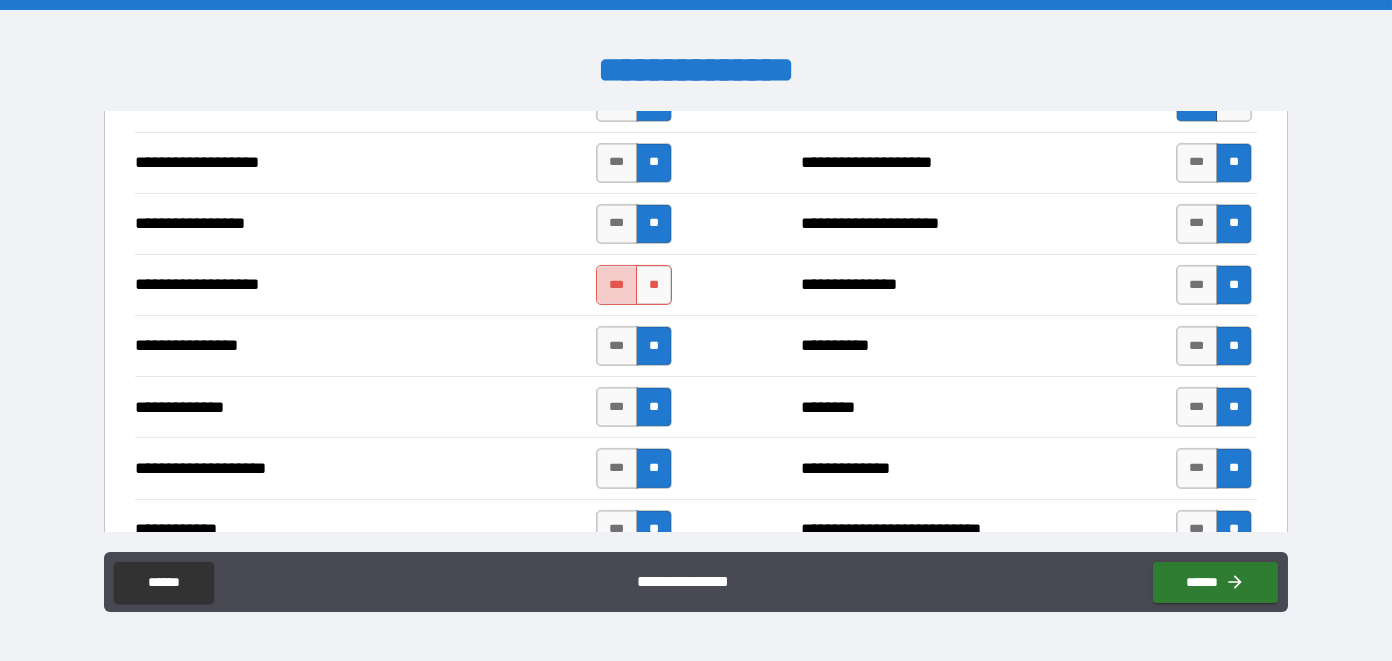 click on "***" at bounding box center [617, 285] 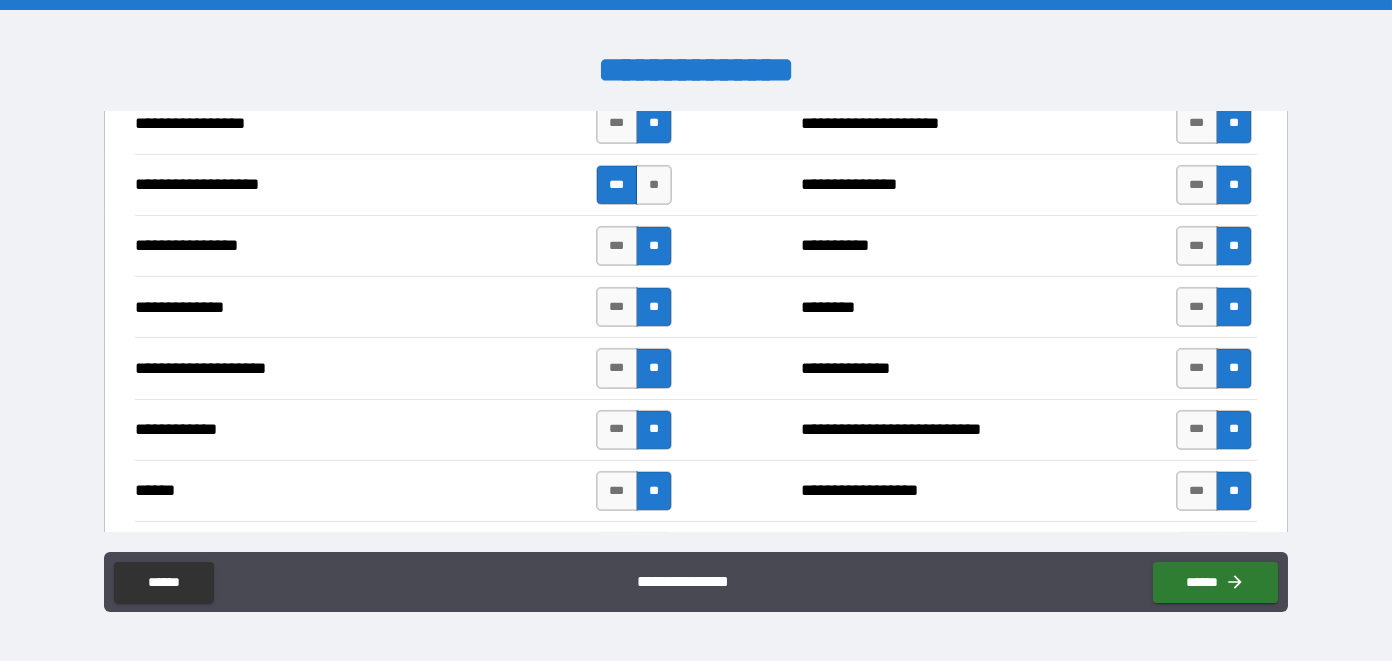 scroll, scrollTop: 3600, scrollLeft: 0, axis: vertical 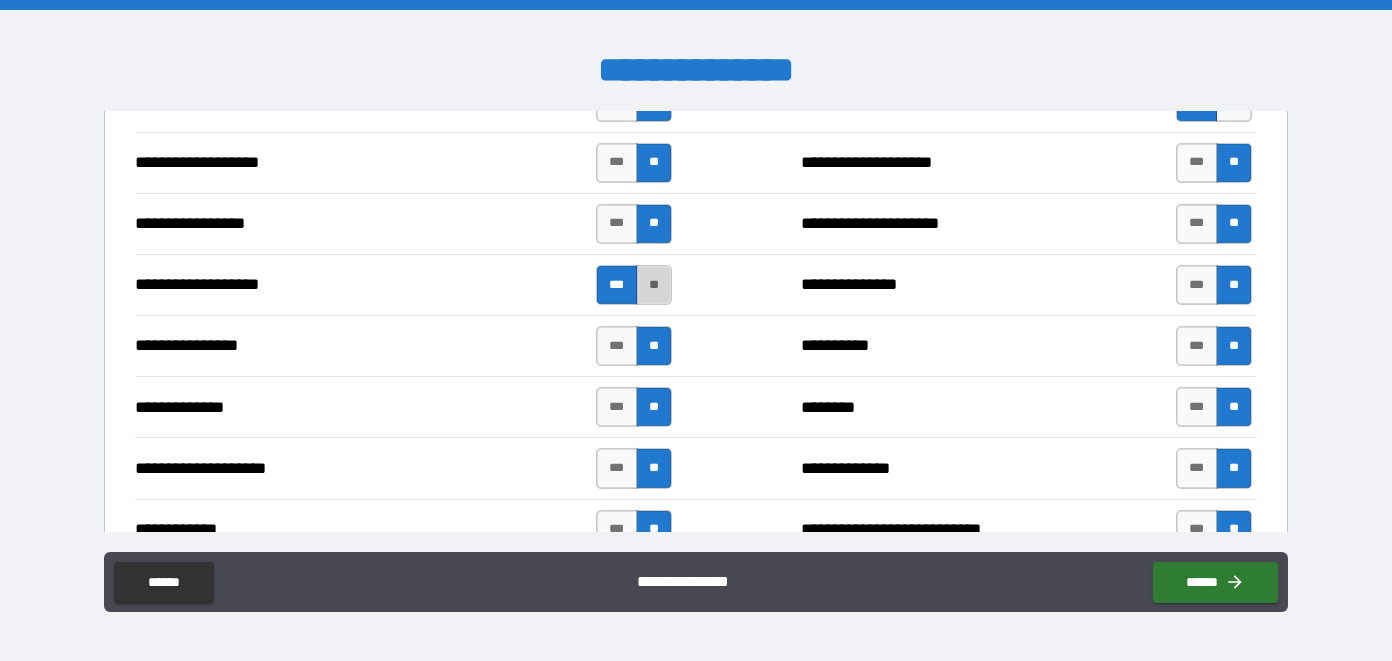 click on "**" at bounding box center [654, 285] 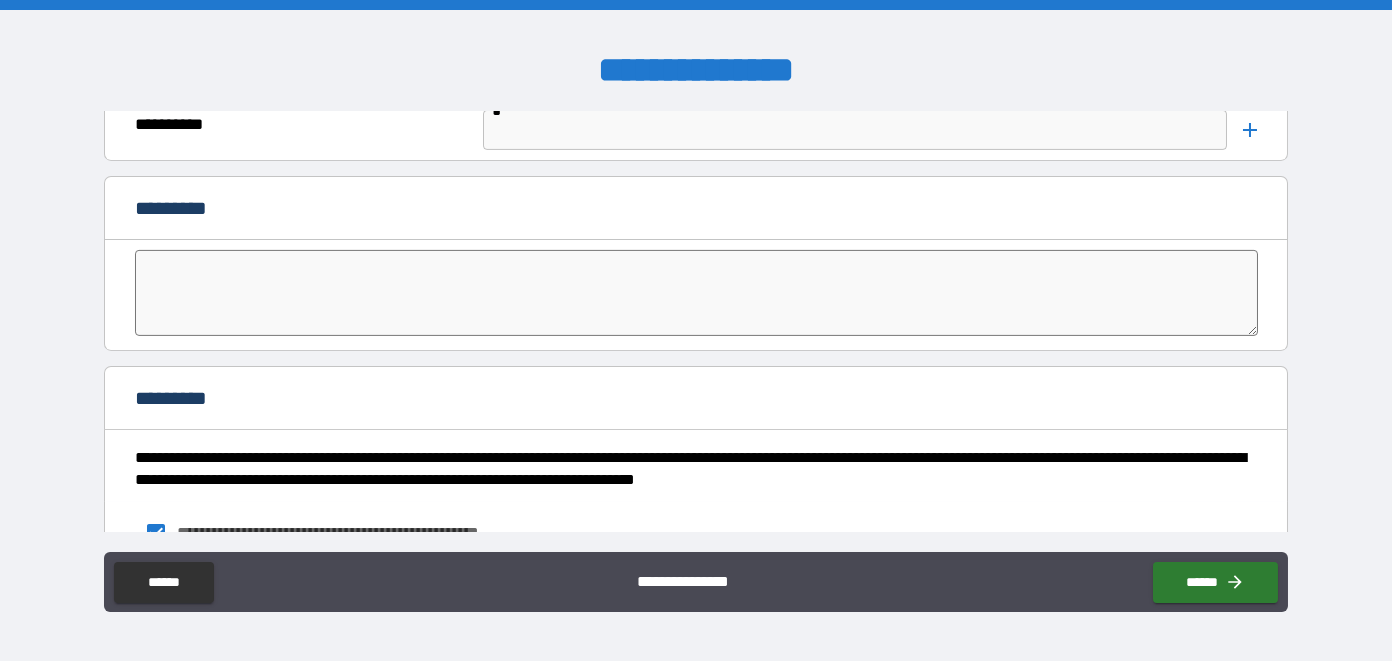 scroll, scrollTop: 4547, scrollLeft: 0, axis: vertical 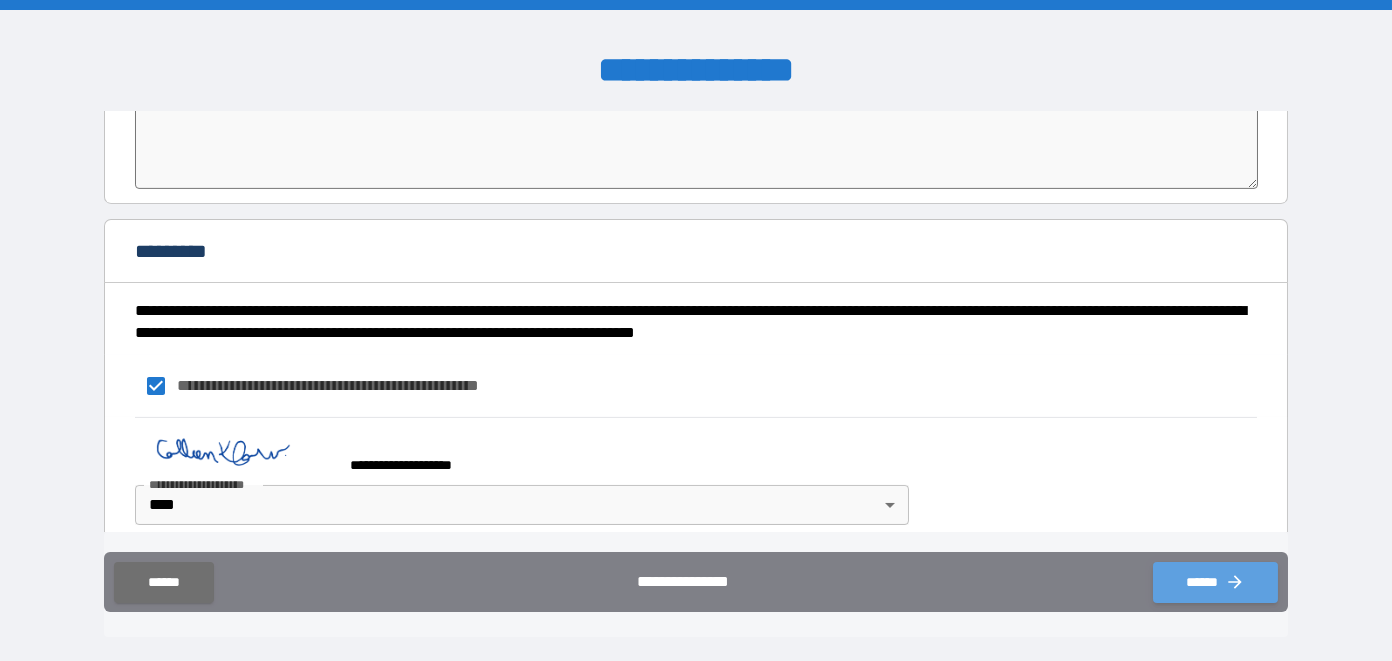 click on "******" at bounding box center [1215, 582] 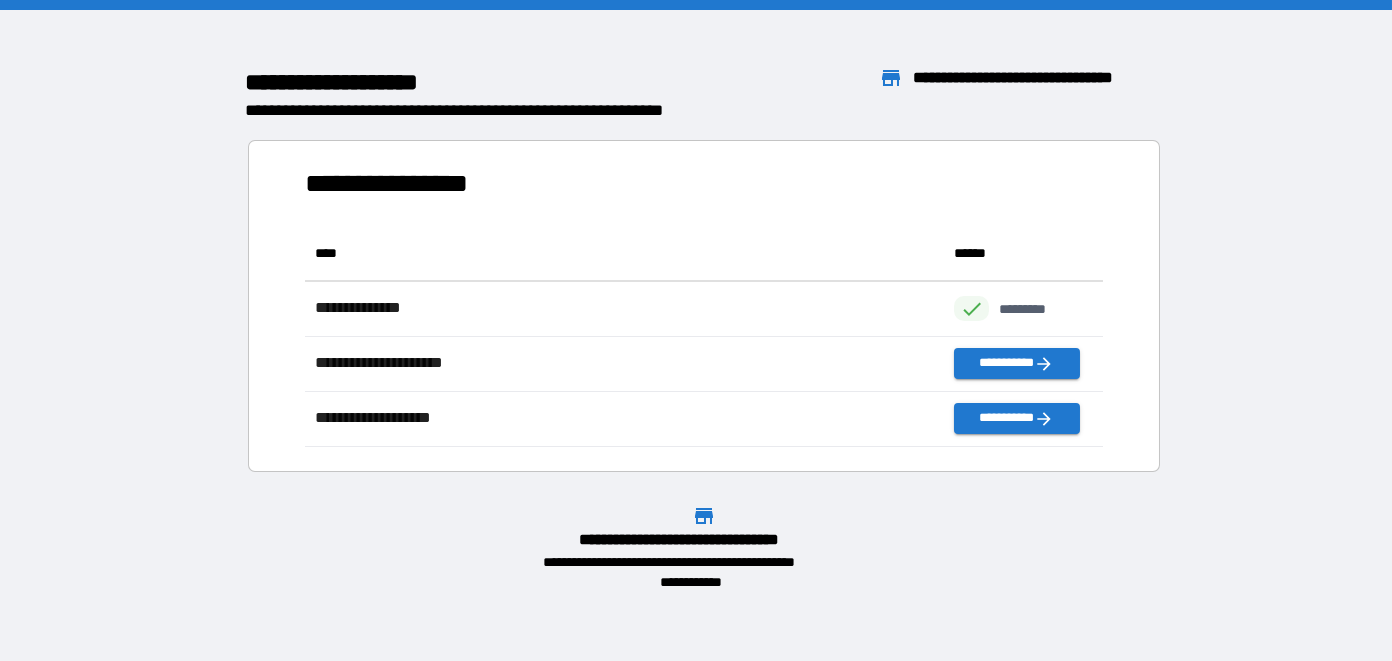 scroll, scrollTop: 15, scrollLeft: 16, axis: both 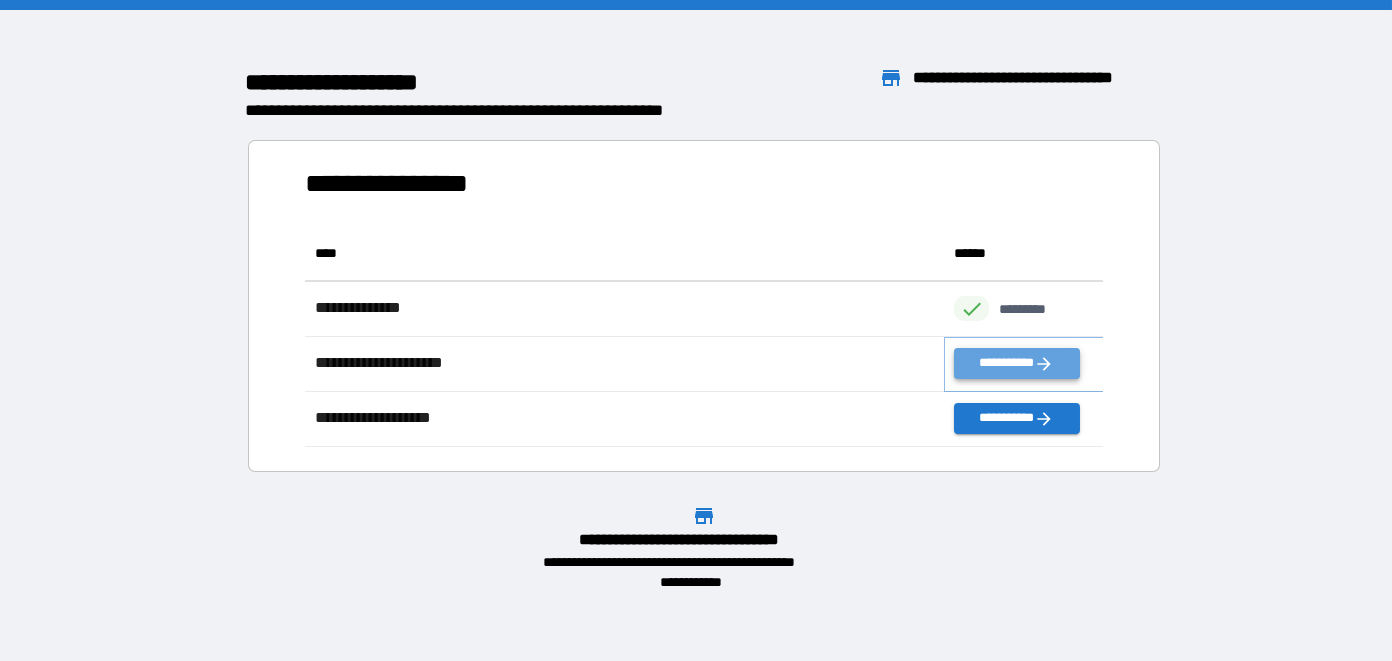 click on "**********" at bounding box center (1016, 363) 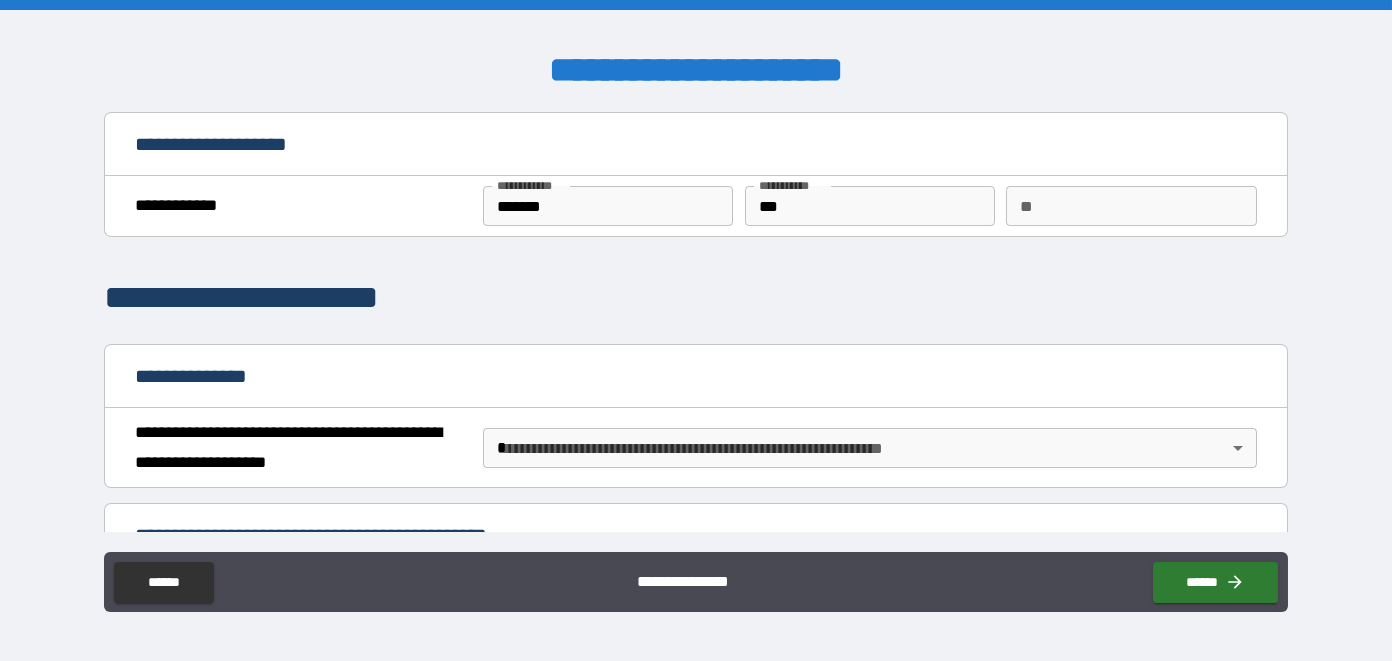 scroll, scrollTop: 100, scrollLeft: 0, axis: vertical 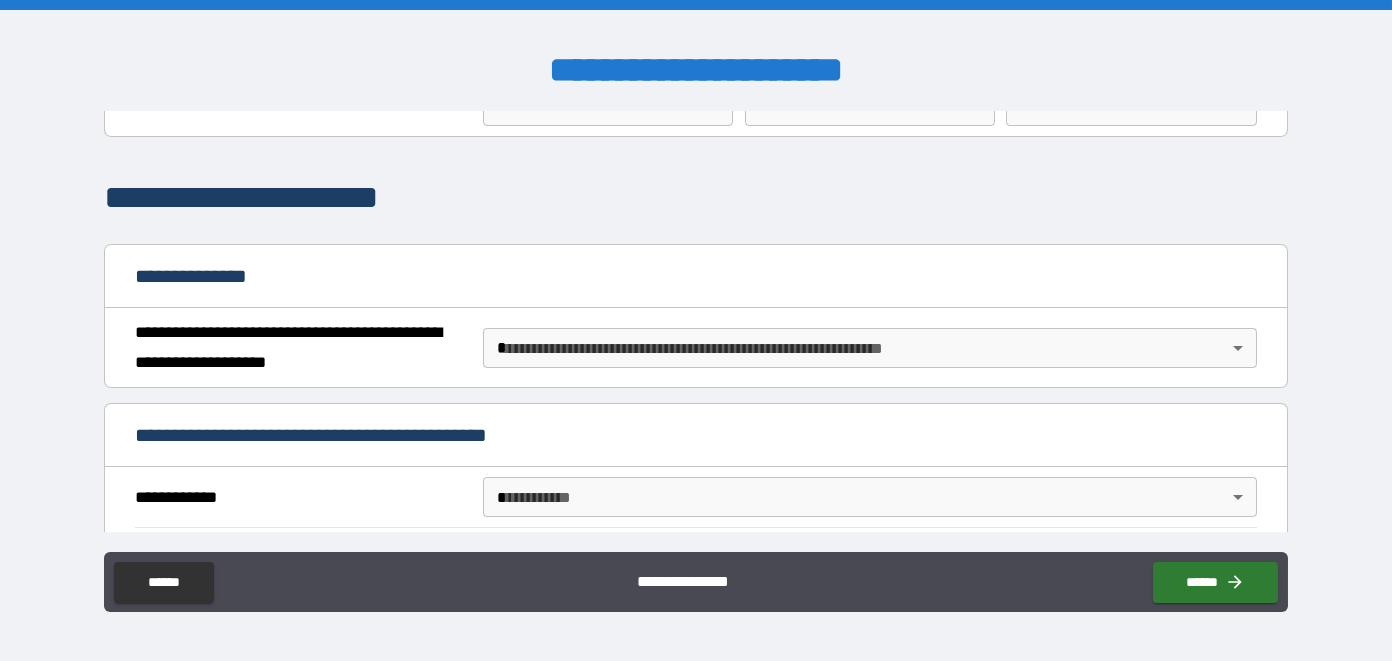 click on "**********" at bounding box center [696, 331] 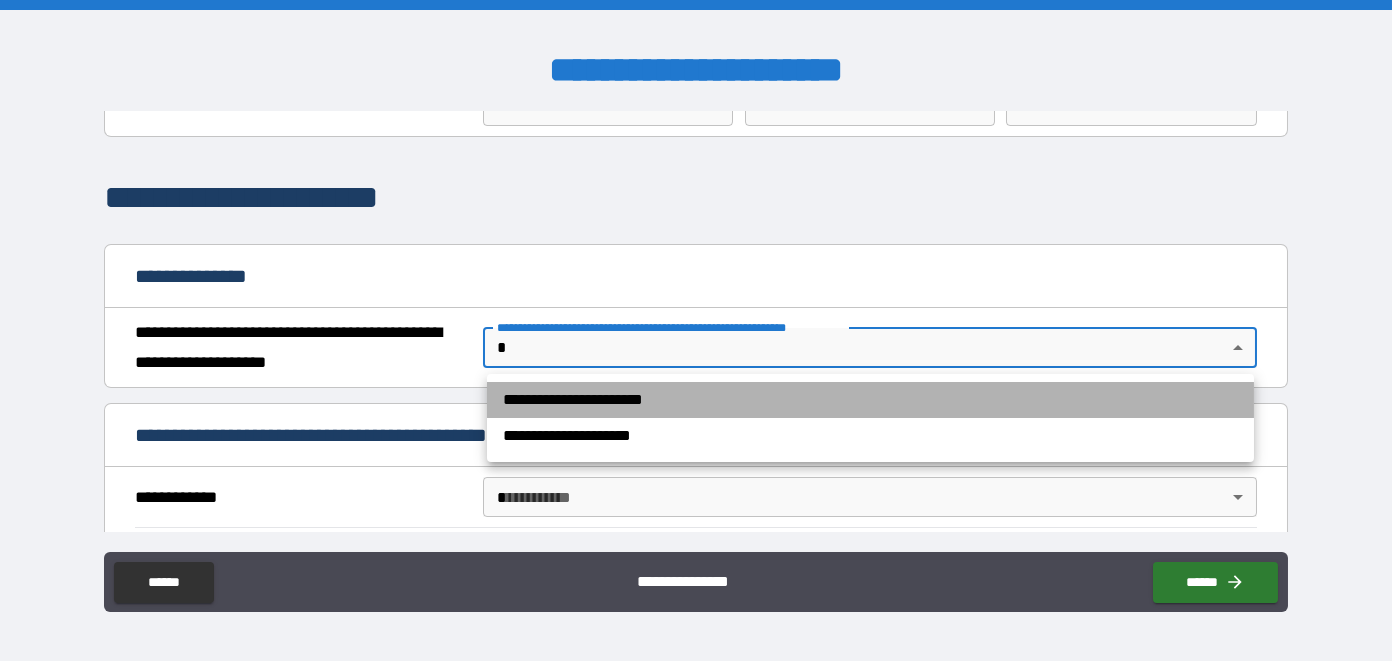 click on "**********" at bounding box center [870, 400] 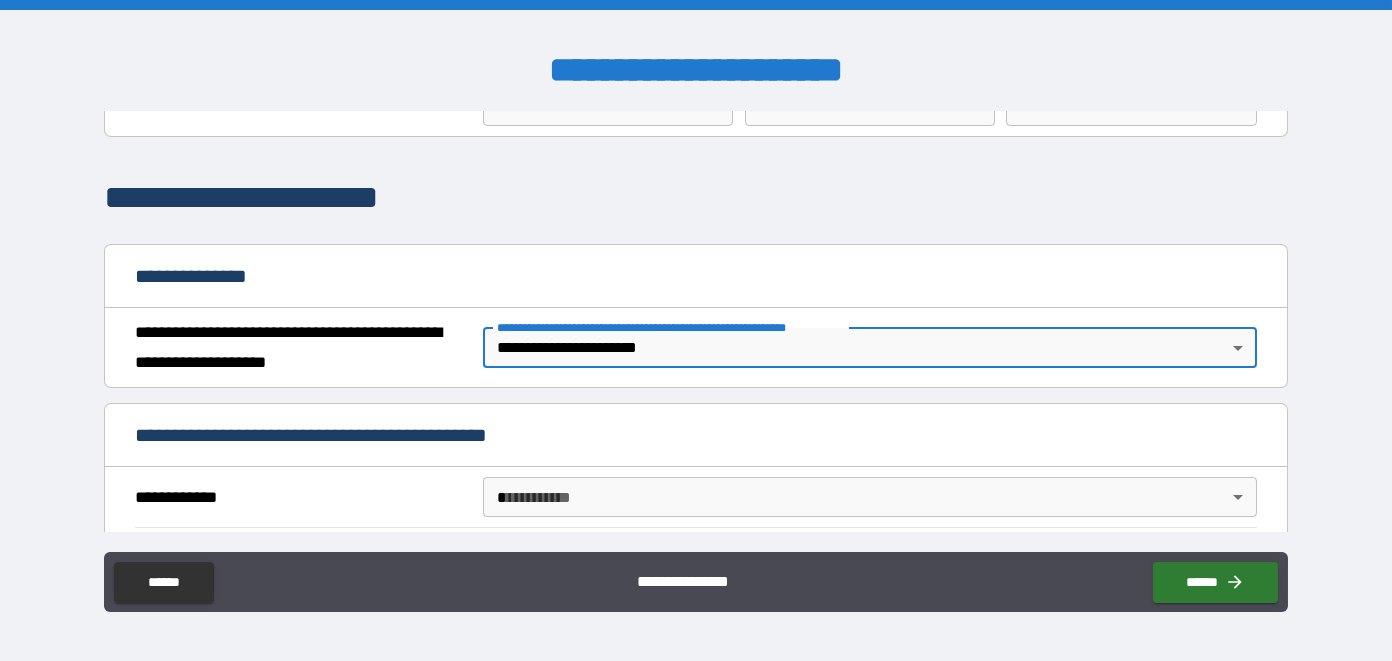 scroll, scrollTop: 200, scrollLeft: 0, axis: vertical 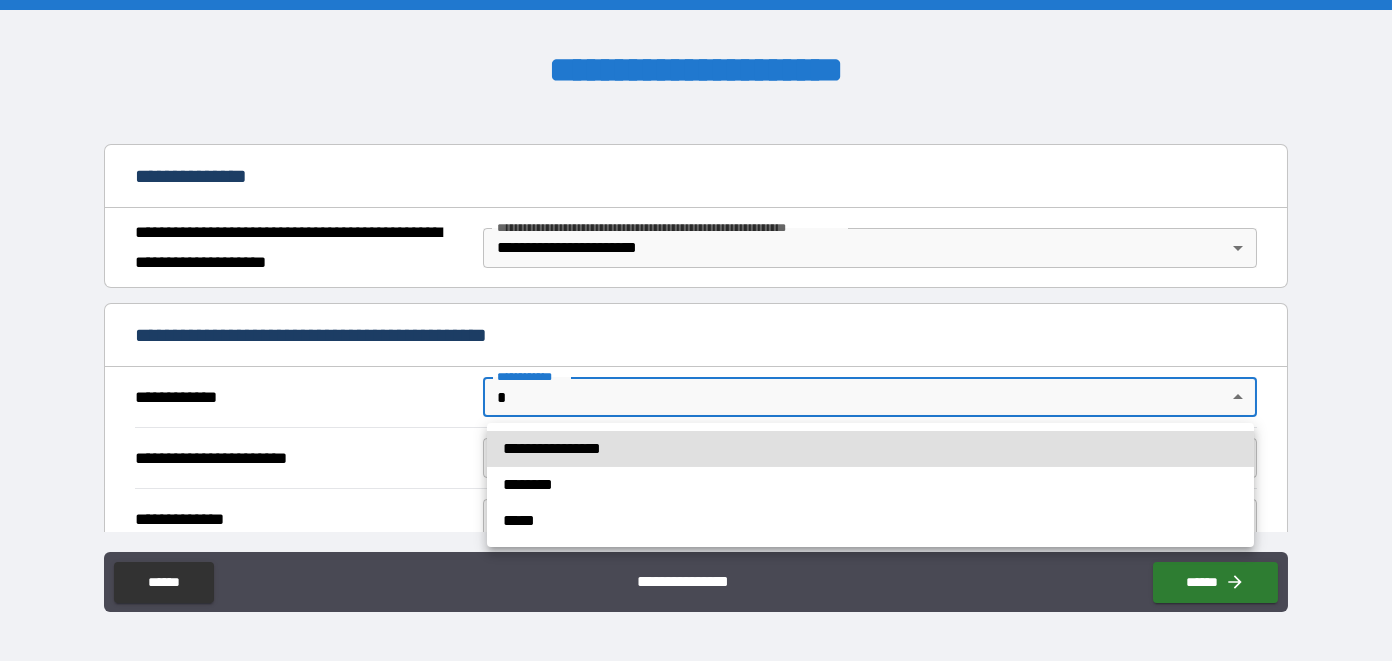 click on "**********" at bounding box center (696, 331) 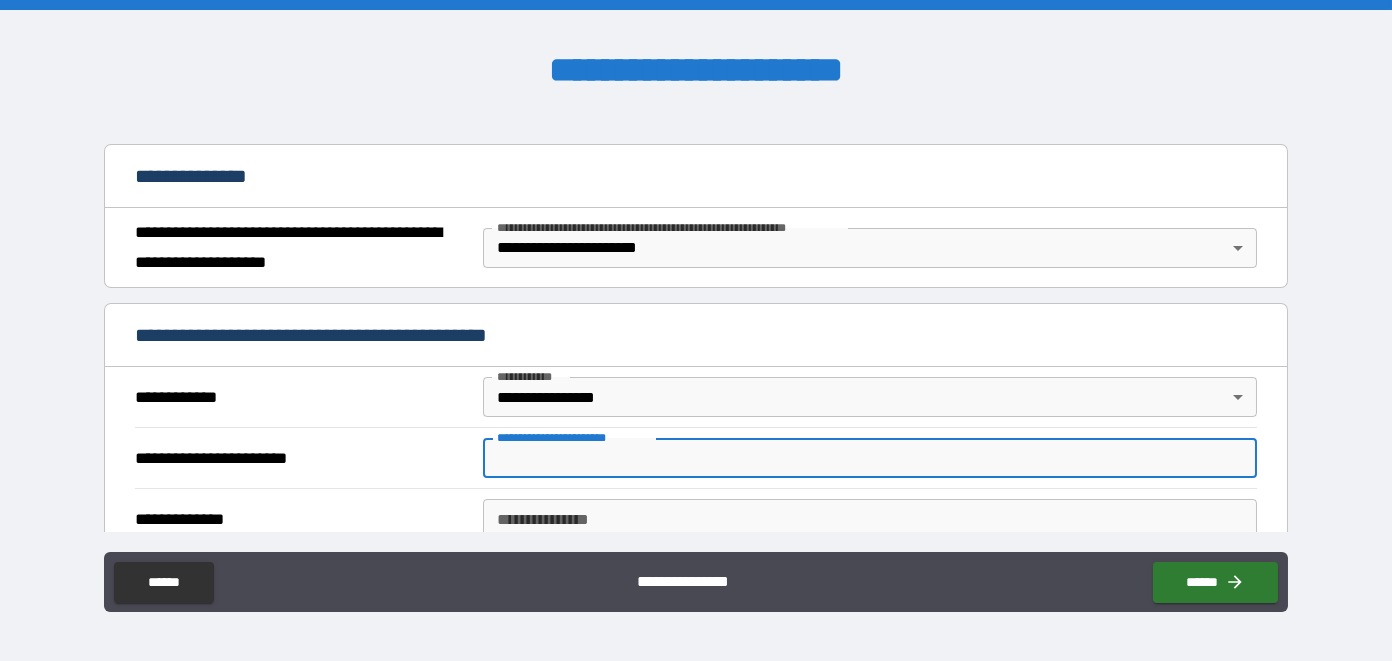 click on "**********" at bounding box center (870, 458) 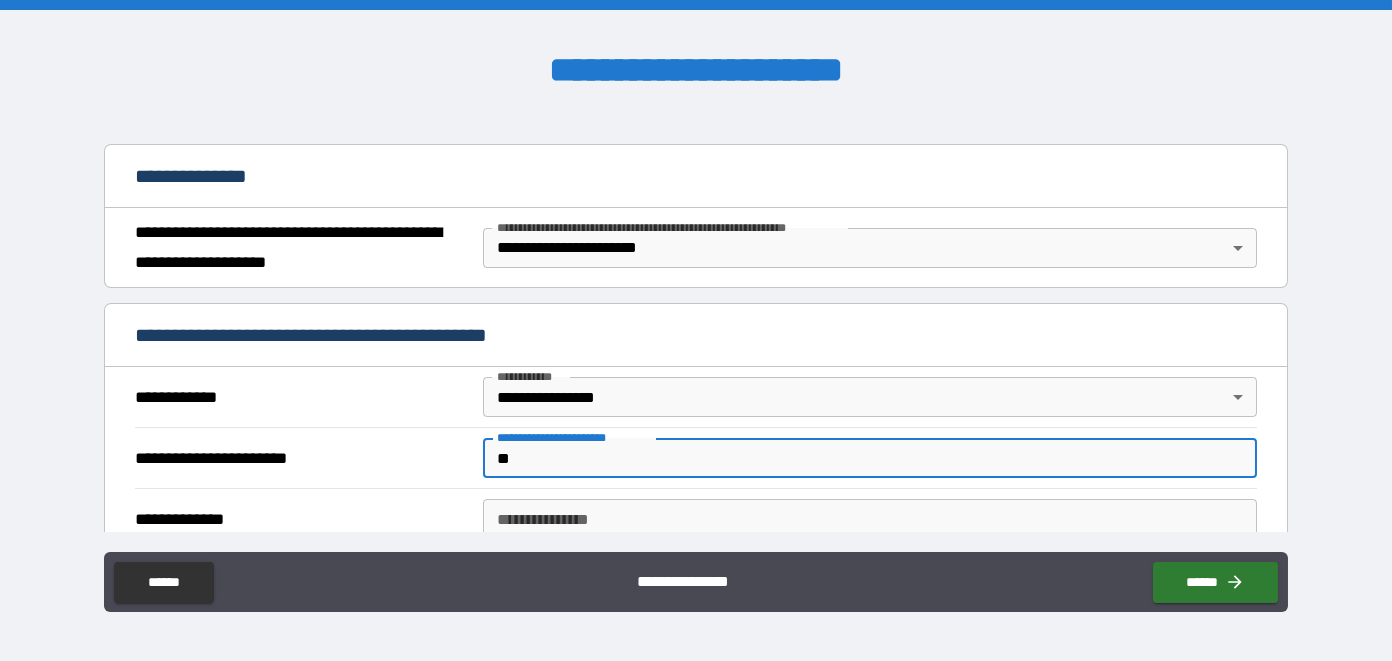type on "*" 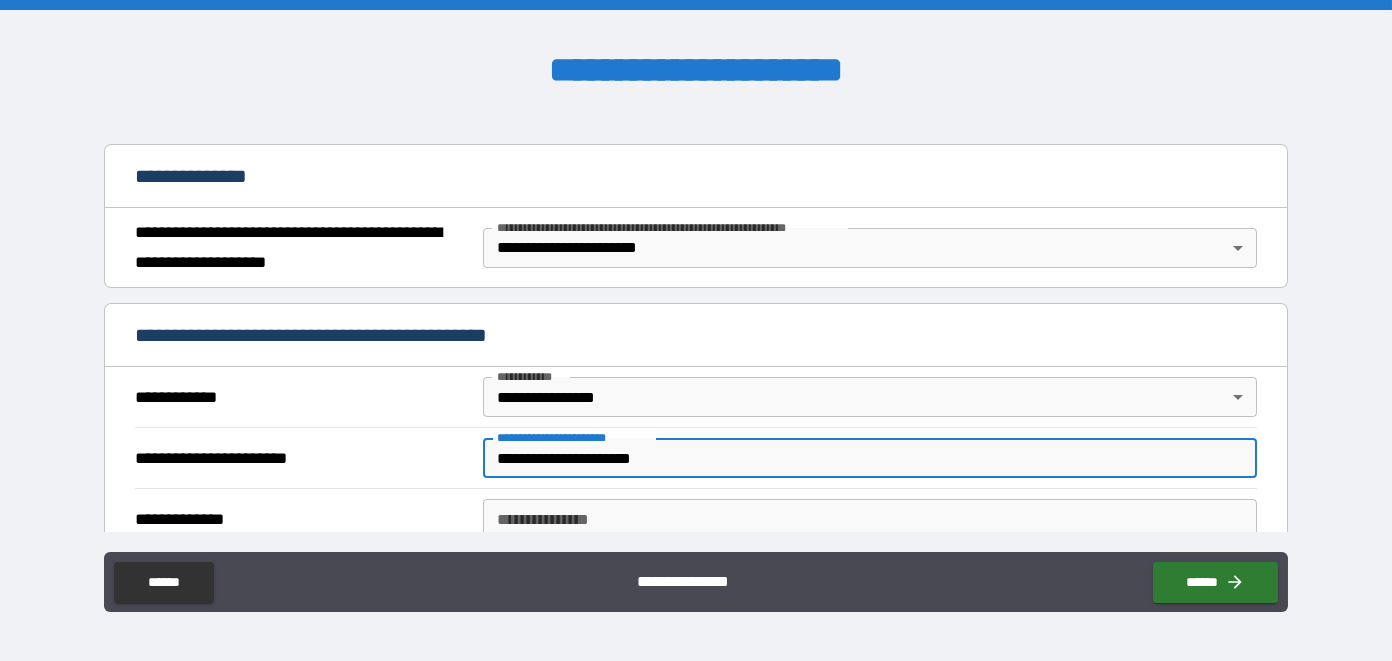 type on "**********" 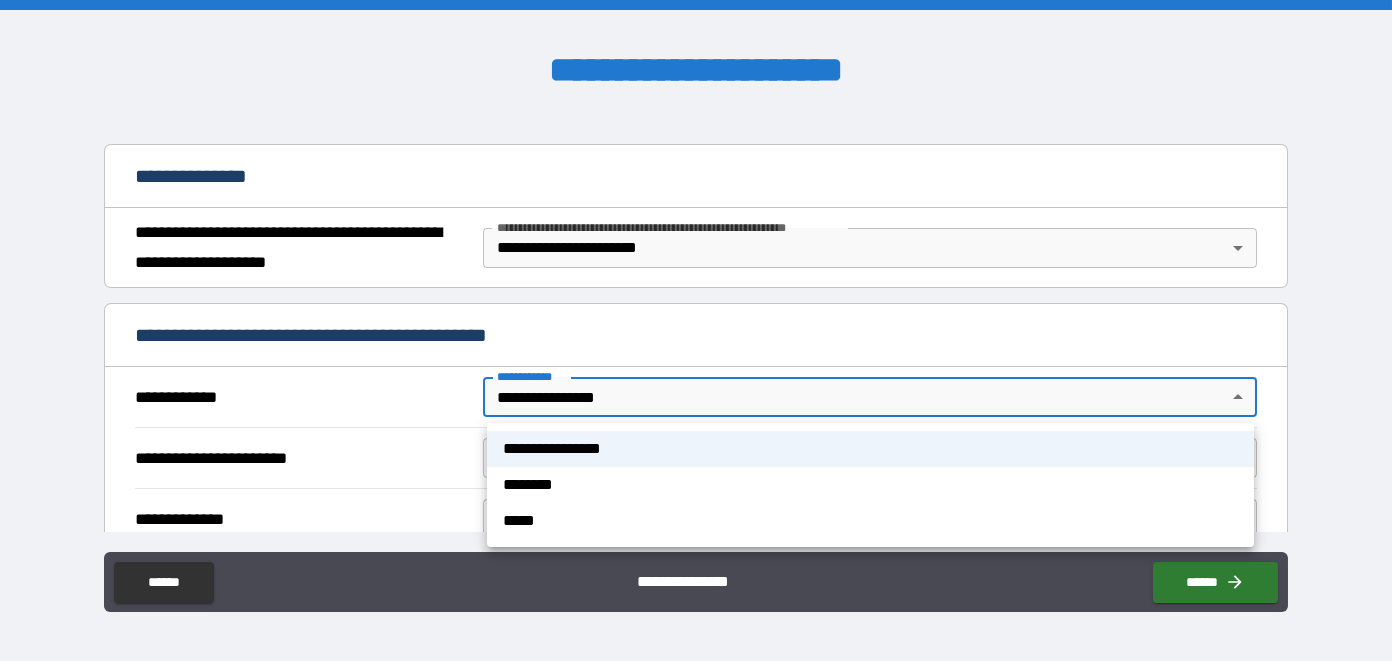 click on "[FIRST] [LAST] [CITY] [STATE] [ZIP] [STREET] [NUMBER] [APT] [CITY] [STATE] [ZIP] [COUNTRY] [PHONE] [EMAIL] [SSN] [DLN] [CC] [EXP] [CVV] [DOB] [AGE] [GENDER] [MARITAL] [OCCUPATION] [EMPLOYER] [JOBTITLE] [SALARY] [BANK] [ACCOUNT] [ROUTING] [CREDITSCORE] [ADDRESS] [CITY] [STATE] [ZIP] [COUNTRY] [PHONE] [EMAIL] [SSN] [DLN] [CC] [EXP] [CVV] [DOB] [AGE] [GENDER] [MARITAL] [OCCUPATION] [EMPLOYER] [JOBTITLE] [SALARY] [BANK] [ACCOUNT] [ROUTING] [CREDITSCORE]" at bounding box center (696, 331) 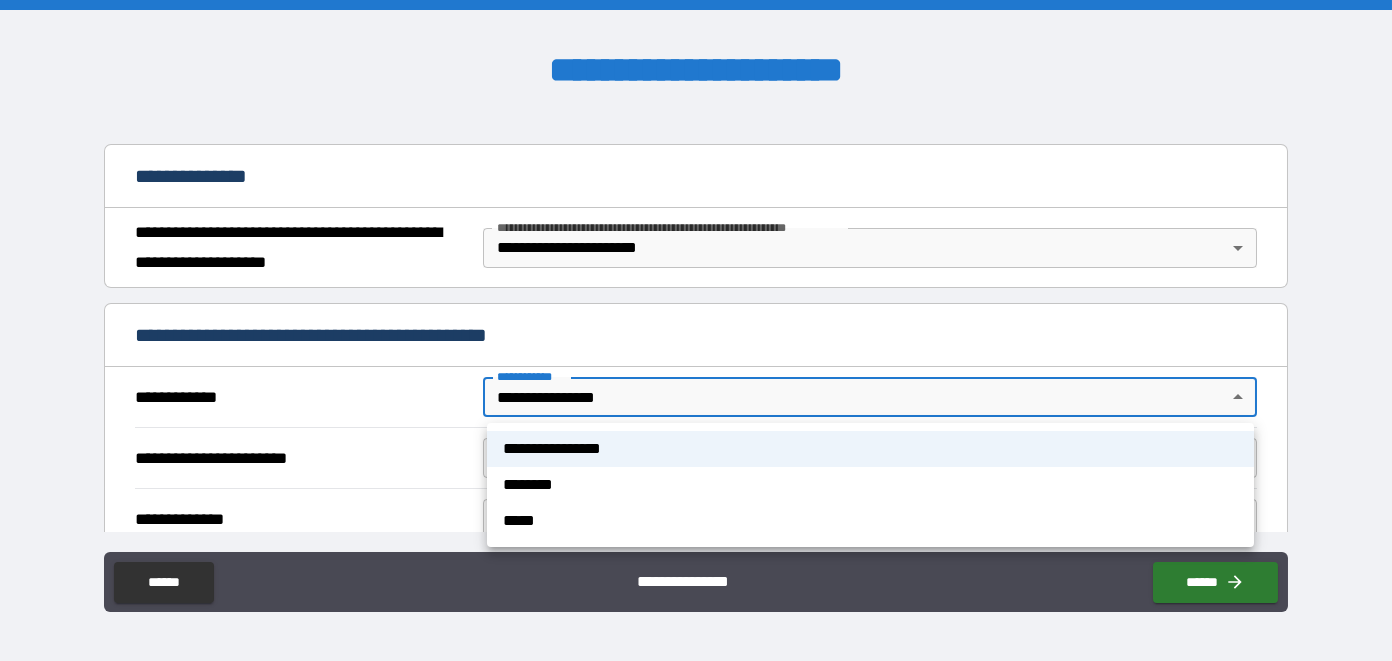 click at bounding box center (696, 330) 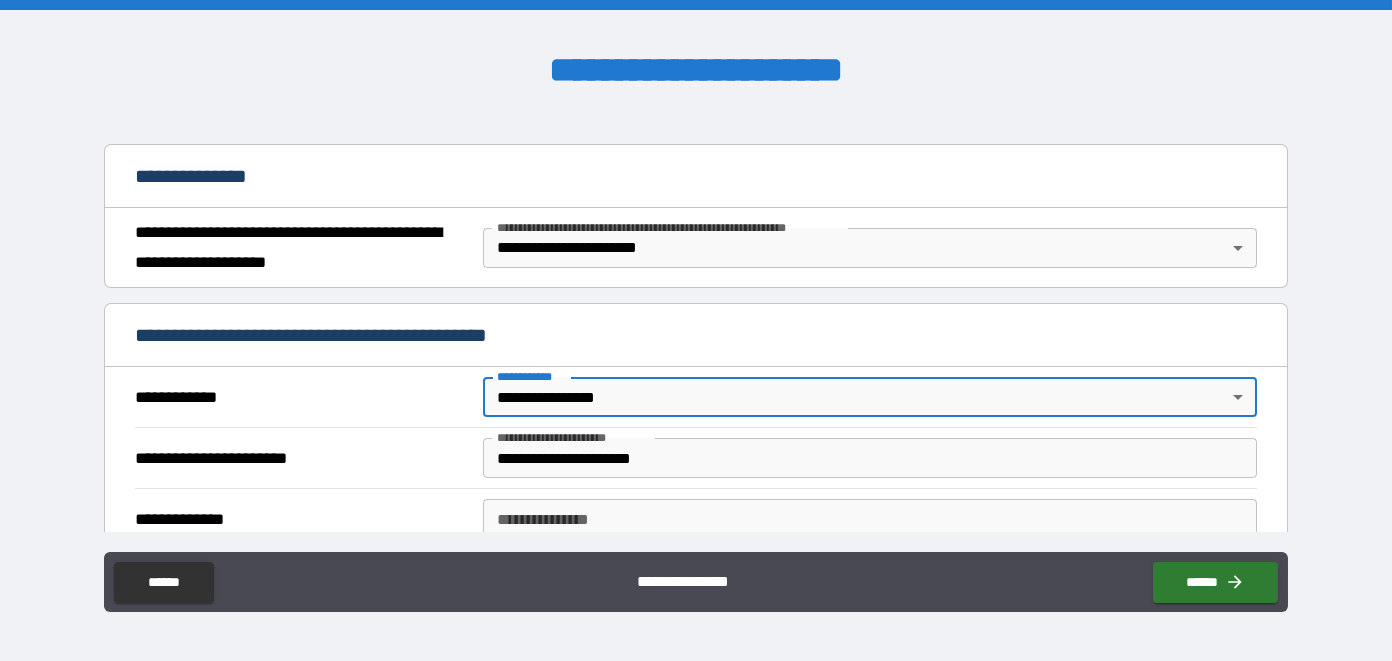 scroll, scrollTop: 300, scrollLeft: 0, axis: vertical 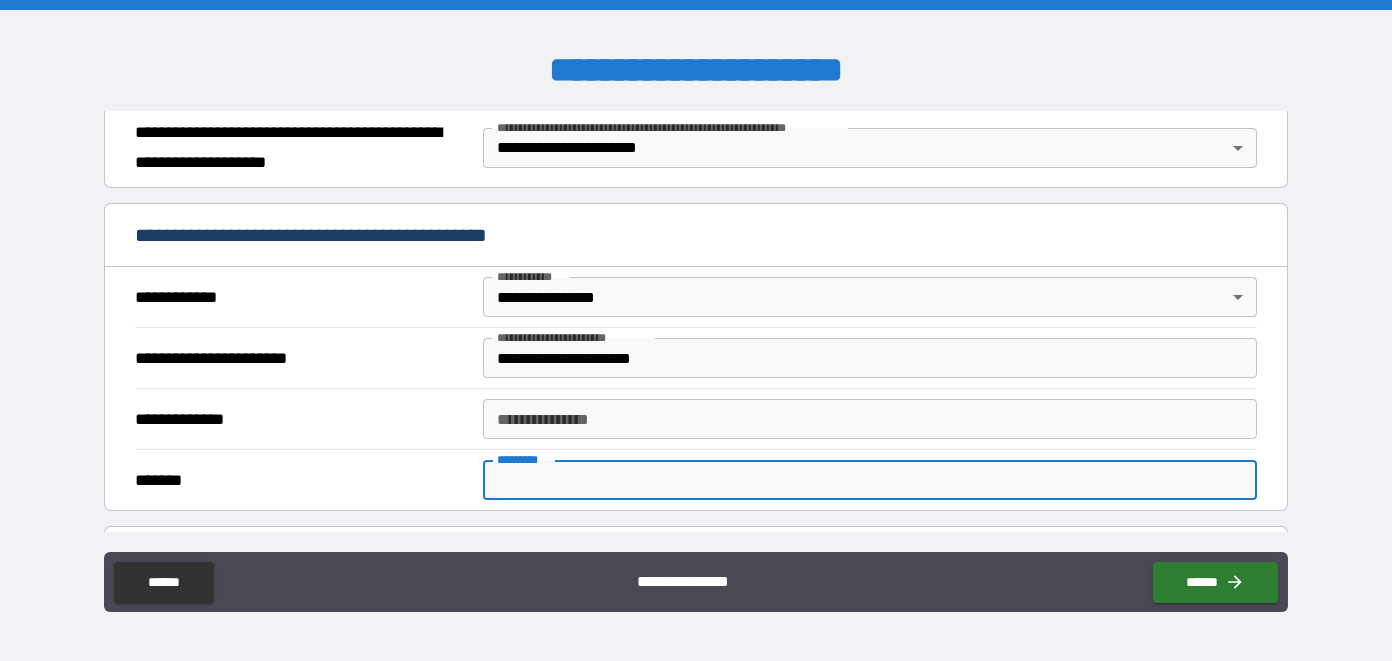 click on "*******   *" at bounding box center [870, 480] 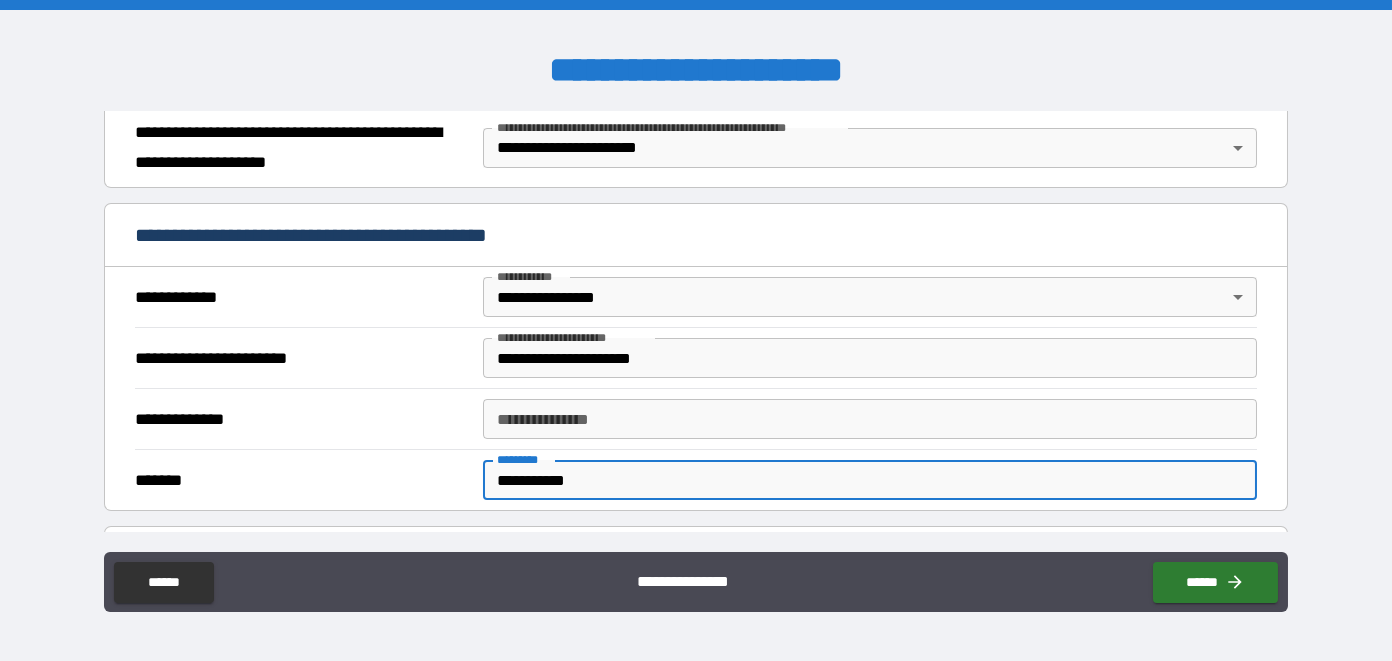 type on "**********" 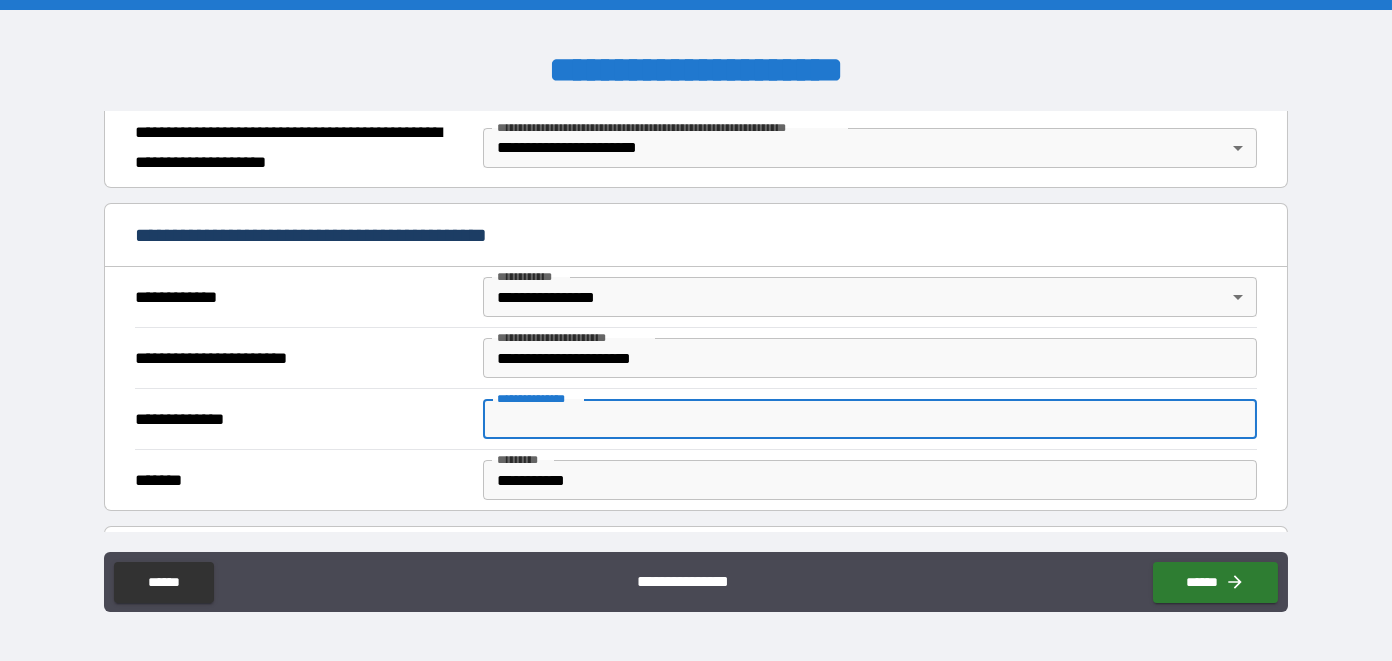 type on "*" 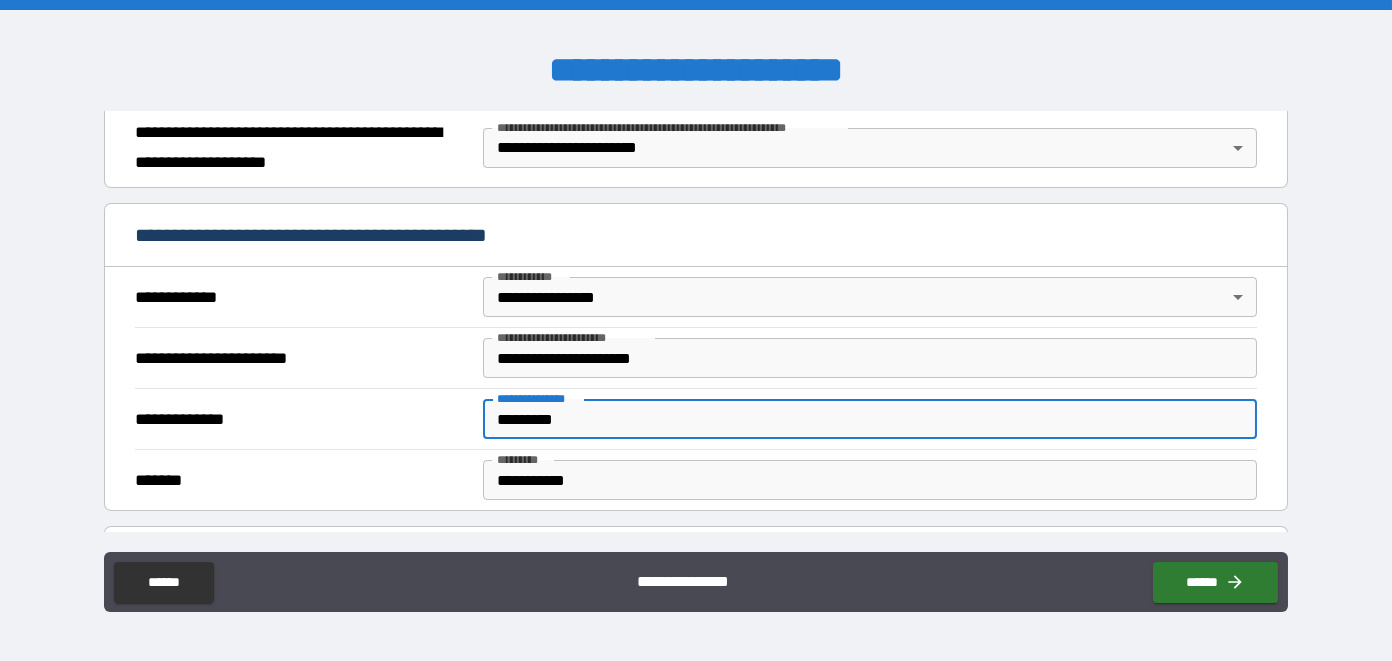 click on "*********" at bounding box center [870, 419] 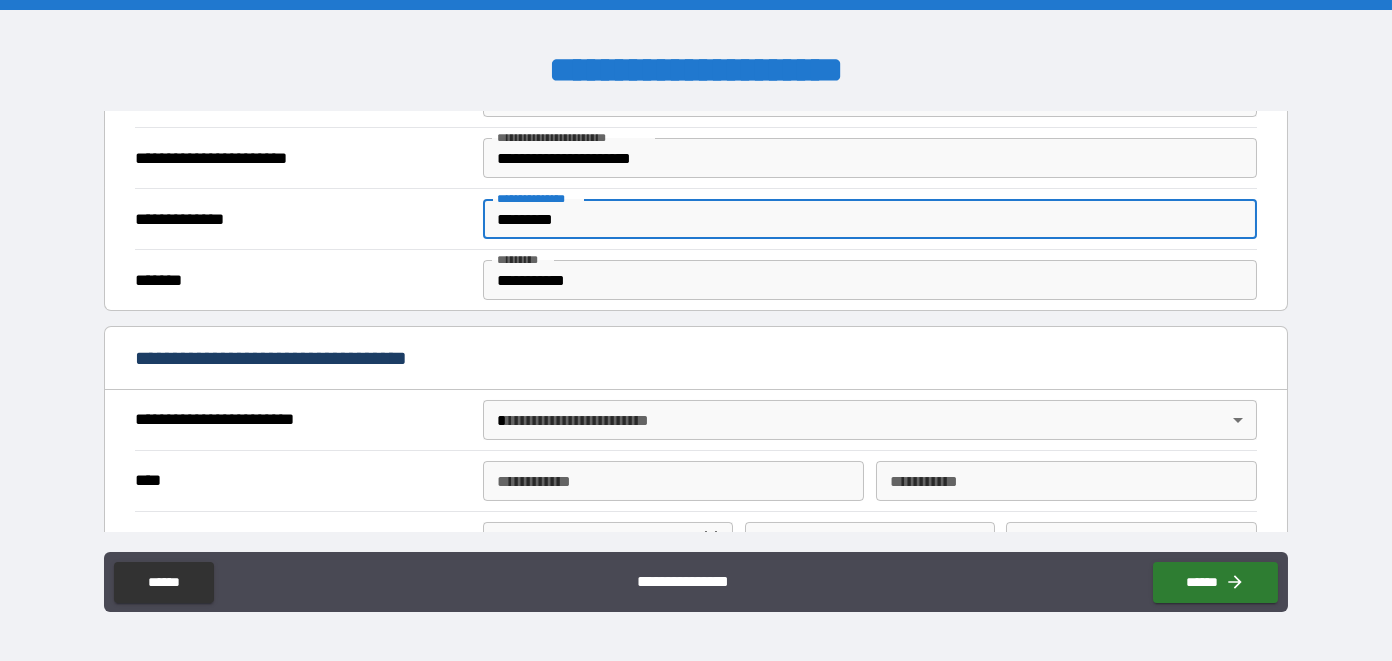 scroll, scrollTop: 600, scrollLeft: 0, axis: vertical 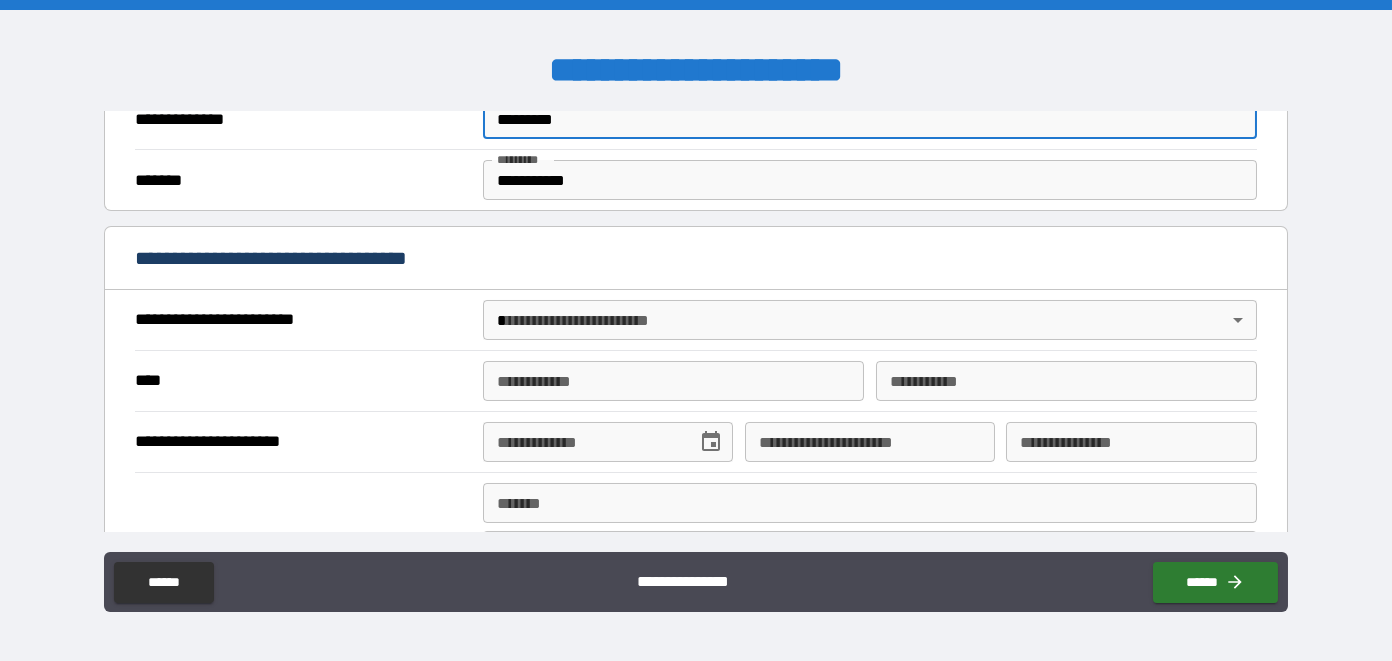 type on "*********" 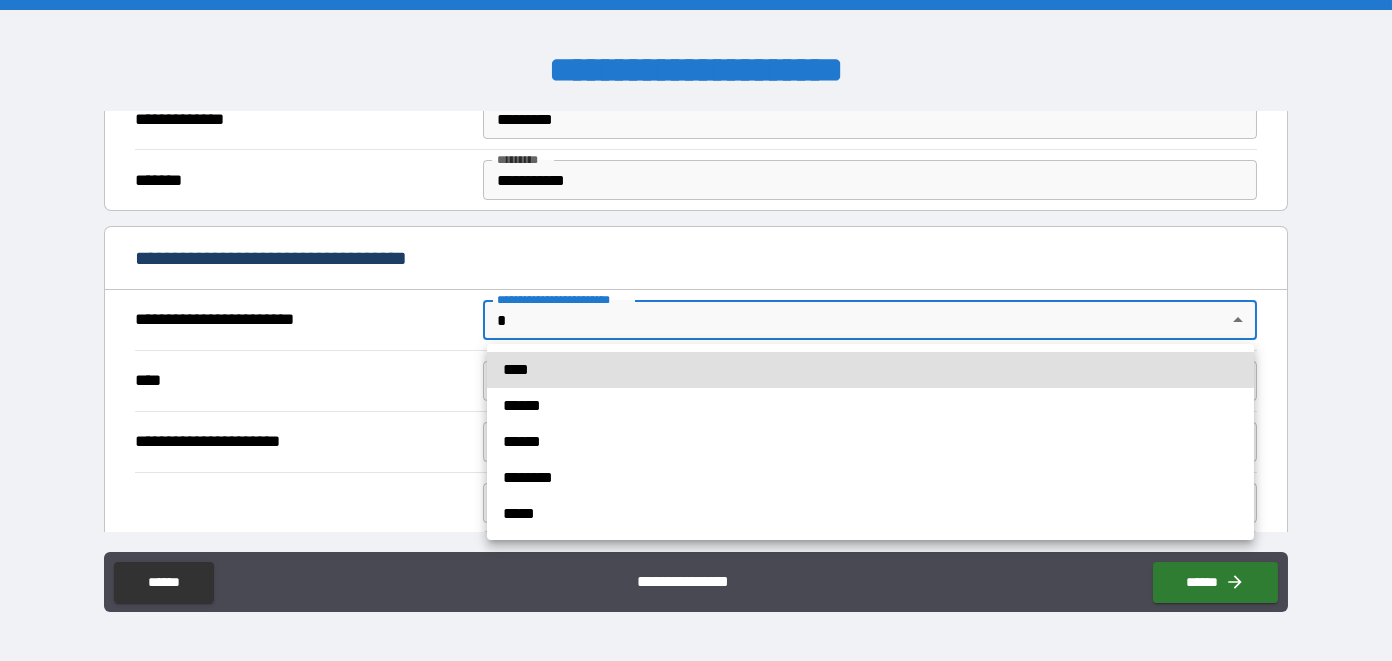 click on "****" at bounding box center [870, 370] 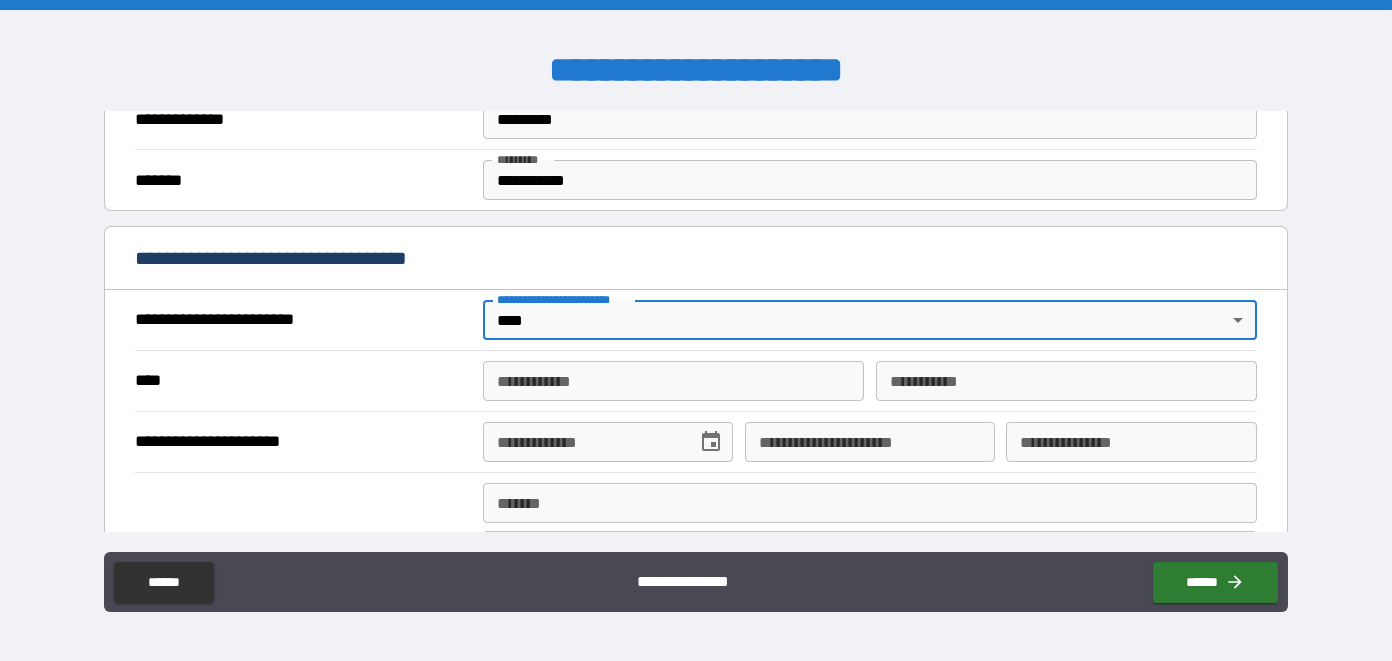 click on "**********" at bounding box center [674, 381] 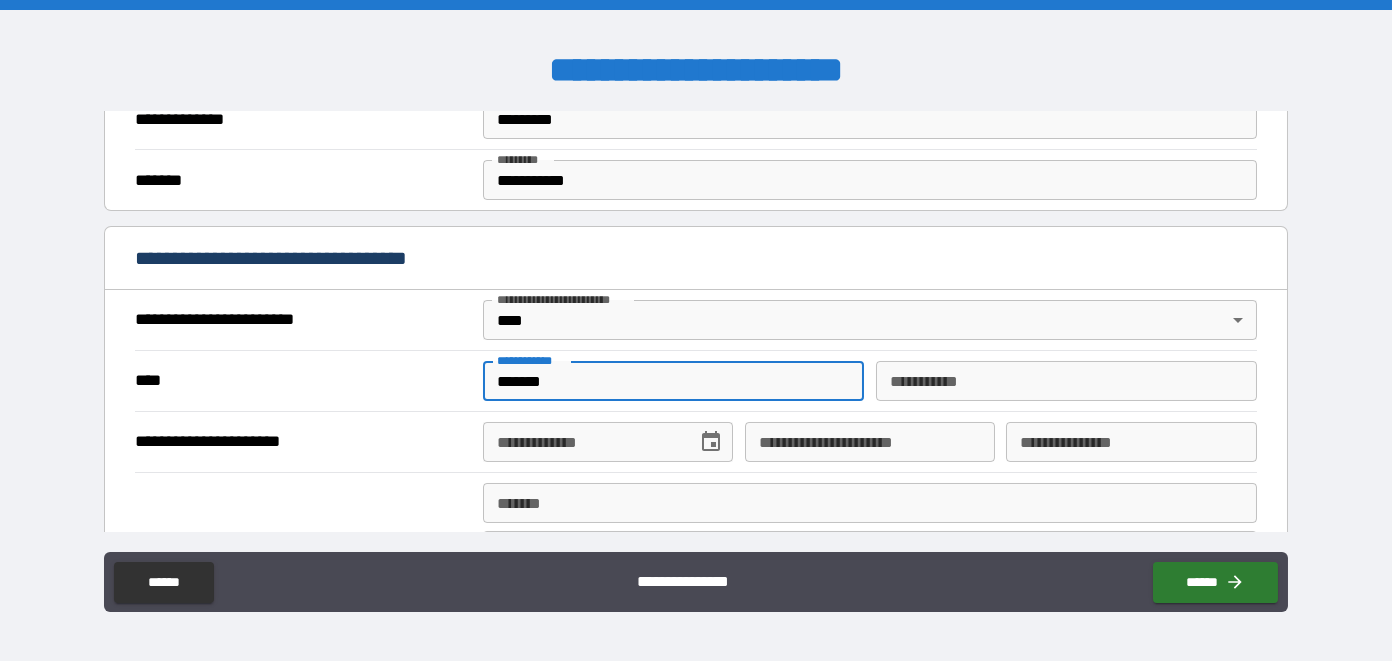 type on "*******" 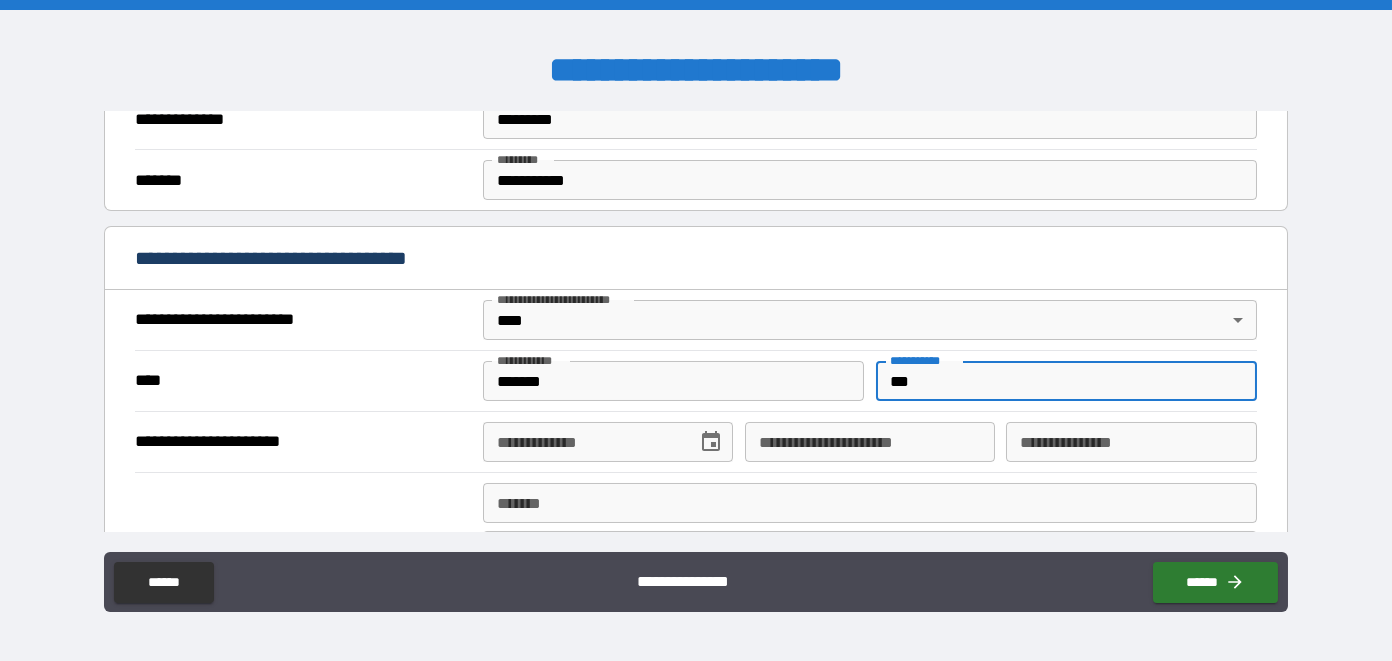 type on "***" 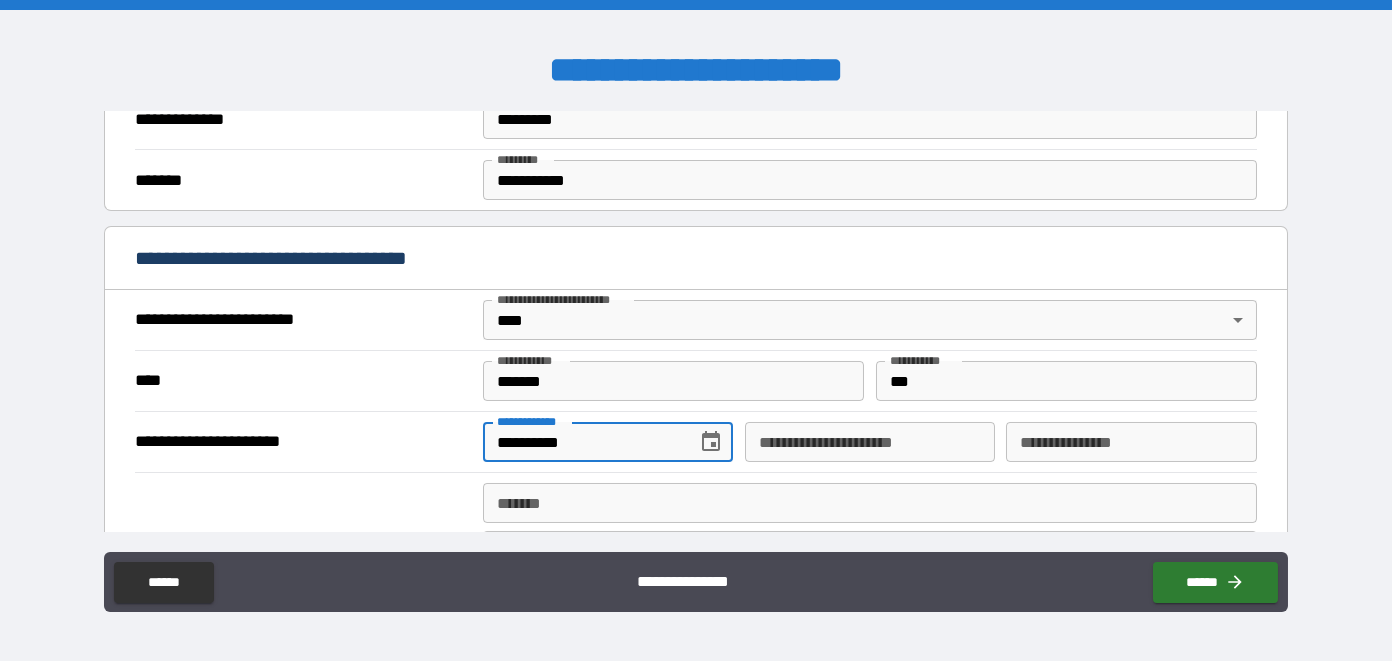 type on "**********" 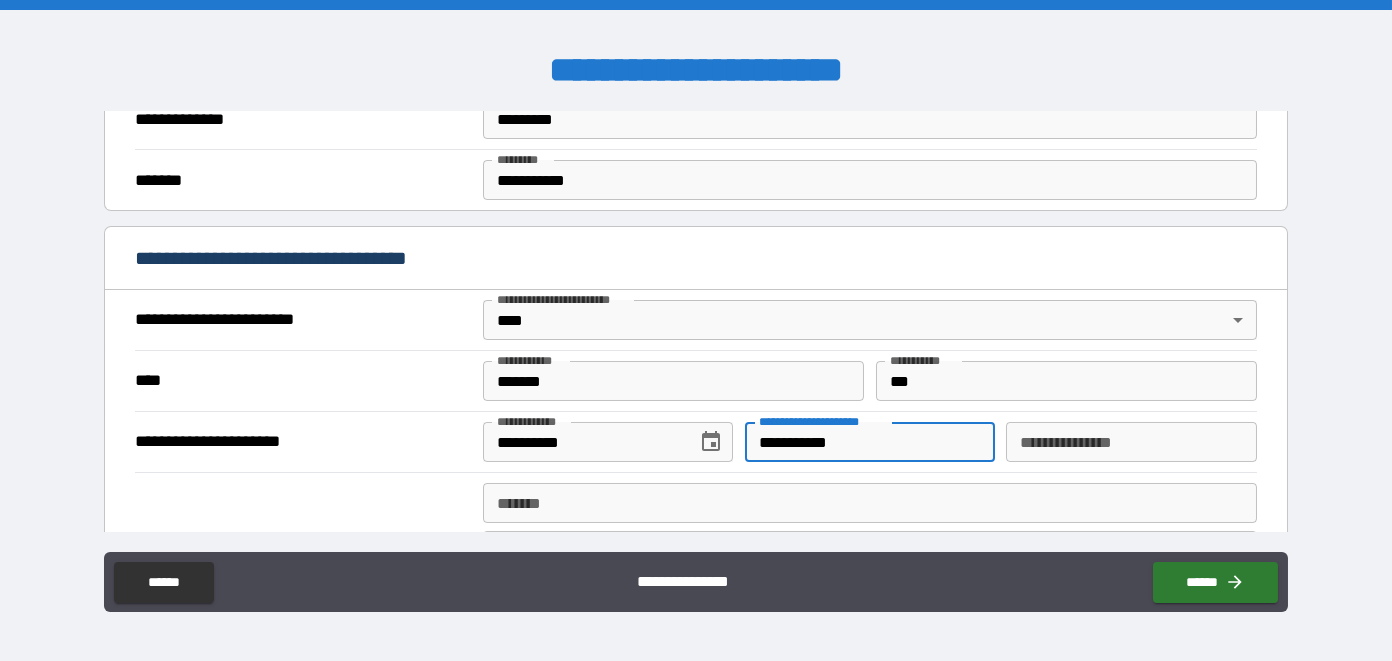 type on "**********" 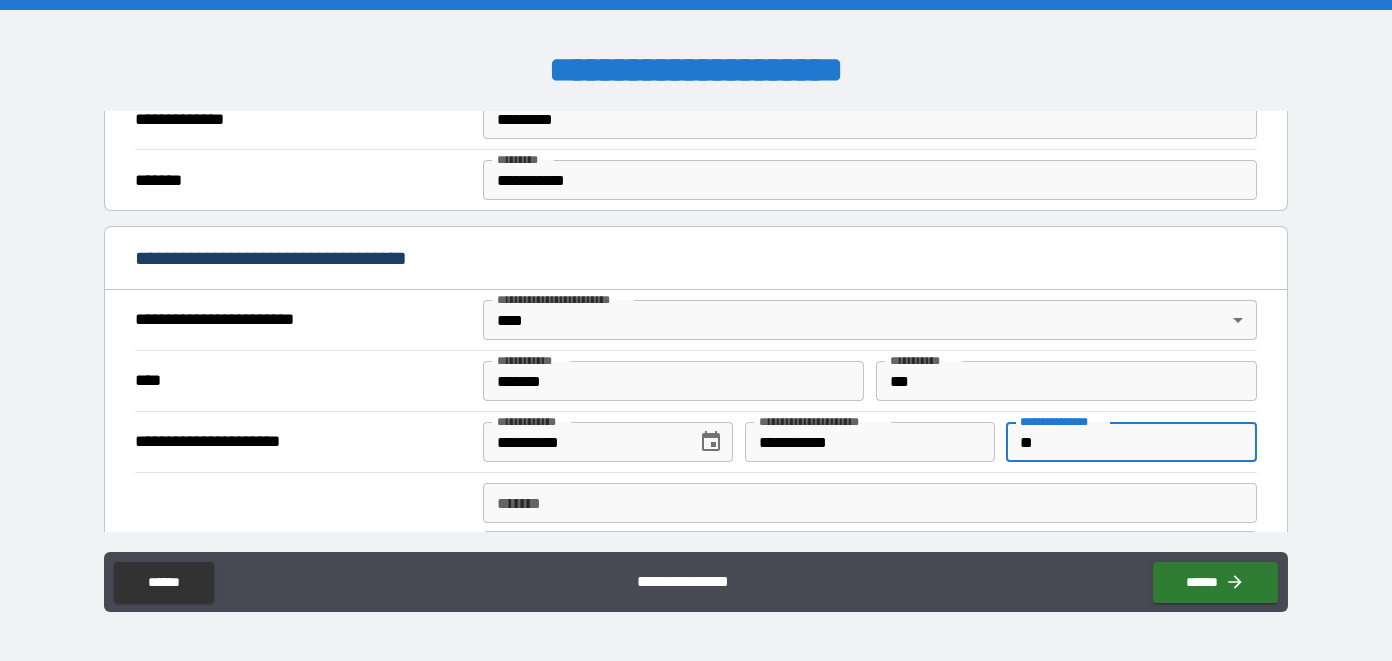 type on "*" 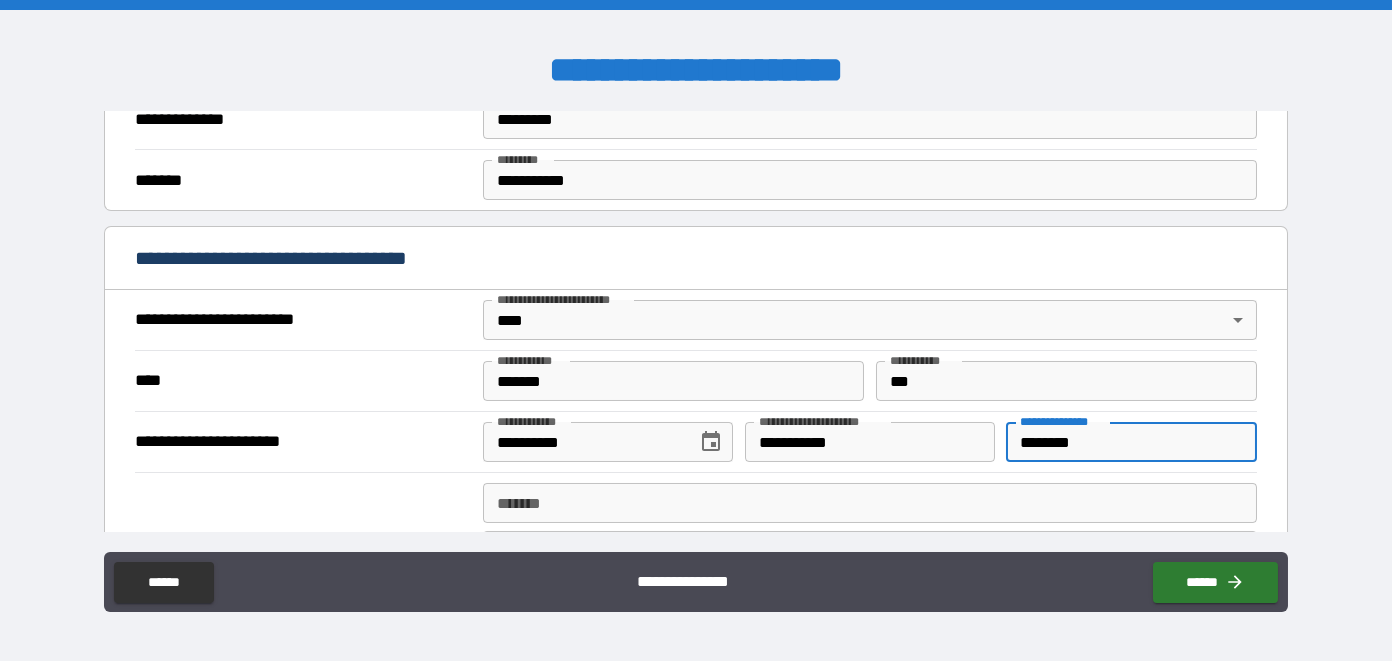 type on "********" 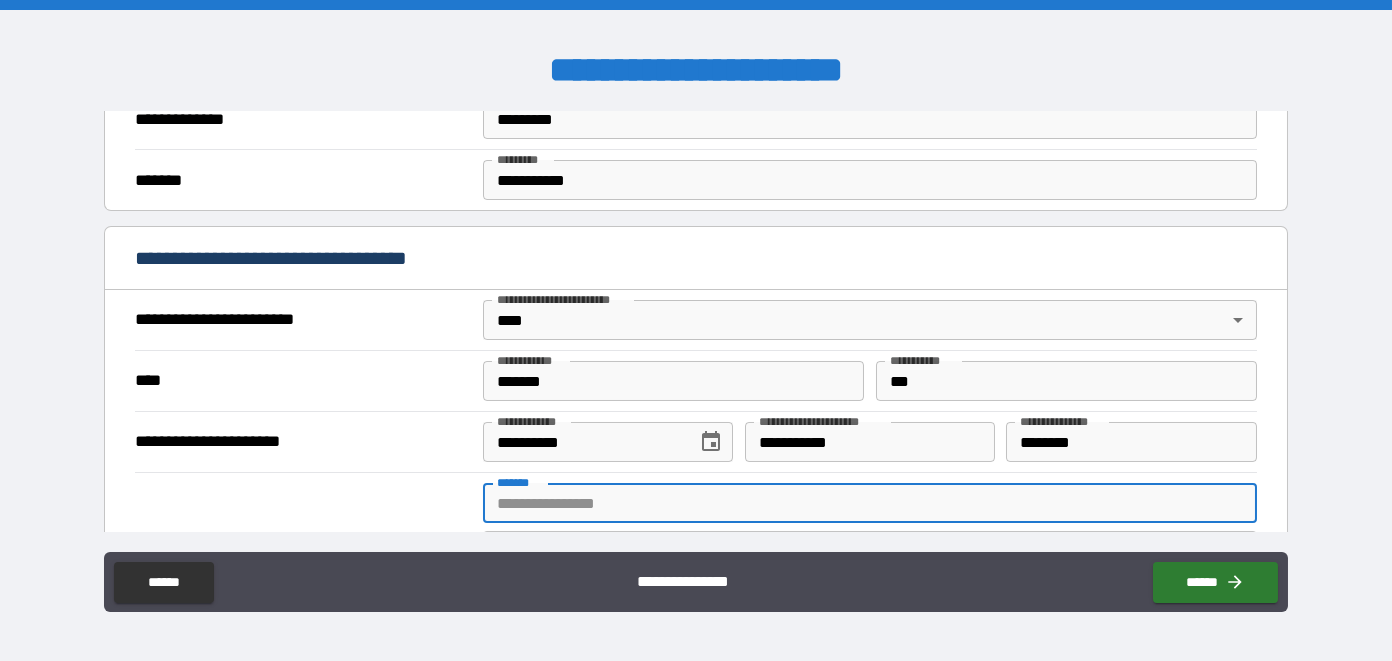 click on "*******" at bounding box center (870, 503) 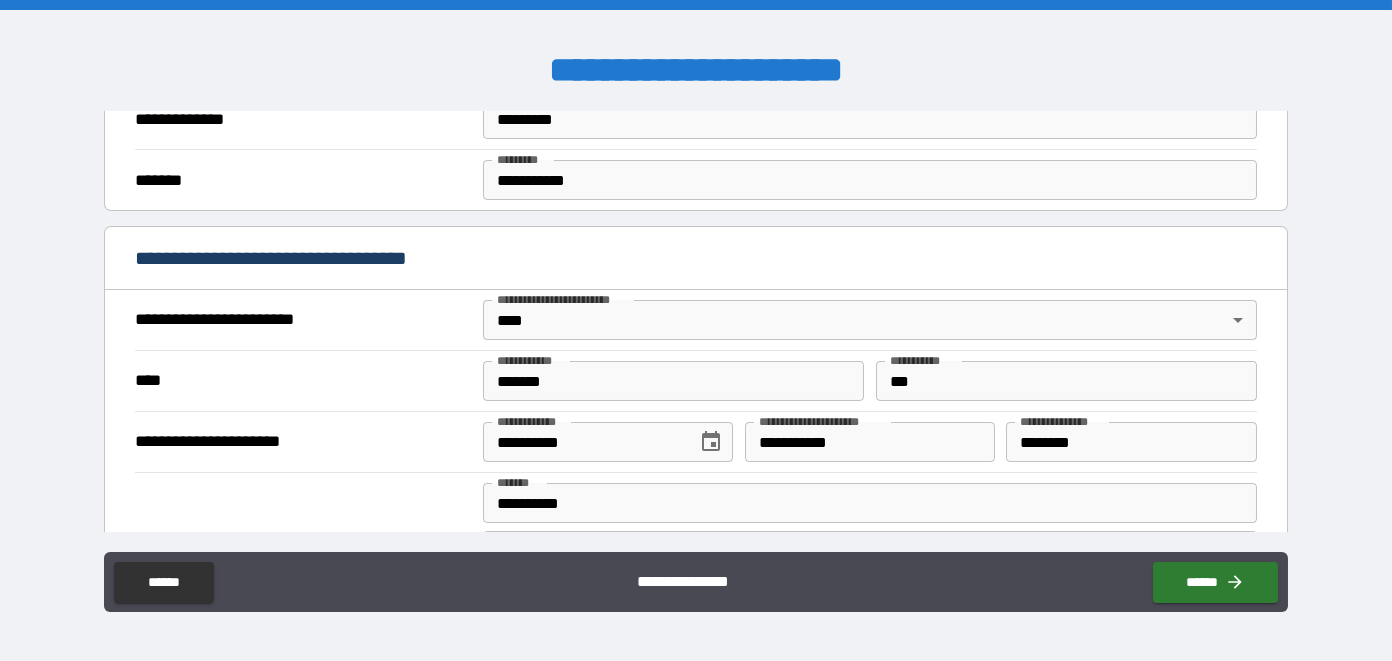 type on "**********" 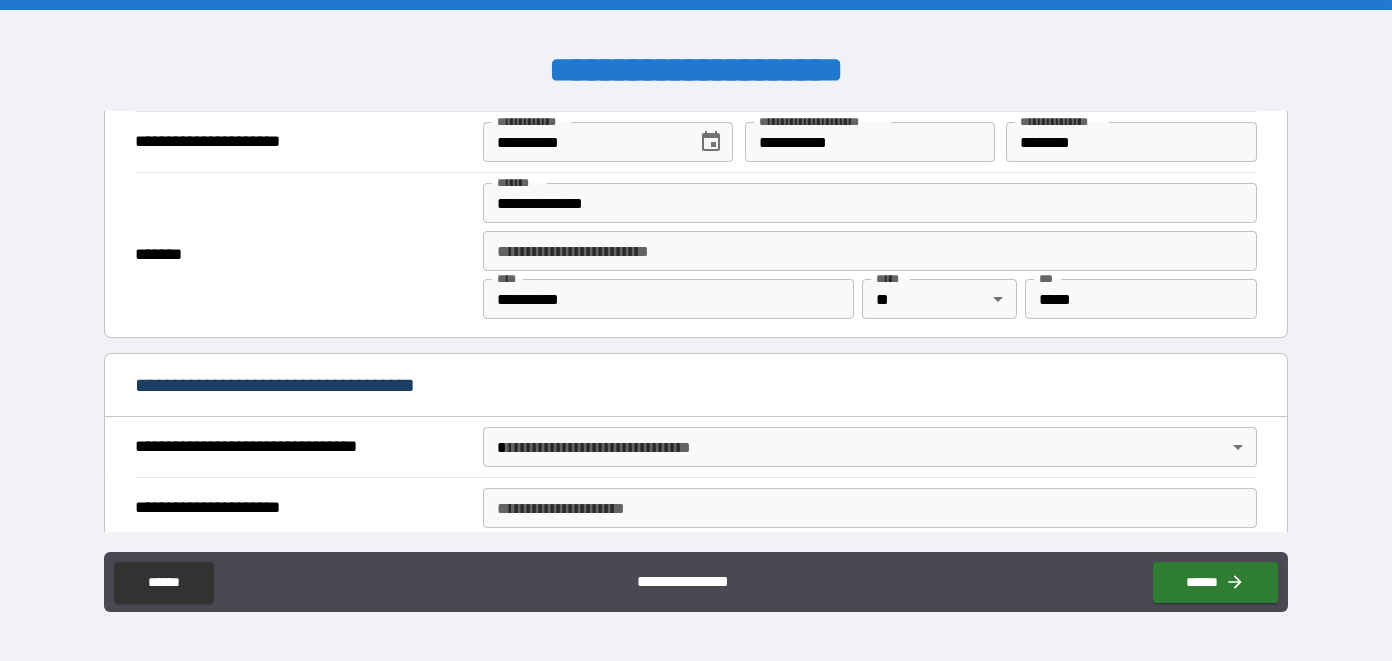 scroll, scrollTop: 1000, scrollLeft: 0, axis: vertical 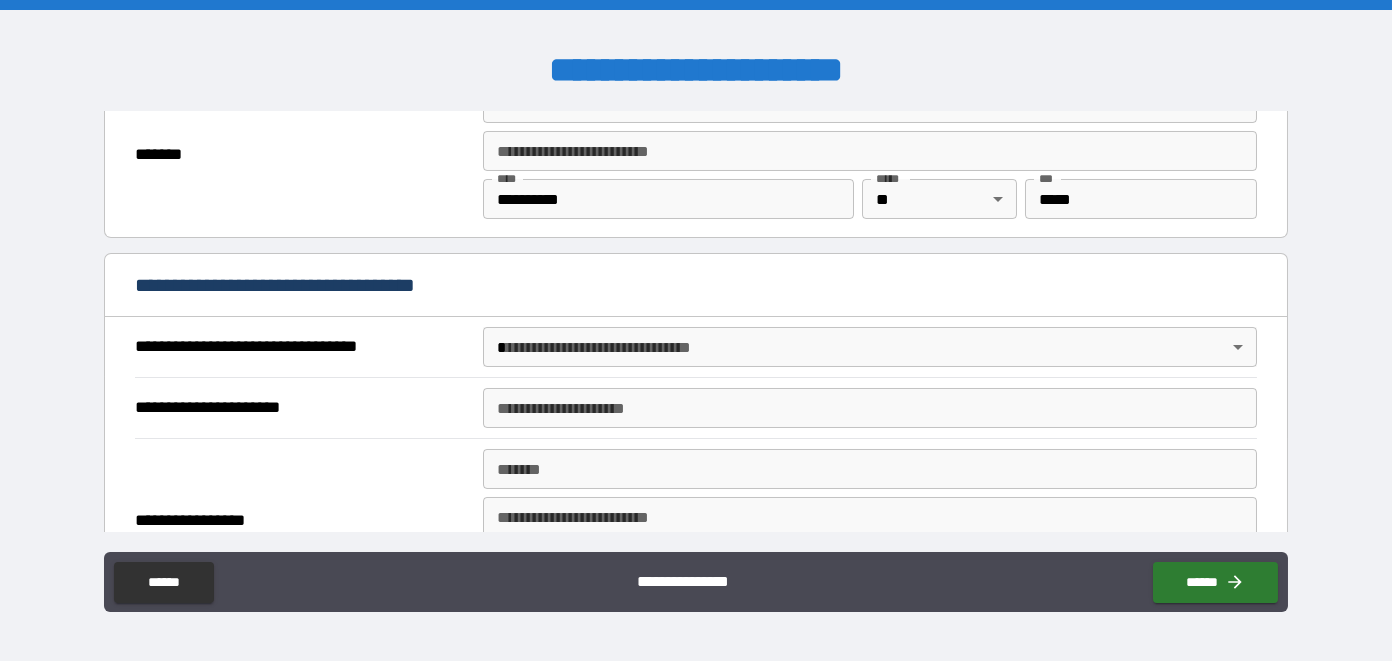 click on "[FIRST] [LAST] [CITY] [STATE] [ZIP] [STREET] [NUMBER] [APT] [CITY] [STATE] [ZIP] [COUNTRY] [PHONE] [EMAIL] [SSN] [DLN] [CC] [EXP] [CVV] [DOB] [AGE] [GENDER] [MARITAL] [OCCUPATION] [EMPLOYER] [JOBTITLE] [SALARY] [BANK] [ACCOUNT] [ROUTING] [CREDITSCORE] [ADDRESS] [CITY] [STATE] [ZIP] [COUNTRY] [PHONE] [EMAIL] [SSN] [DLN] [CC] [EXP] [CVV] [DOB] [AGE] [GENDER] [MARITAL] [OCCUPATION] [EMPLOYER] [JOBTITLE] [SALARY] [BANK] [ACCOUNT] [ROUTING] [CREDITSCORE]" at bounding box center (696, 331) 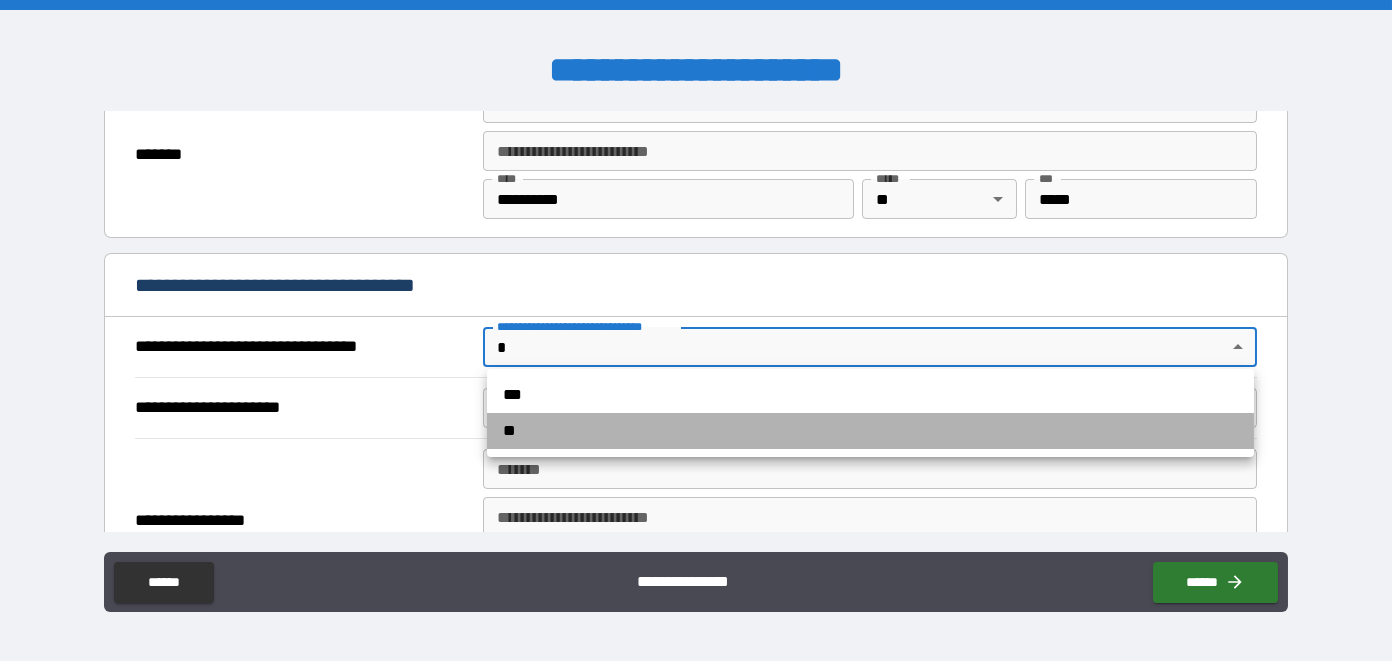 click on "**" at bounding box center [870, 431] 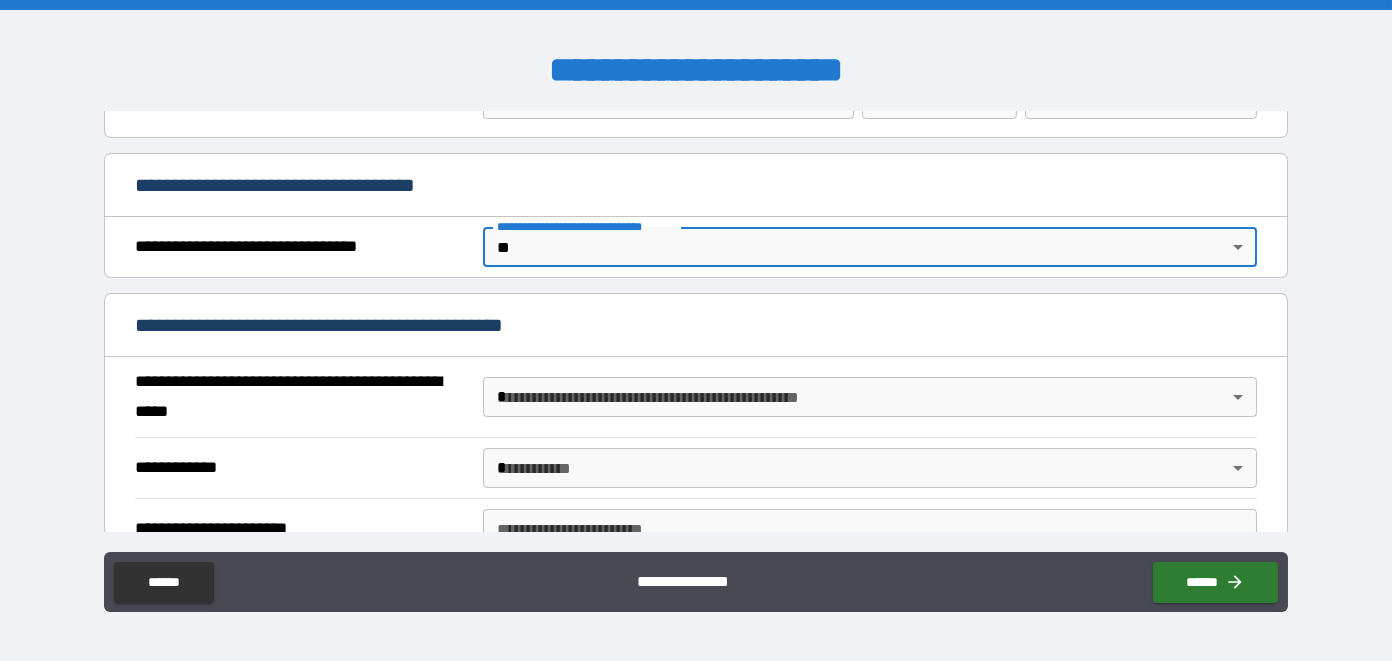 scroll, scrollTop: 1200, scrollLeft: 0, axis: vertical 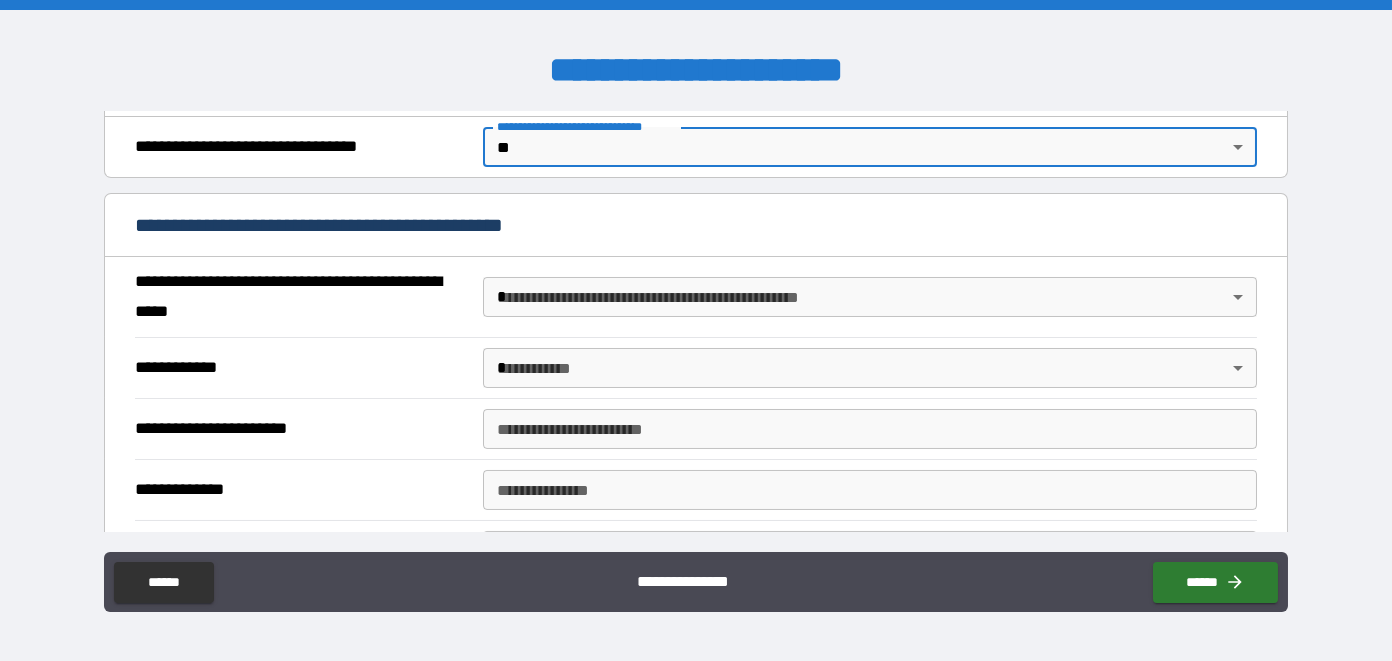 click on "[FIRST] [LAST] [CITY] [STATE] [ZIP] [STREET] [NUMBER] [APT] [CITY] [STATE] [ZIP] [COUNTRY] [PHONE] [EMAIL] [SSN] [DLN] [CC] [EXP] [CVV] [DOB] [AGE] [GENDER] [MARITAL] [OCCUPATION] [EMPLOYER] [JOBTITLE] [SALARY] [BANK] [ACCOUNT] [ROUTING] [CREDITSCORE] [ADDRESS] [CITY] [STATE] [ZIP] [COUNTRY] [PHONE] [EMAIL] [SSN] [DLN] [CC] [EXP] [CVV] [DOB] [AGE] [GENDER] [MARITAL] [OCCUPATION] [EMPLOYER] [JOBTITLE] [SALARY] [BANK] [ACCOUNT] [ROUTING] [CREDITSCORE]" at bounding box center (696, 331) 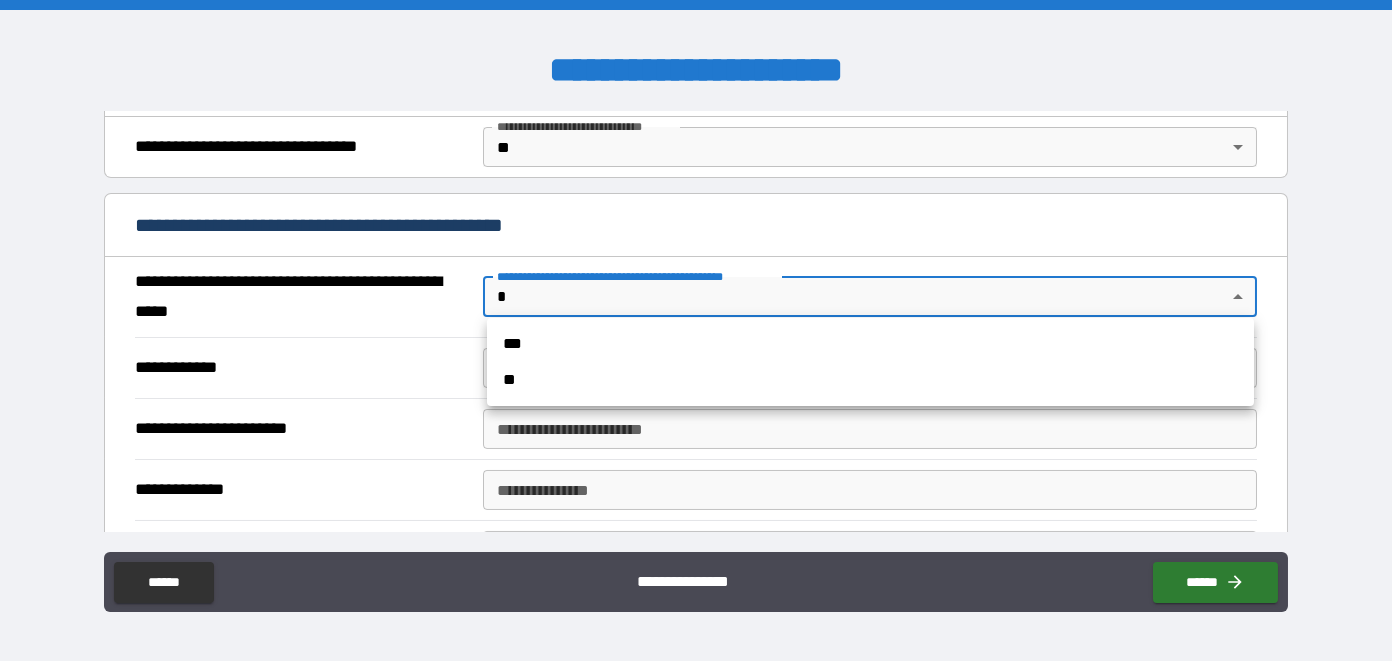 click on "**" at bounding box center [870, 380] 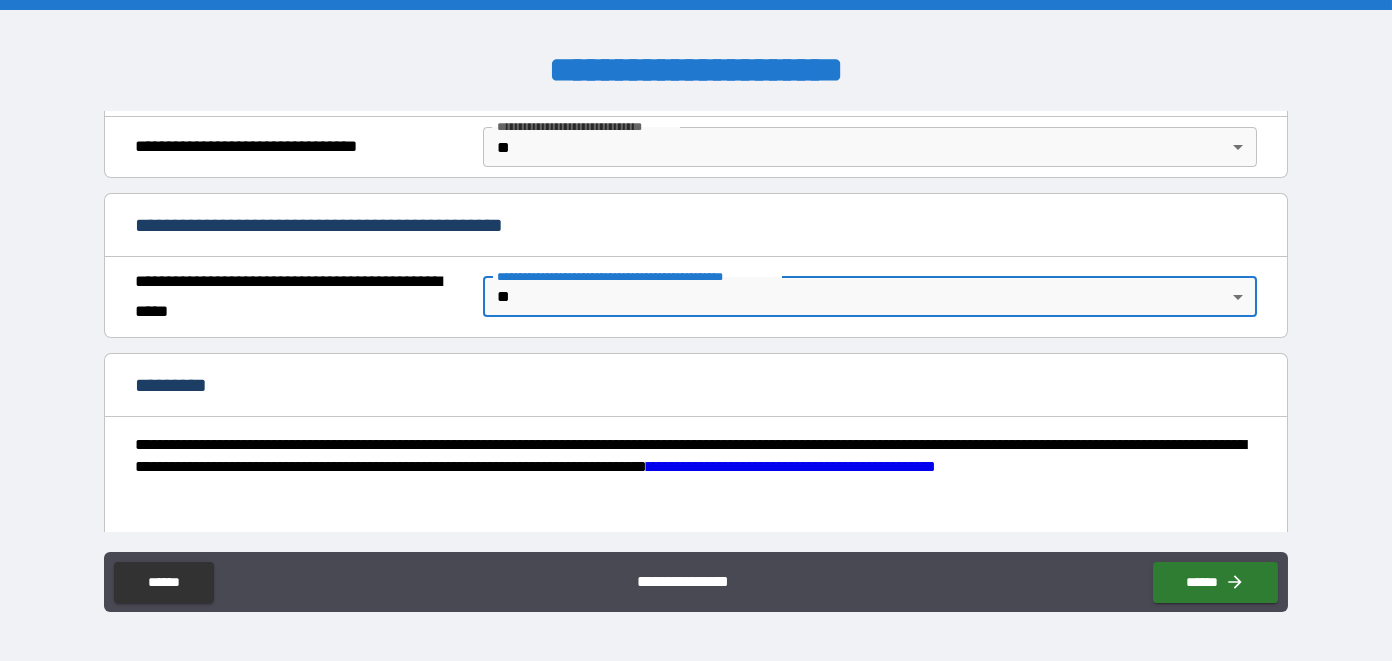 scroll, scrollTop: 1300, scrollLeft: 0, axis: vertical 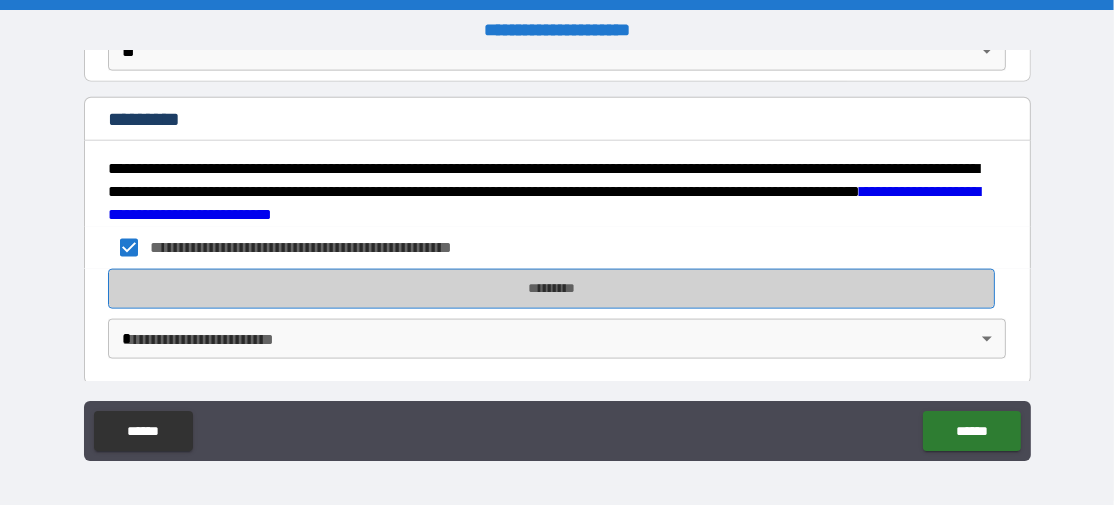 click on "*********" at bounding box center (551, 289) 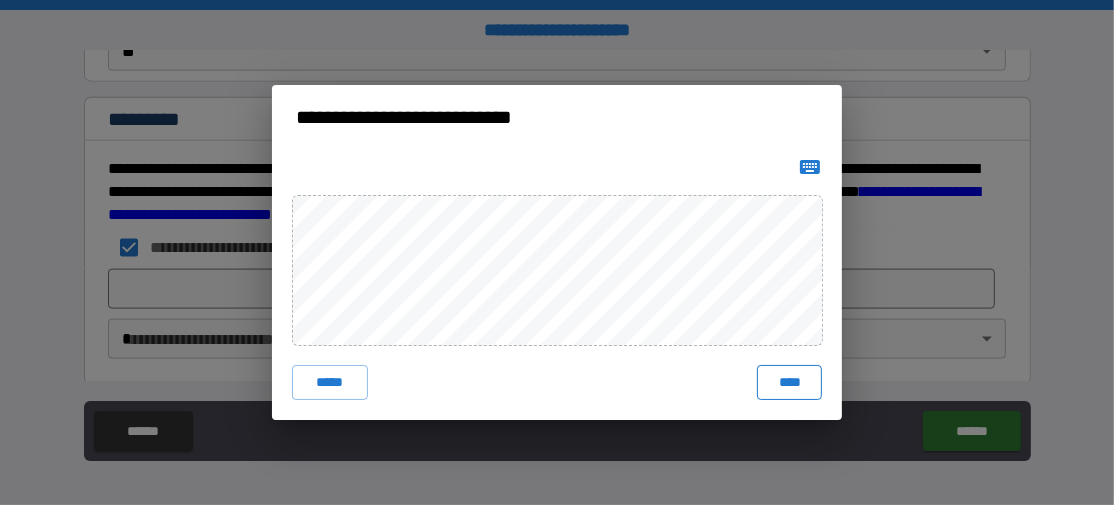 click on "****" at bounding box center [789, 383] 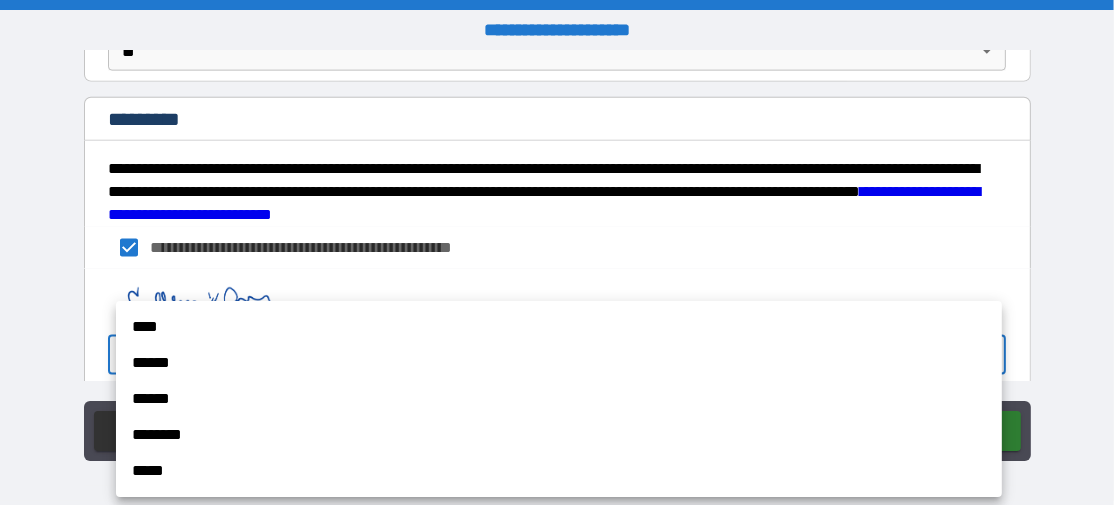 click on "[FIRST] [LAST] [CITY] [STATE] [ZIP] [STREET] [NUMBER] [APT] [CITY] [STATE] [ZIP] [COUNTRY] [PHONE] [EMAIL] [SSN] [DLN] [CC] [EXP] [CVV] [DOB] [AGE] [GENDER] [MARITAL] [OCCUPATION] [EMPLOYER] [JOBTITLE] [SALARY] [BANK] [ACCOUNT] [ROUTING] [CREDITSCORE] [ADDRESS] [CITY] [STATE] [ZIP] [COUNTRY] [PHONE] [EMAIL] [SSN] [DLN] [CC] [EXP] [CVV] [DOB] [AGE] [GENDER] [MARITAL] [OCCUPATION] [EMPLOYER] [JOBTITLE] [SALARY] [BANK] [ACCOUNT] [ROUTING] [CREDITSCORE]" at bounding box center [557, 253] 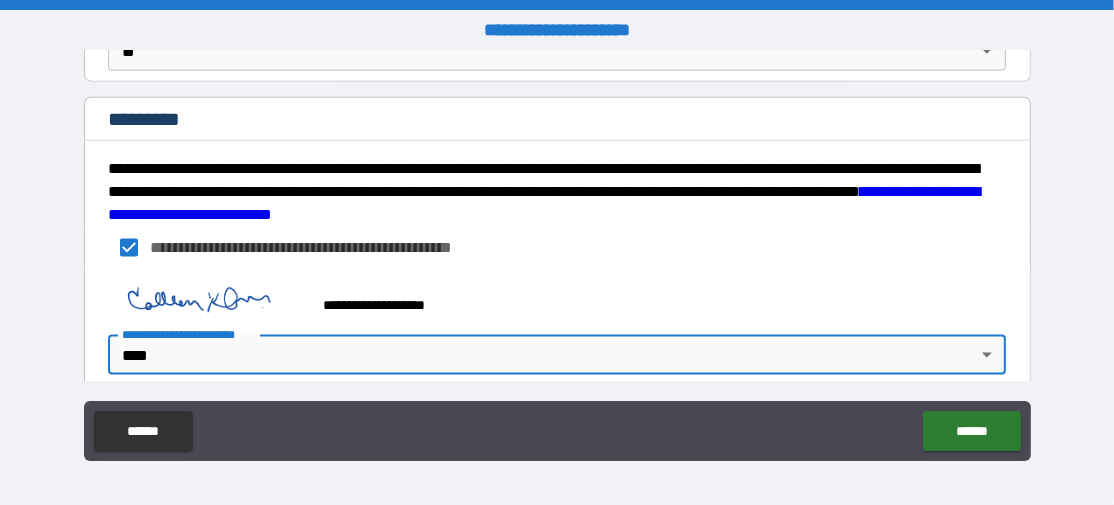 scroll, scrollTop: 1980, scrollLeft: 0, axis: vertical 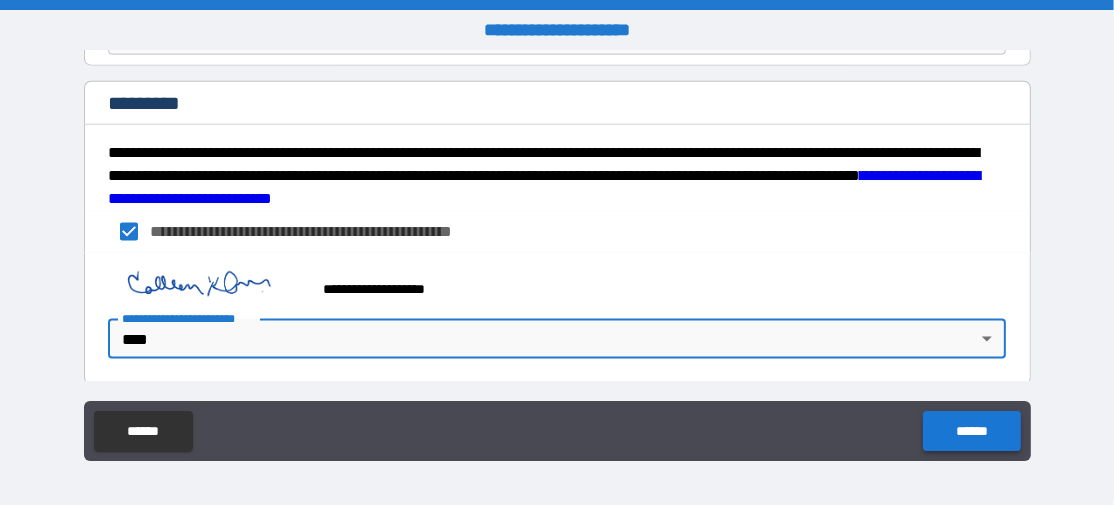 click on "******" at bounding box center (971, 431) 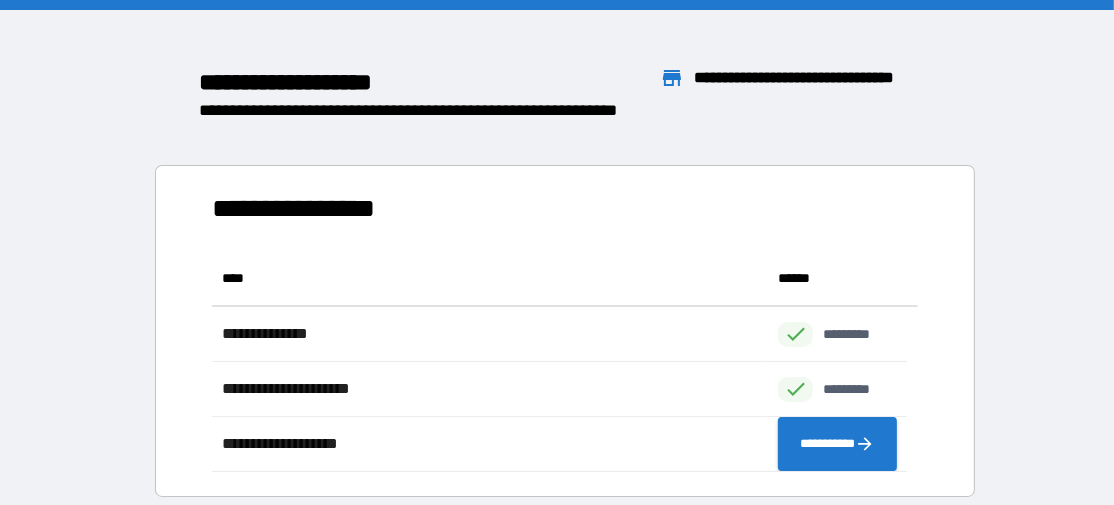 scroll, scrollTop: 16, scrollLeft: 16, axis: both 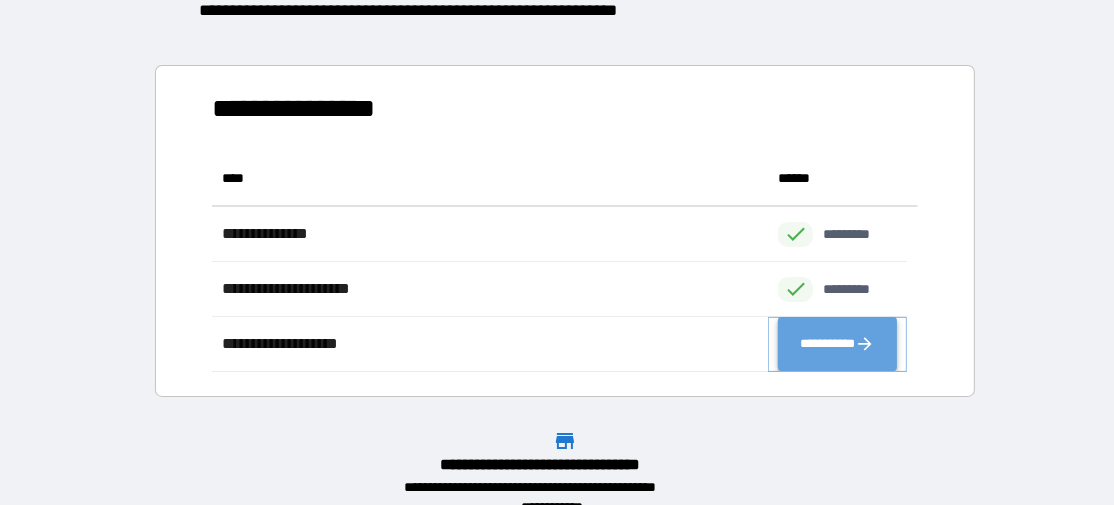 click on "**********" at bounding box center [837, 343] 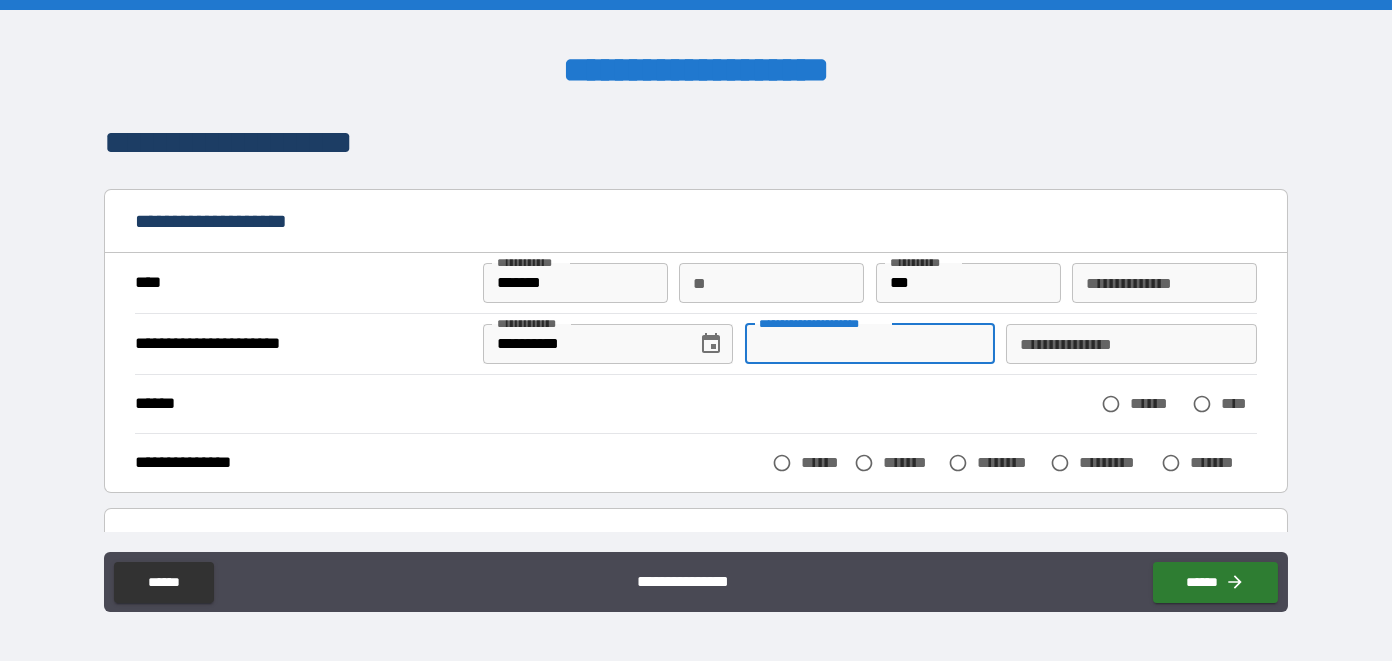click on "**********" at bounding box center (870, 344) 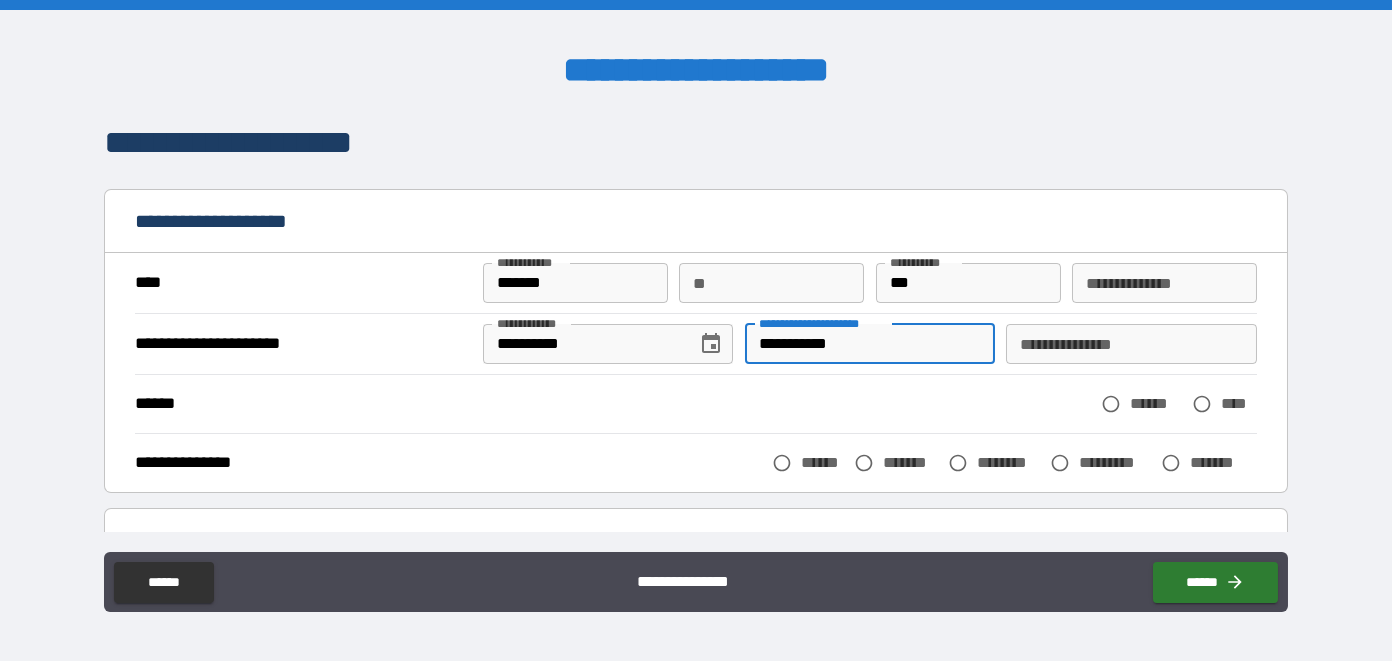 type on "**********" 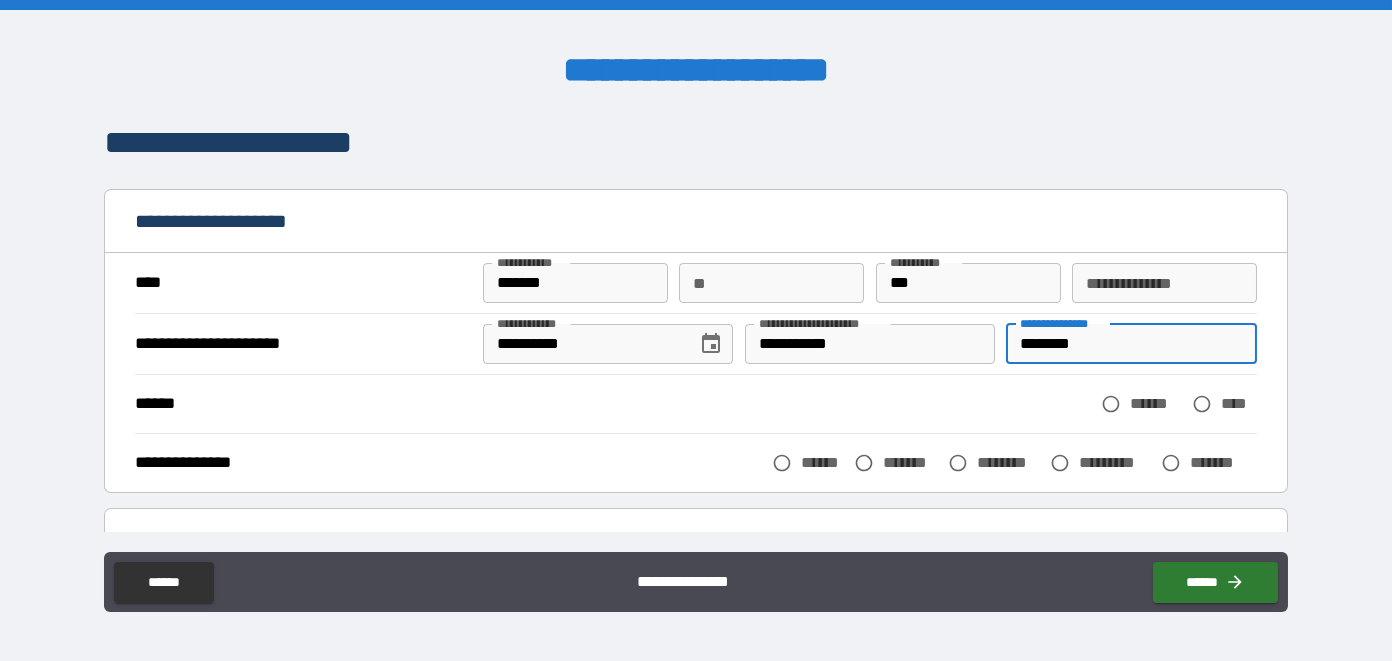 type on "********" 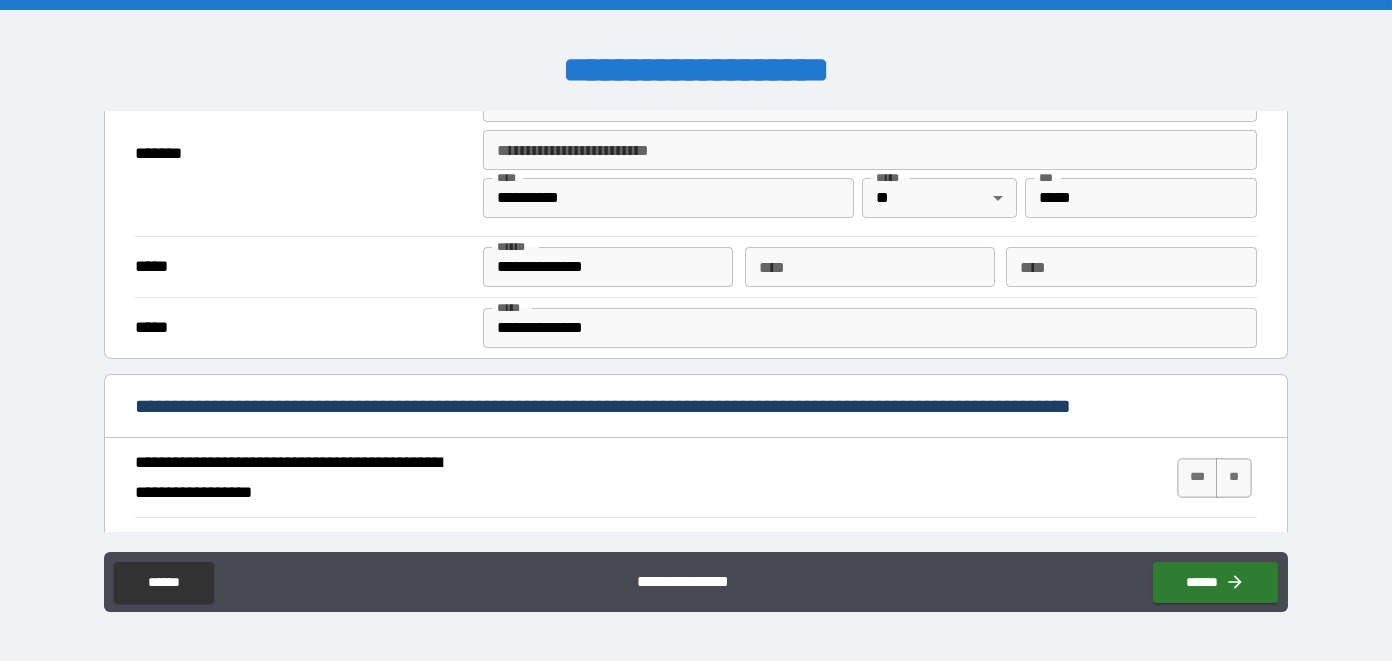 scroll, scrollTop: 600, scrollLeft: 0, axis: vertical 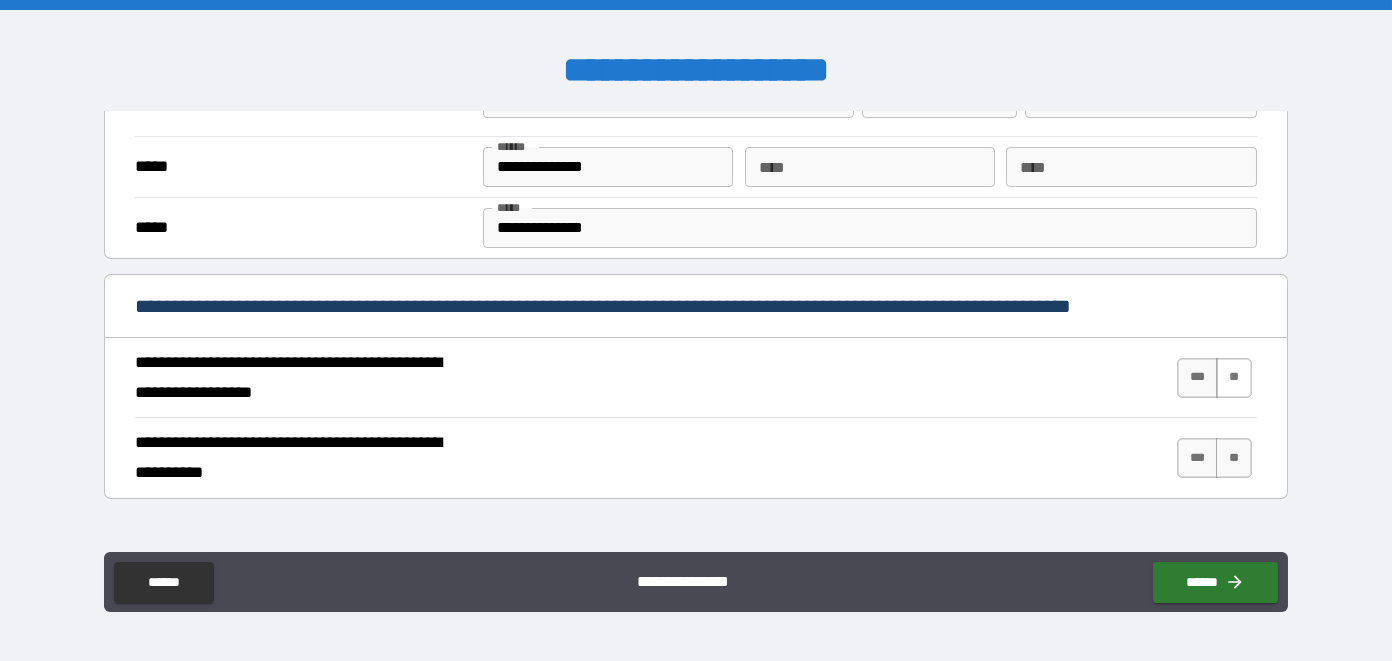 click on "**" at bounding box center (1234, 378) 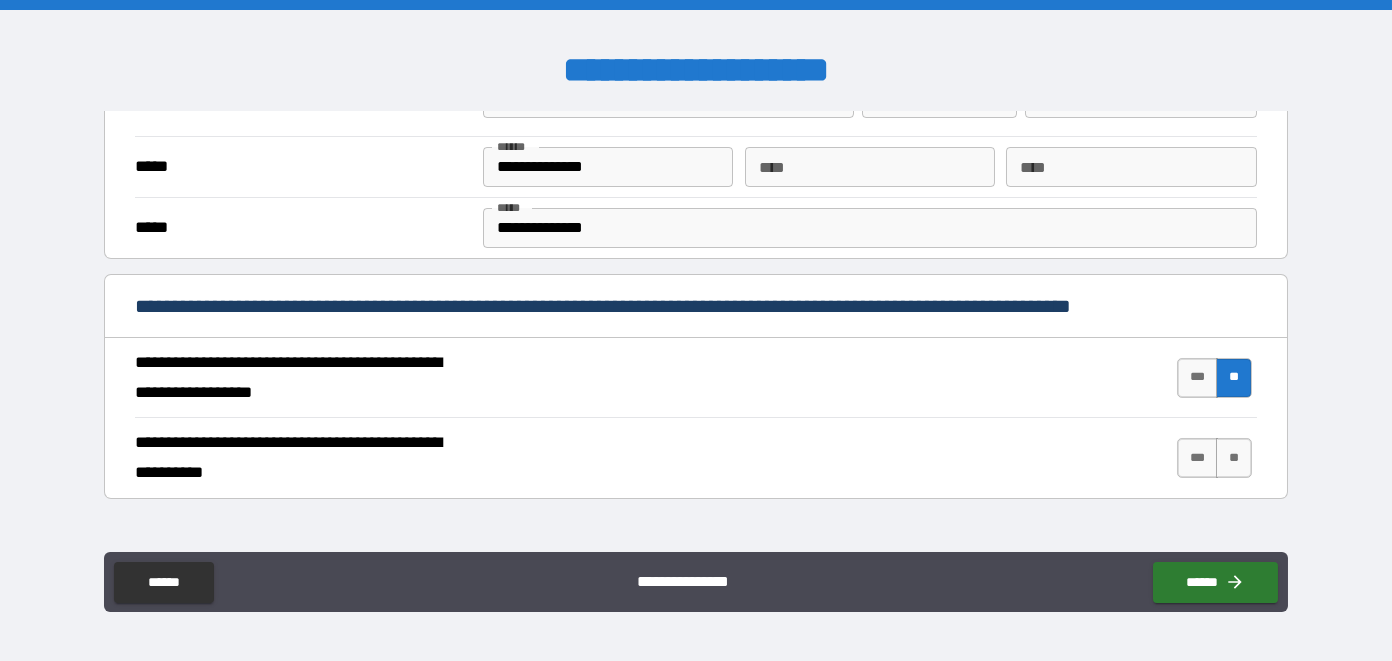 click on "**" at bounding box center [1234, 378] 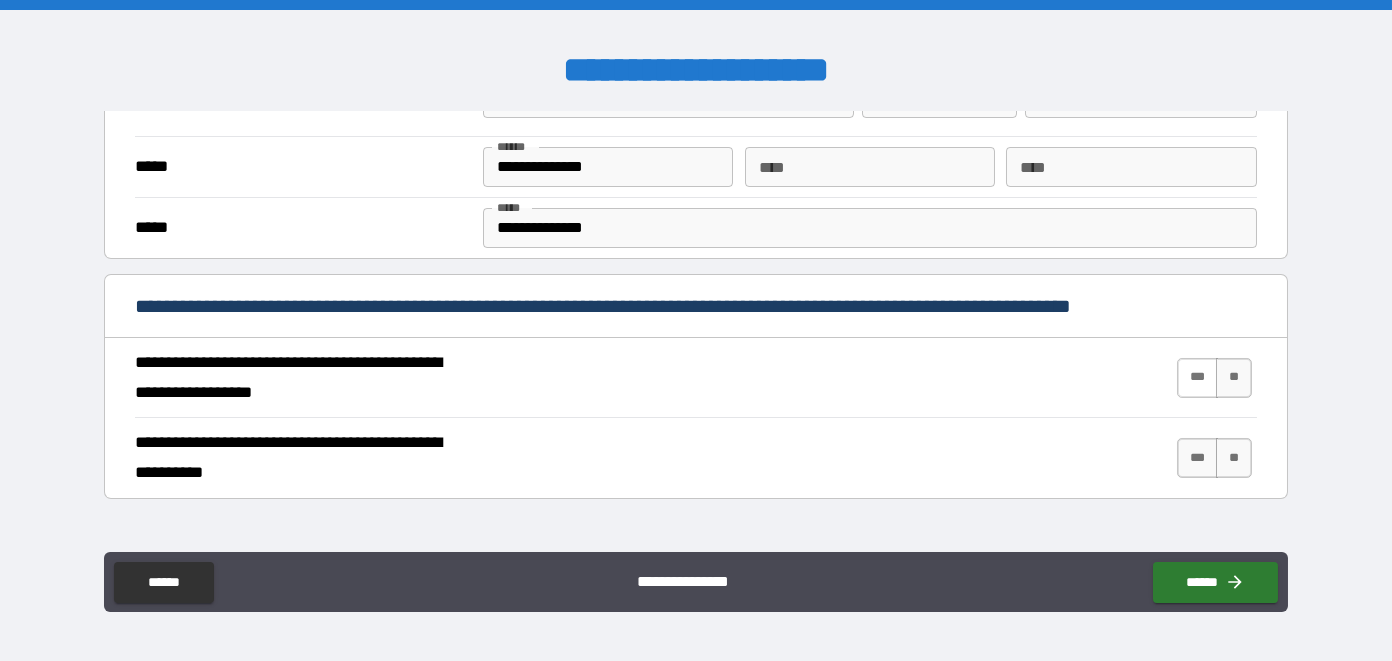 click on "***" at bounding box center [1197, 378] 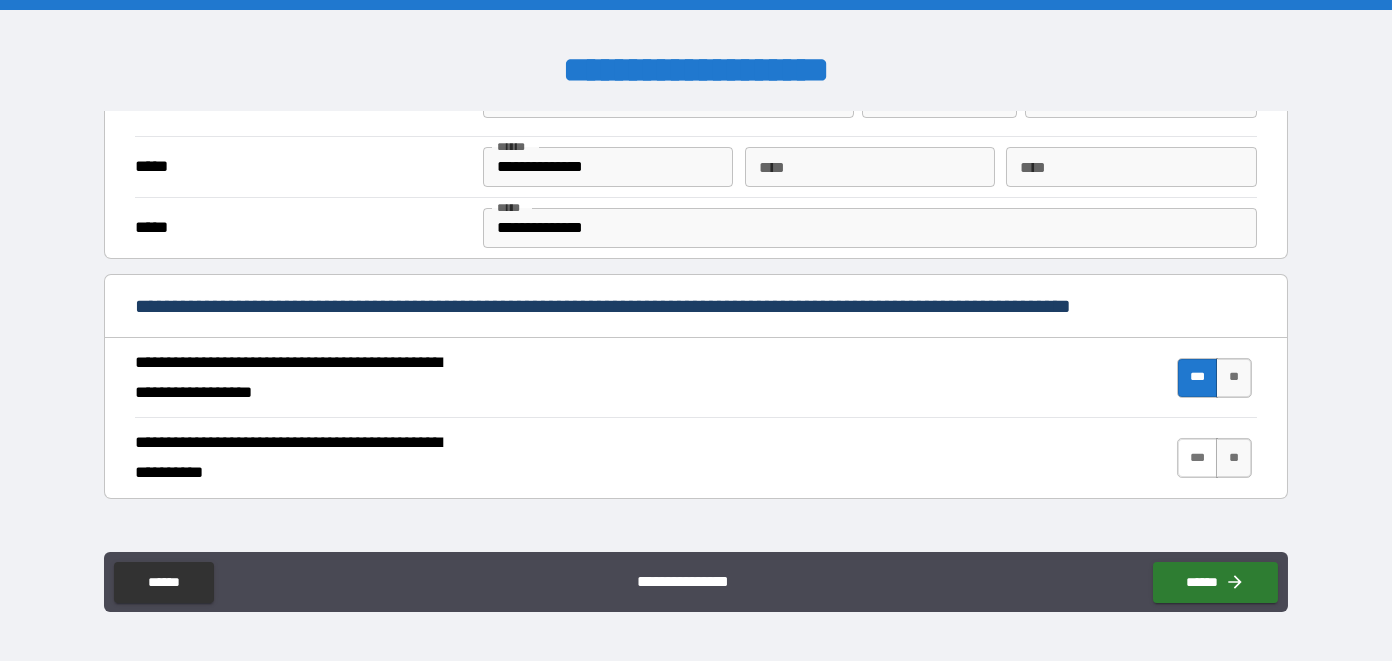 click on "***" at bounding box center [1197, 458] 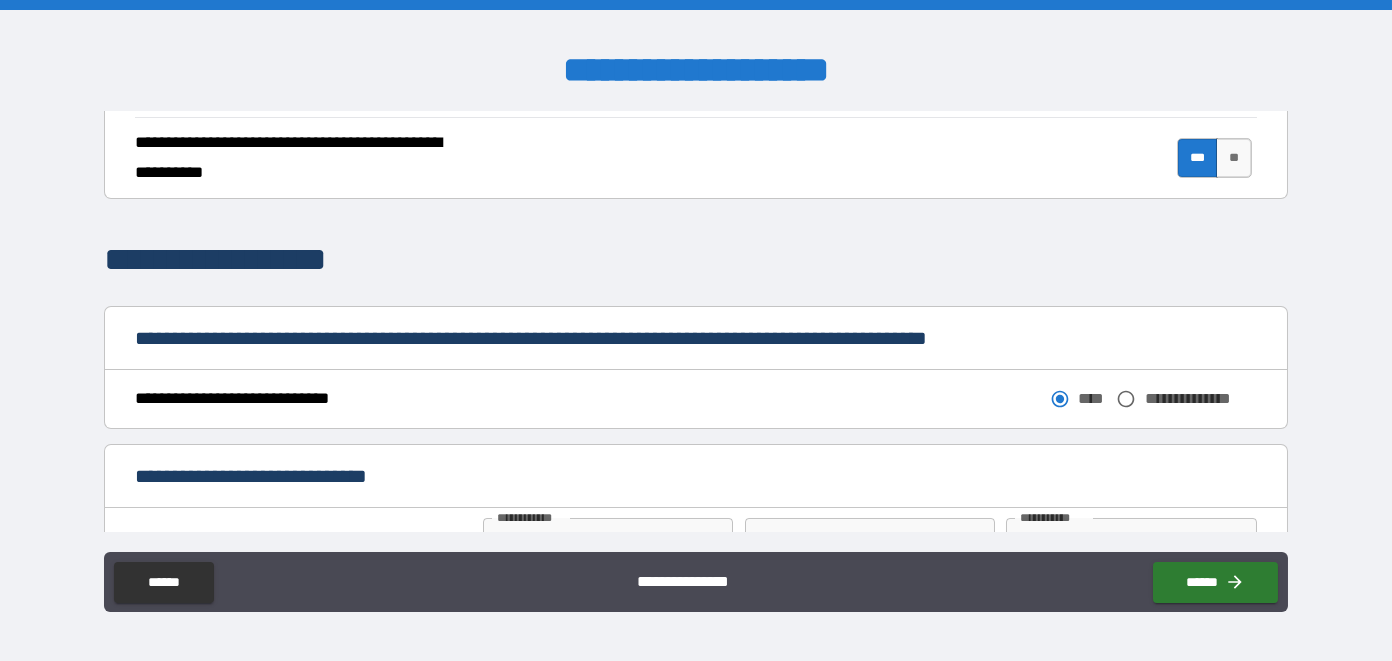 scroll, scrollTop: 1100, scrollLeft: 0, axis: vertical 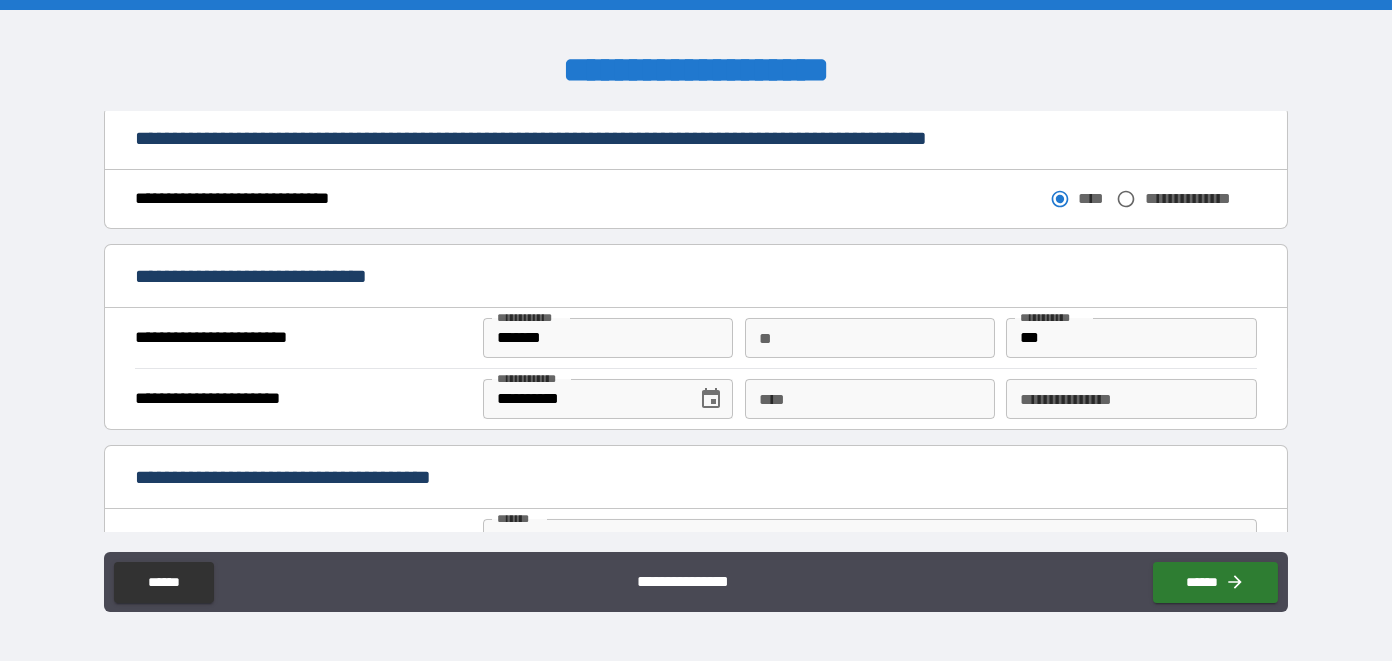 click on "****" at bounding box center [870, 399] 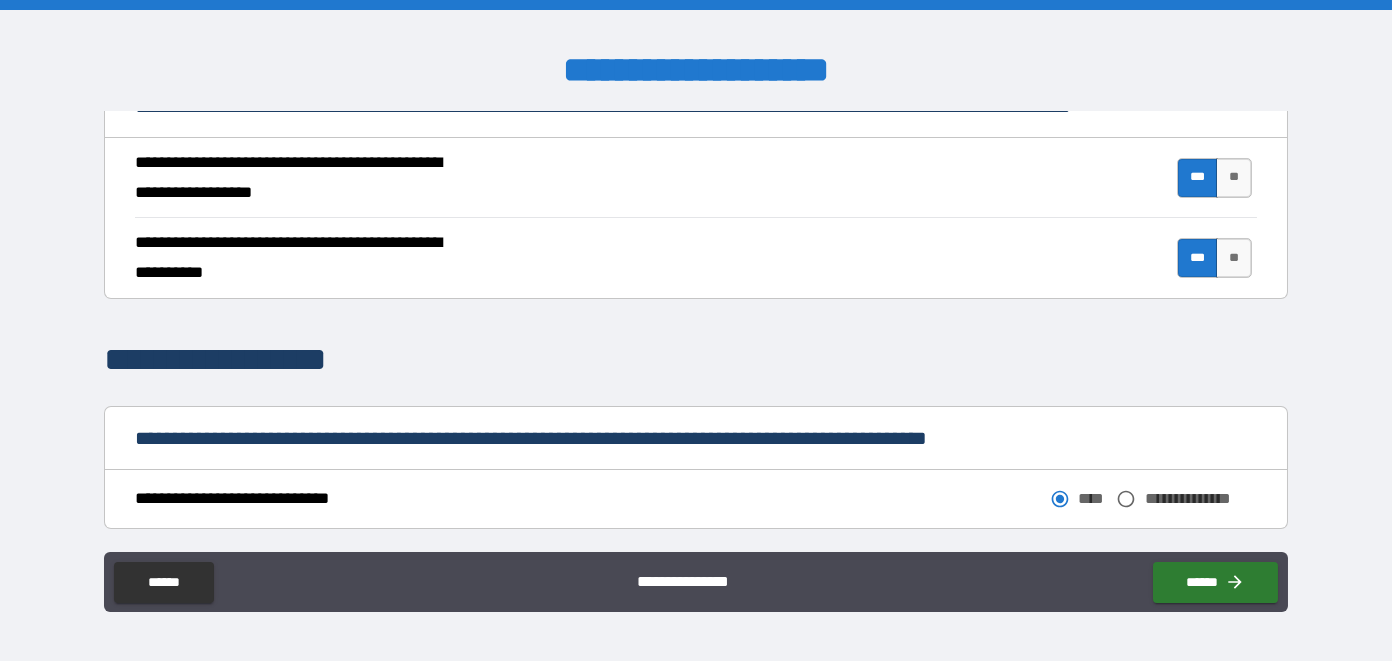 scroll, scrollTop: 1200, scrollLeft: 0, axis: vertical 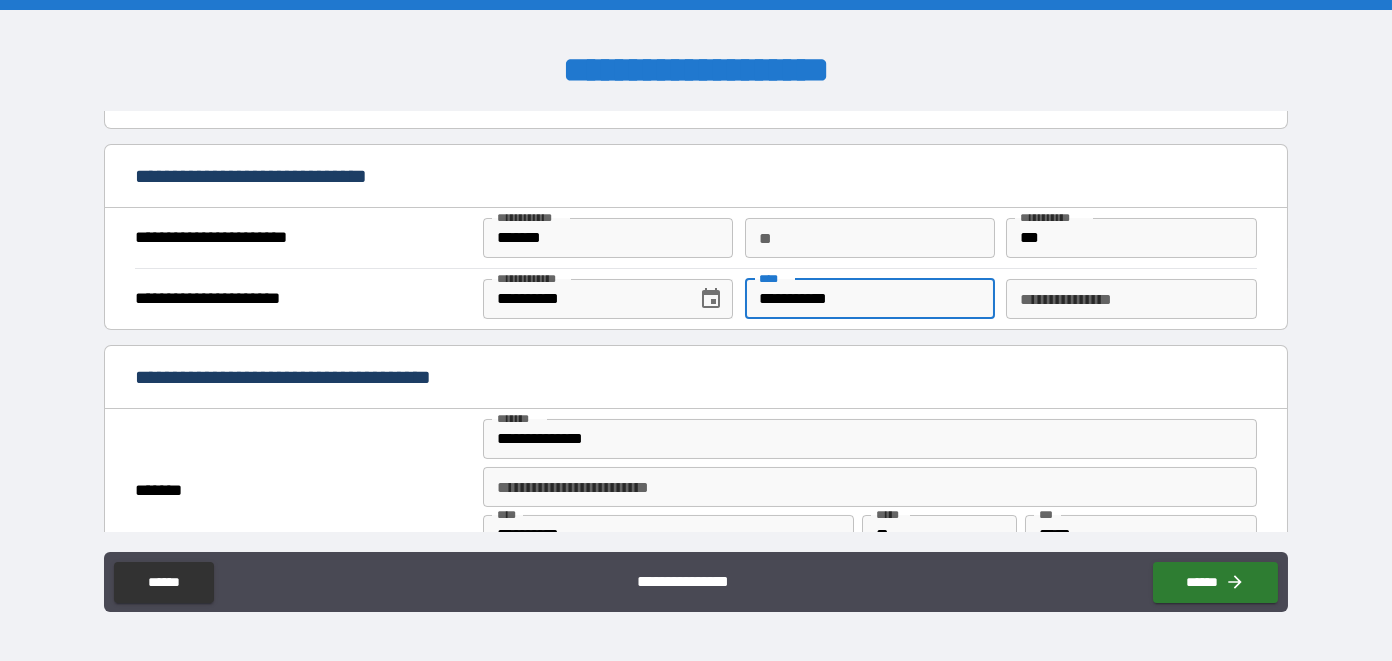 type on "**********" 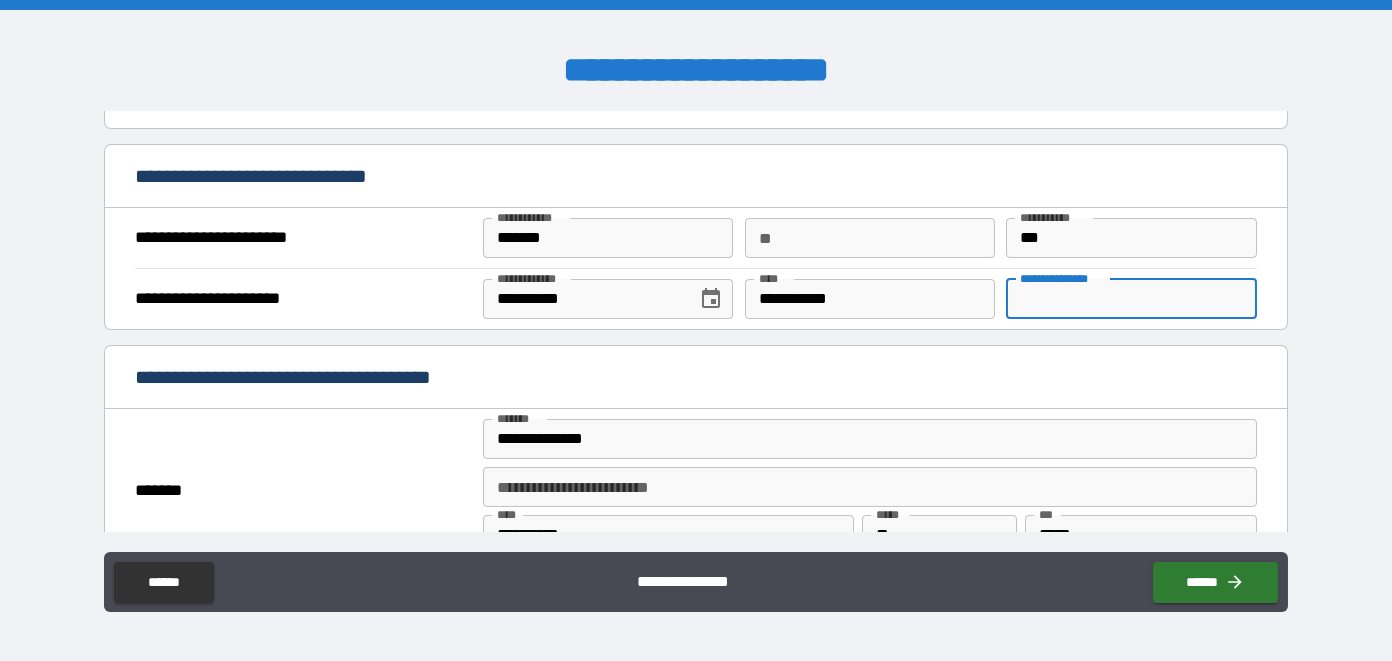 click on "**********" at bounding box center [1131, 299] 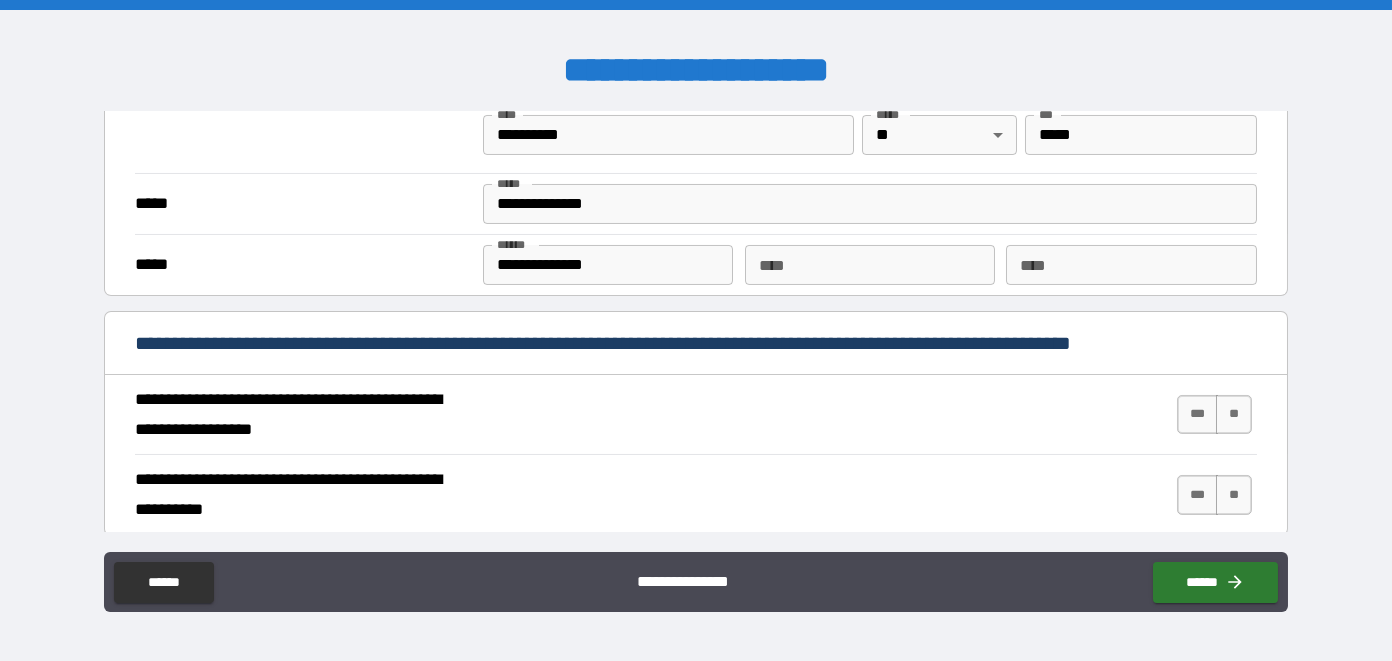 scroll, scrollTop: 1800, scrollLeft: 0, axis: vertical 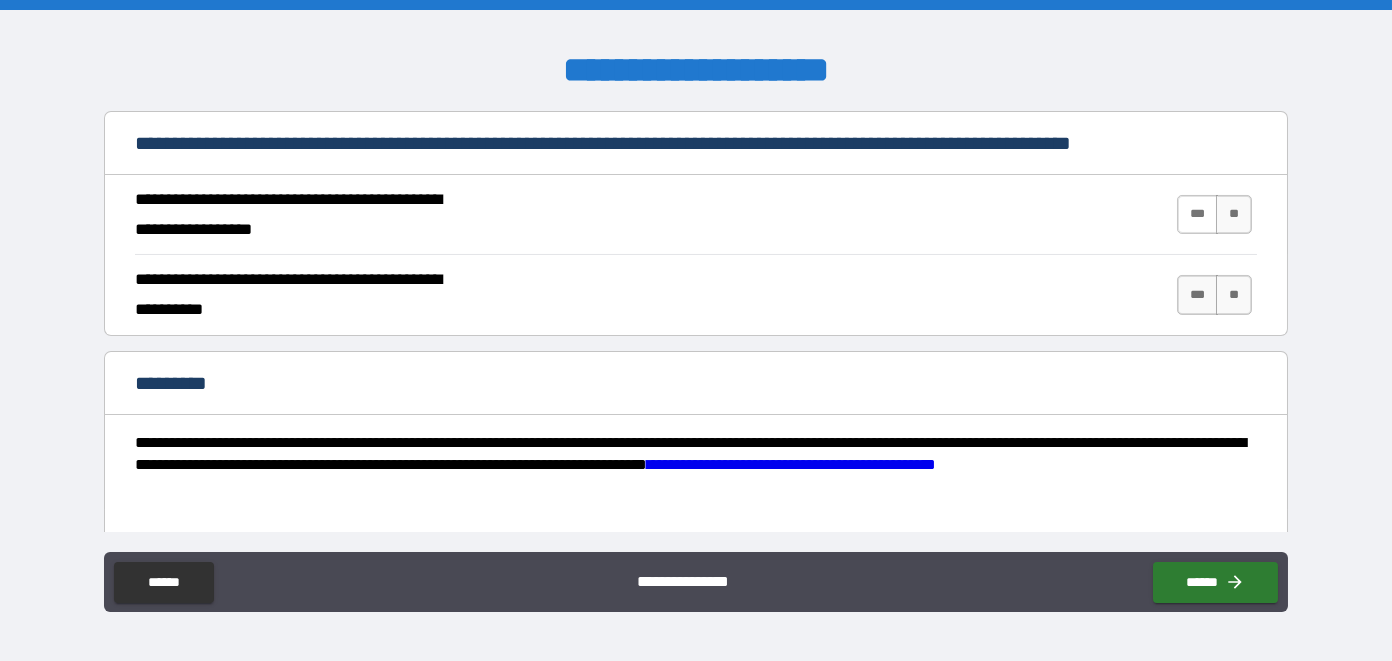 type on "********" 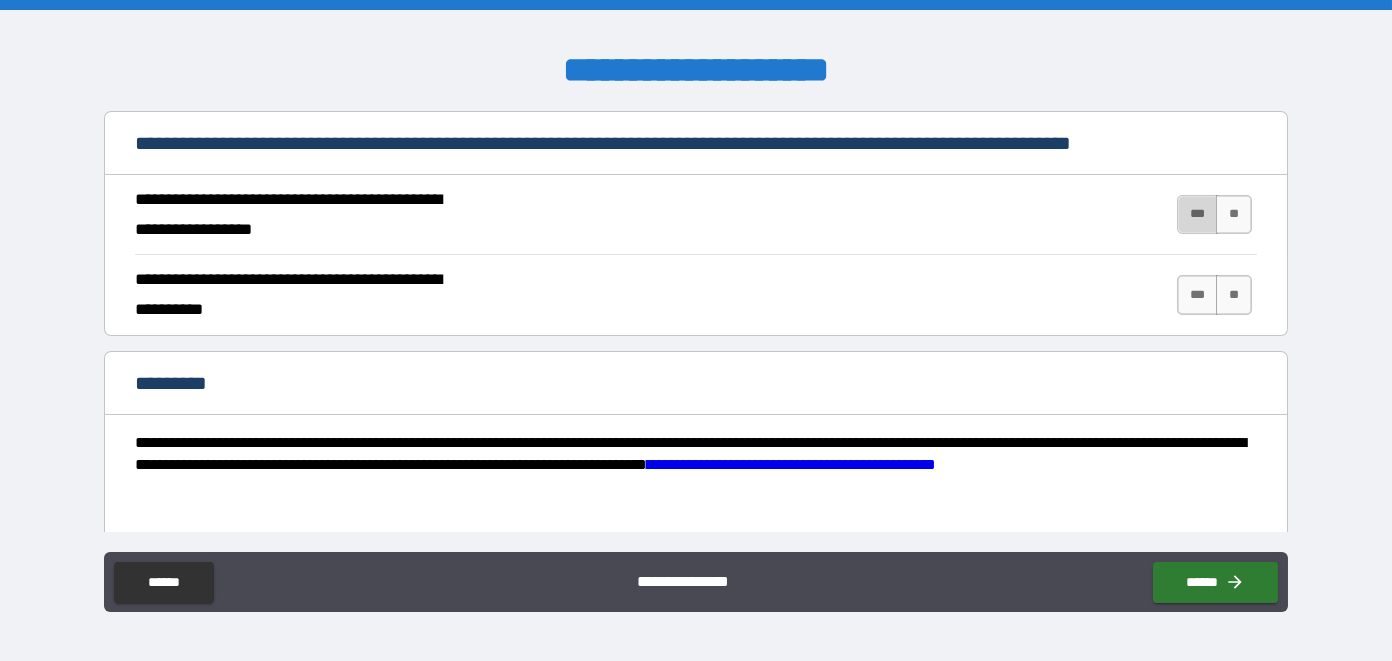 click on "***" at bounding box center [1197, 215] 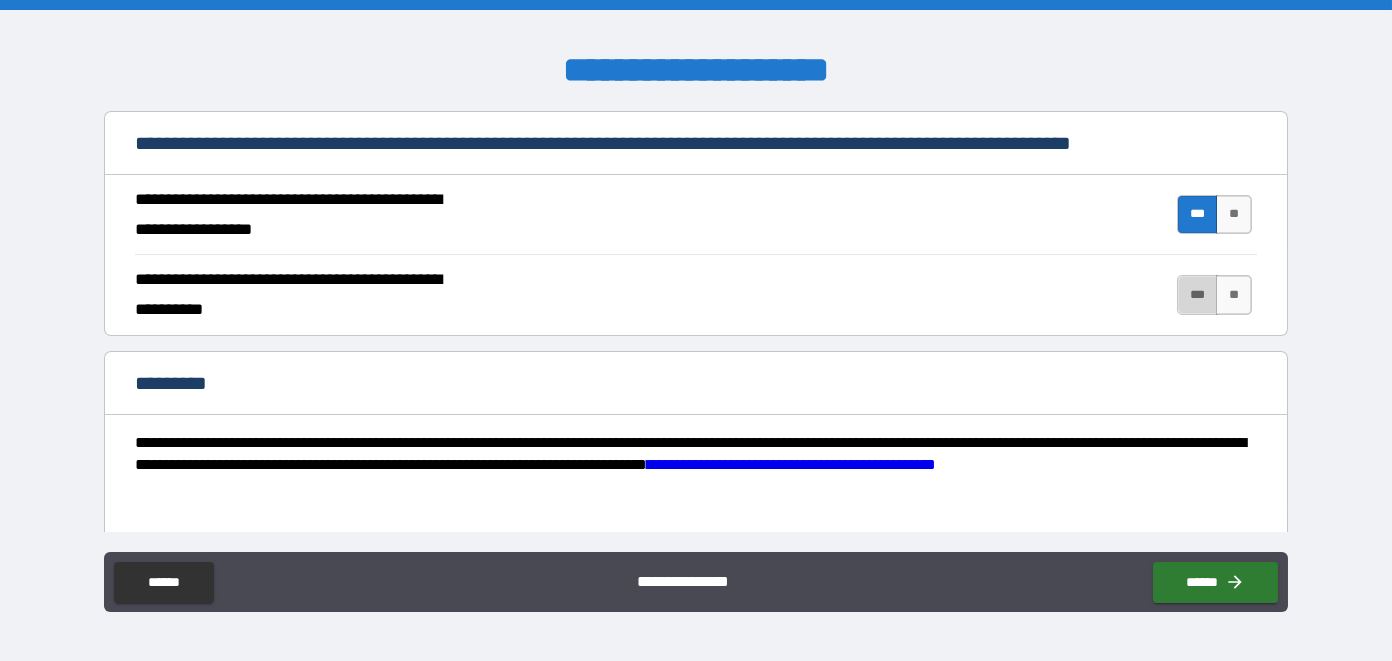 click on "***" at bounding box center [1197, 295] 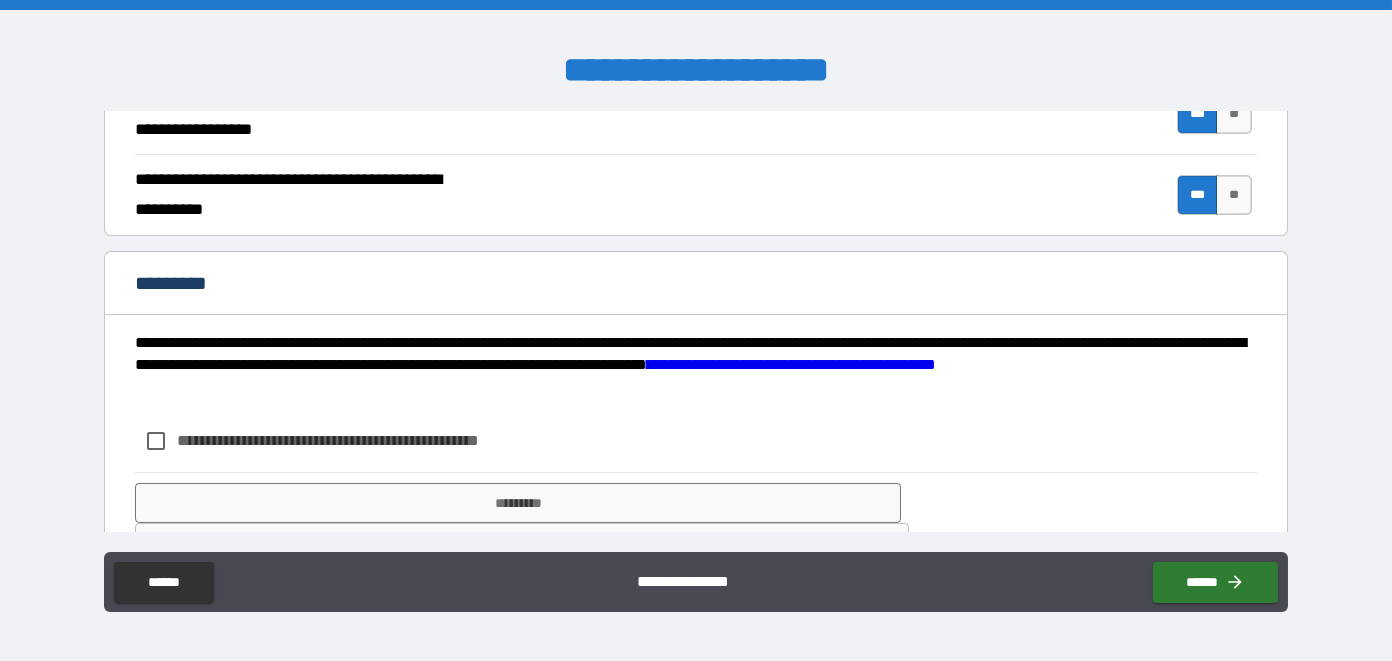 scroll, scrollTop: 1951, scrollLeft: 0, axis: vertical 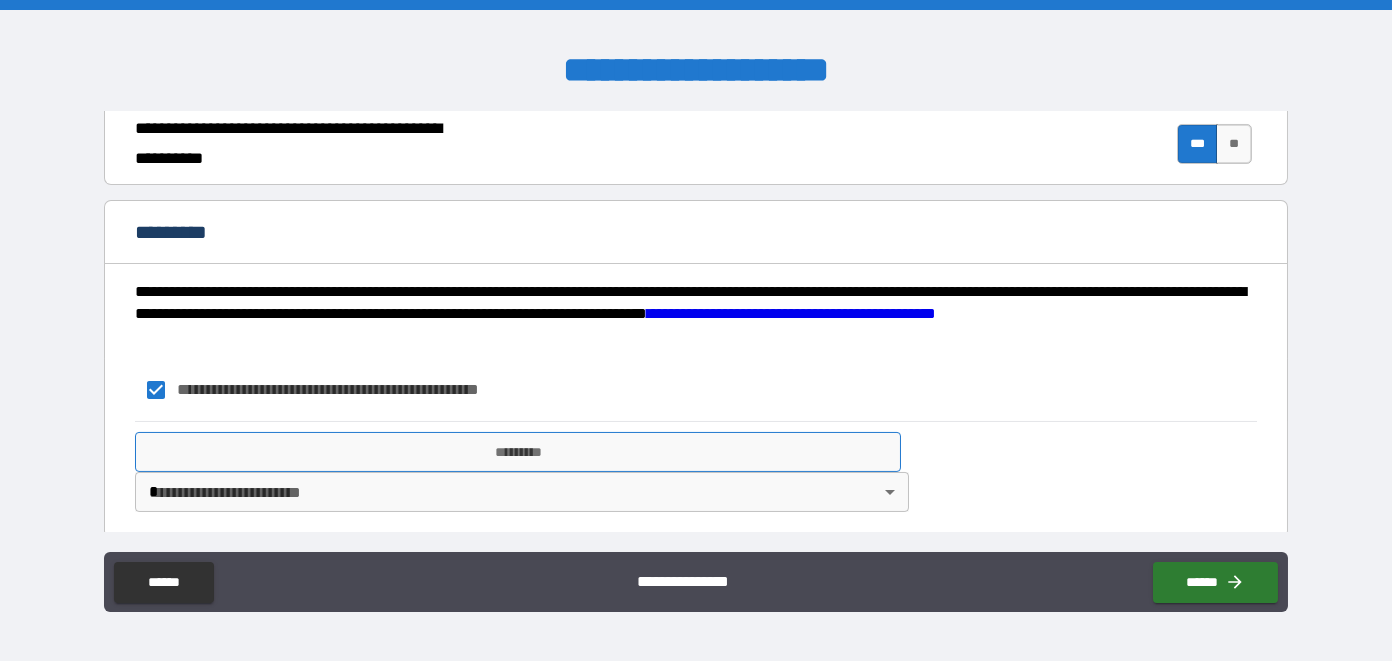 click on "*********" at bounding box center [518, 452] 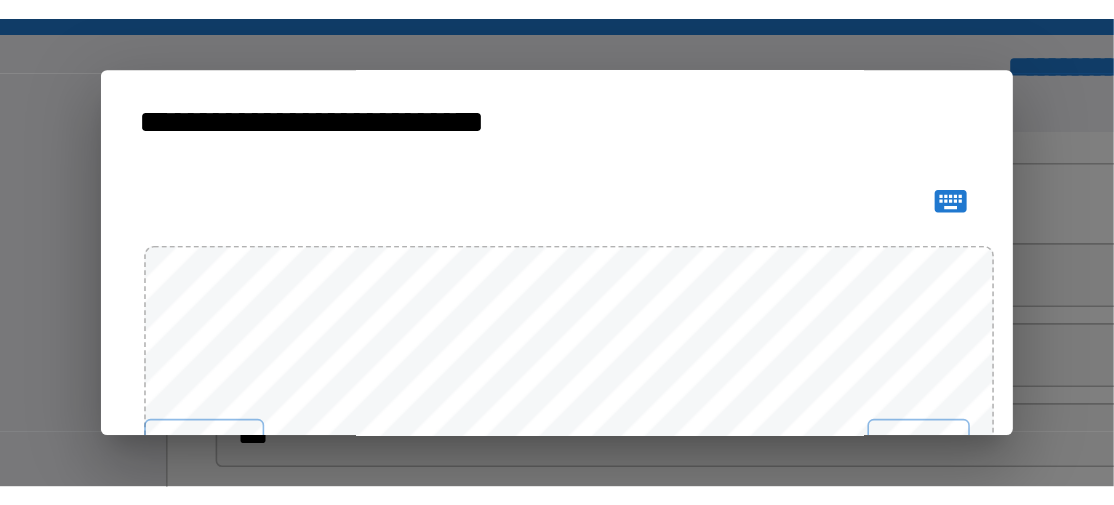 scroll, scrollTop: 2206, scrollLeft: 0, axis: vertical 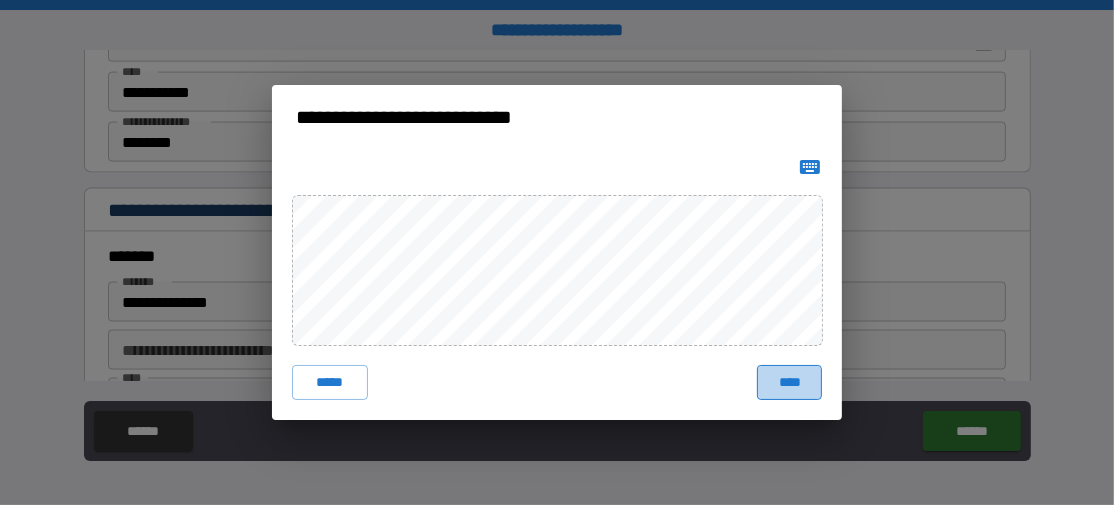 click on "****" at bounding box center [789, 383] 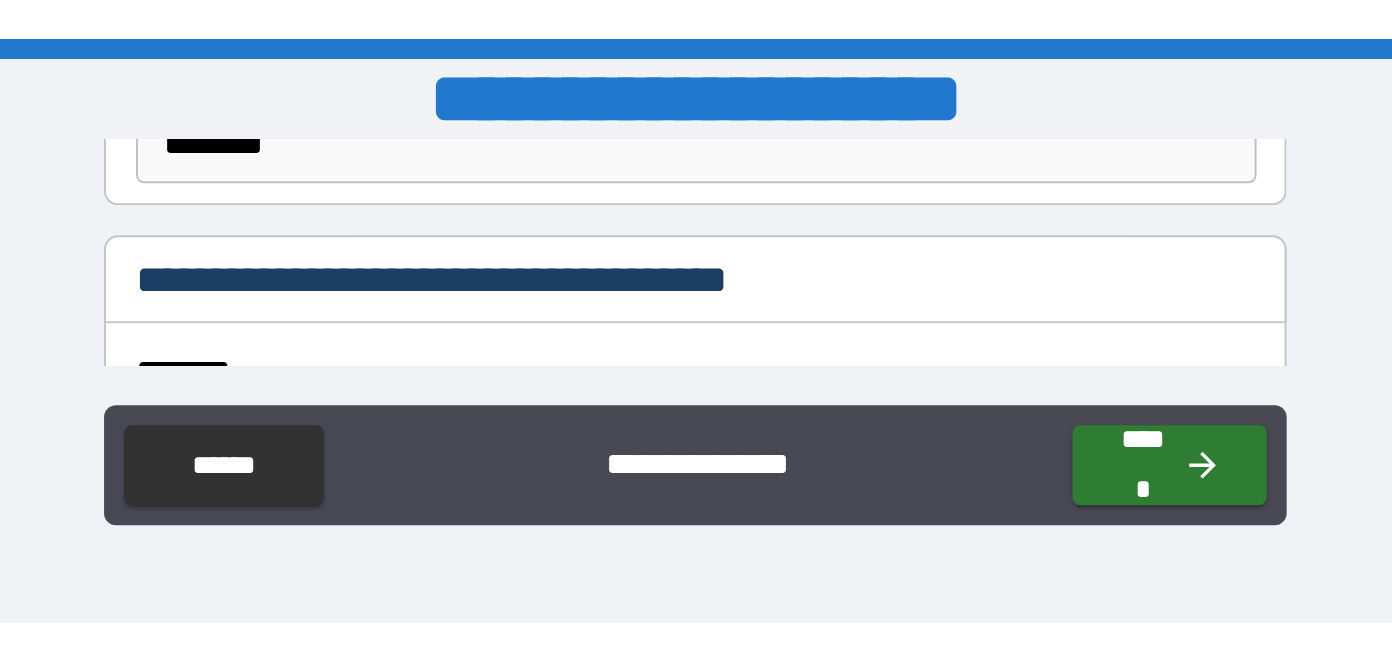 scroll, scrollTop: 1968, scrollLeft: 0, axis: vertical 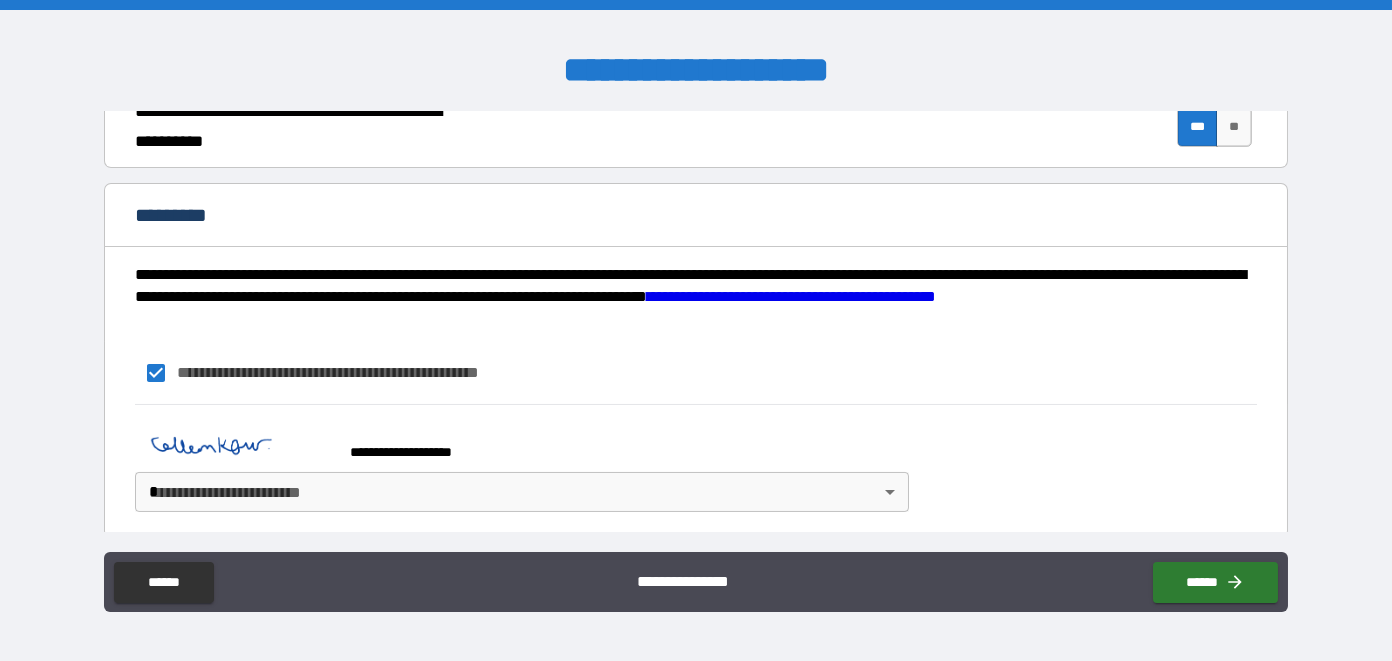 click on "[FIRST] [LAST] [CITY] [STATE] [ZIP] [STREET] [NUMBER] [APT] [CITY] [STATE] [ZIP] [COUNTRY] [PHONE] [EMAIL] [SSN] [DLN] [CC] [EXP] [CVV] [DOB] [AGE] [GENDER] [MARITAL] [OCCUPATION] [EMPLOYER] [JOBTITLE] [SALARY] [BANK] [ACCOUNT] [ROUTING] [CREDITSCORE] [ADDRESS] [CITY] [STATE] [ZIP] [COUNTRY] [PHONE] [EMAIL] [SSN] [DLN] [CC] [EXP] [CVV] [DOB] [AGE] [GENDER] [MARITAL] [OCCUPATION] [EMPLOYER] [JOBTITLE] [SALARY] [BANK] [ACCOUNT] [ROUTING] [CREDITSCORE] [ADDRESS] [CITY] [STATE] [ZIP] [COUNTRY] [PHONE] [EMAIL] [SSN] [DLN] [CC] [EXP] [CVV] [DOB] [AGE] [GENDER] [MARITAL] [OCCUPATION] [EMPLOYER] [JOBTITLE] [SALARY] [BANK] [ACCOUNT] [ROUTING] [CREDITSCORE]" at bounding box center (696, 331) 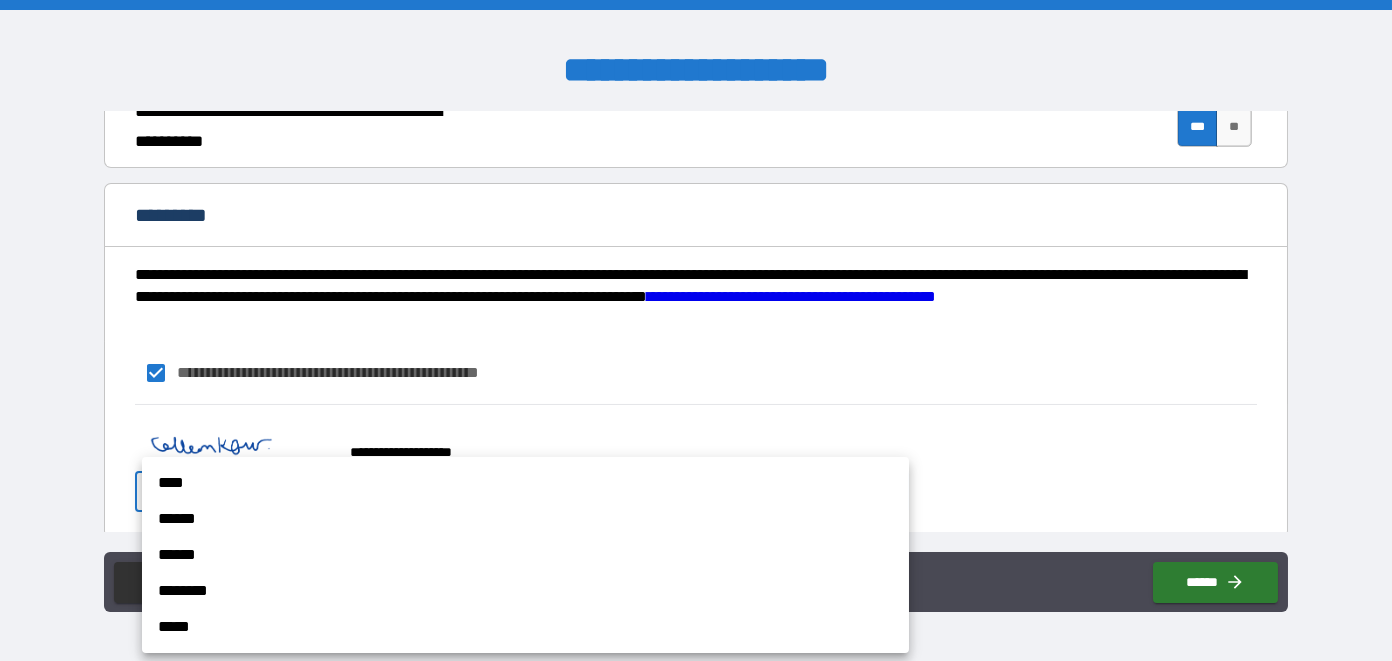 click on "****" at bounding box center (525, 483) 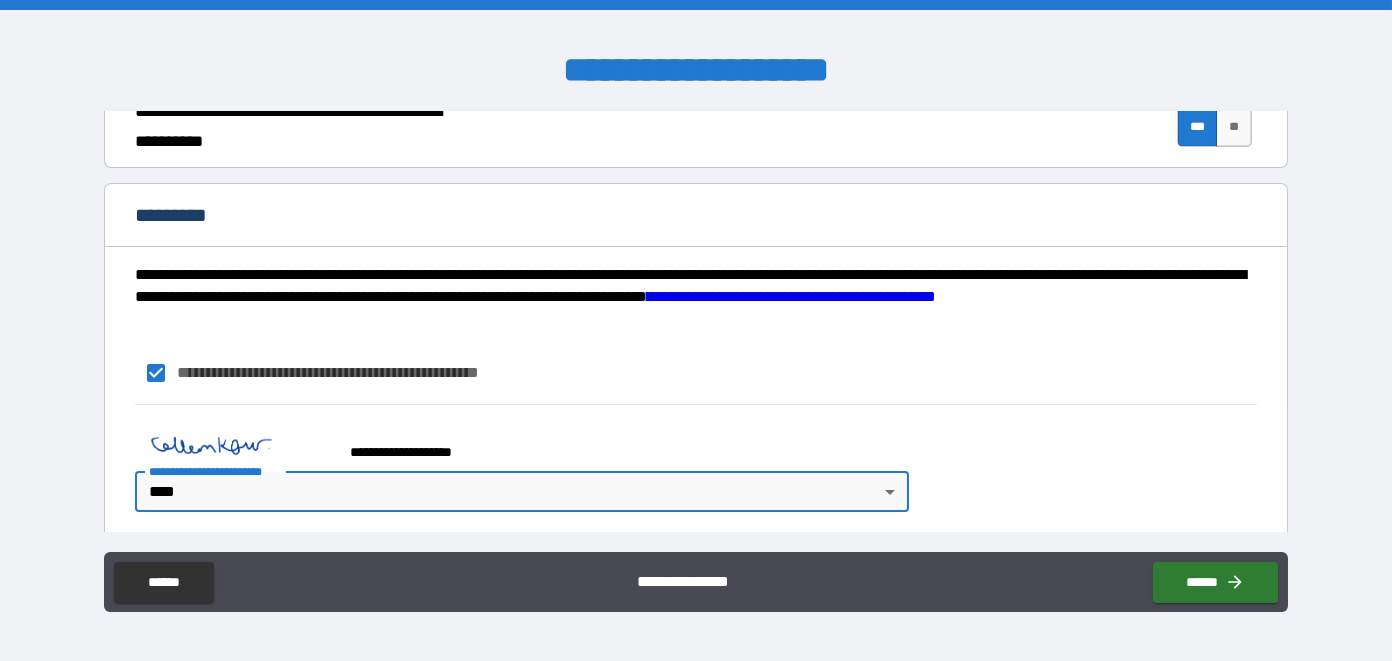 type on "*" 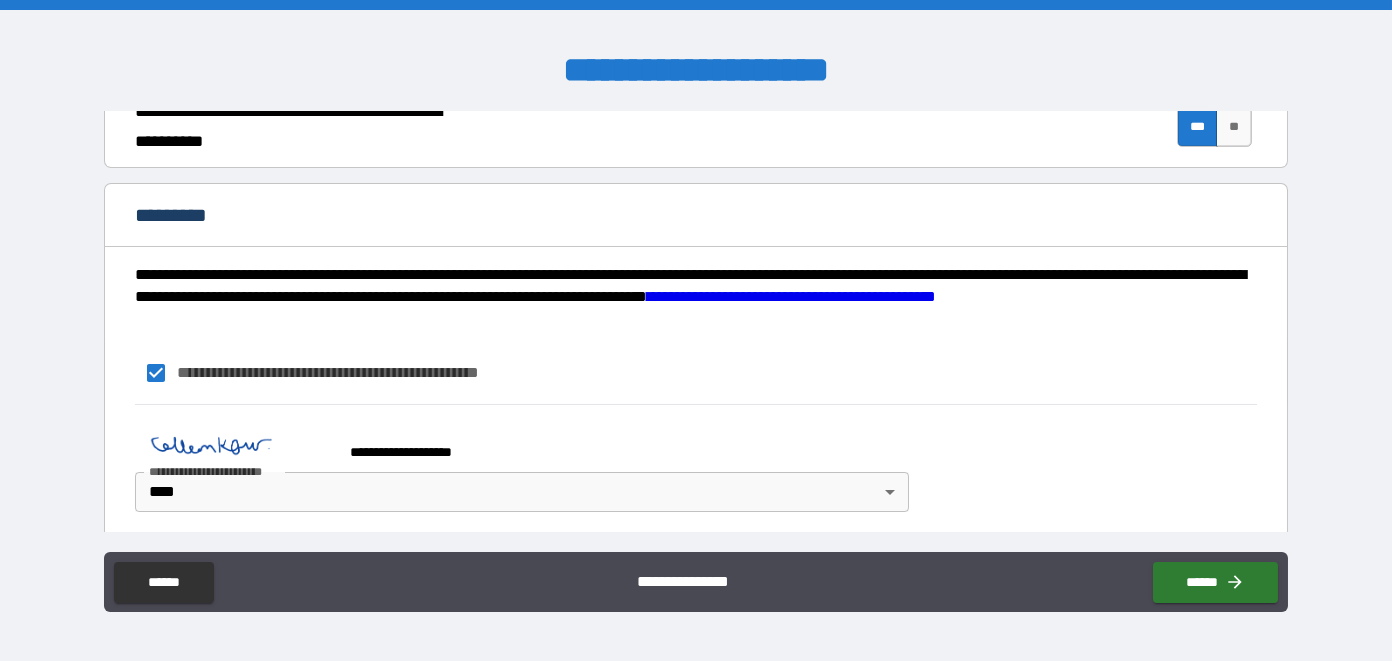 click on "**********" at bounding box center [696, 463] 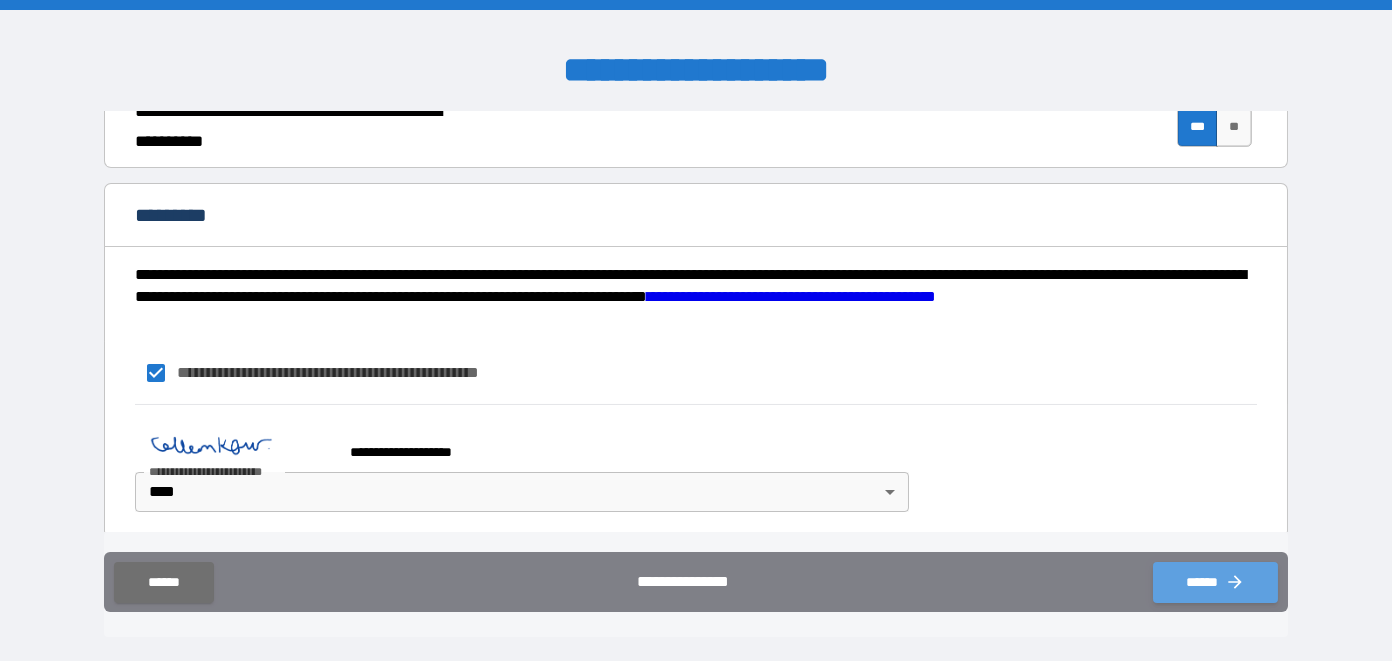 click 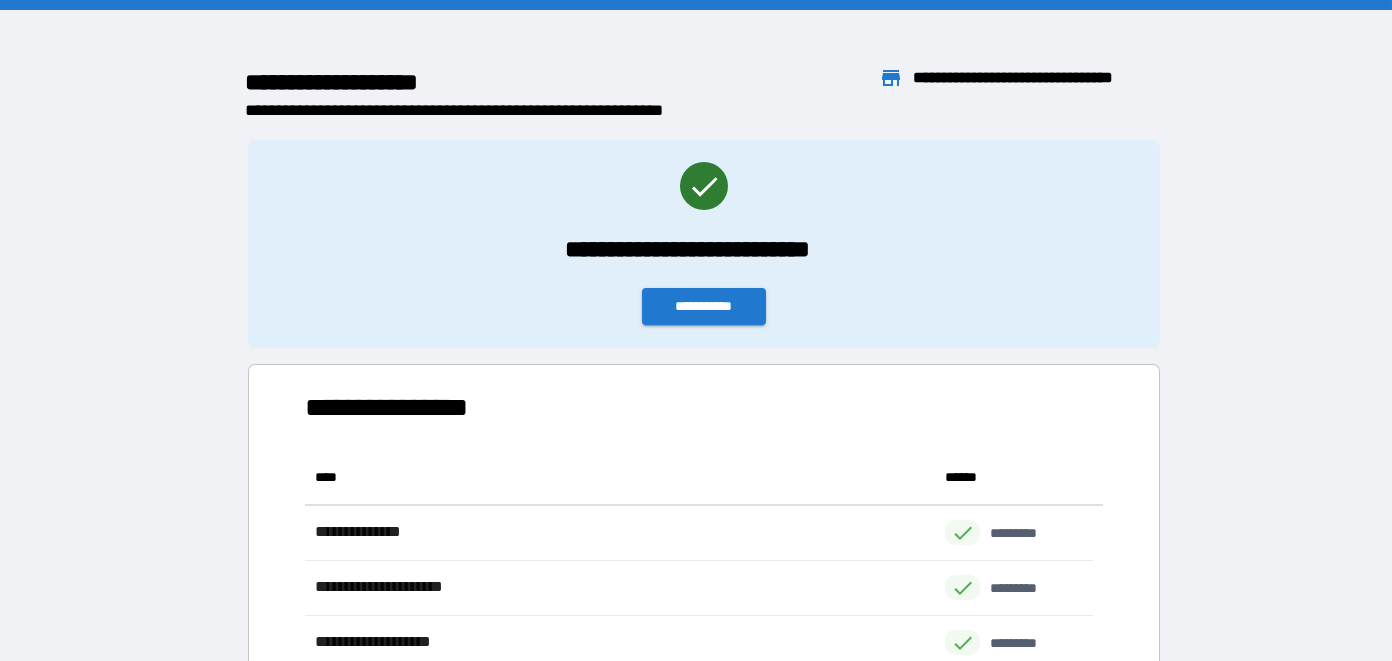 scroll, scrollTop: 15, scrollLeft: 15, axis: both 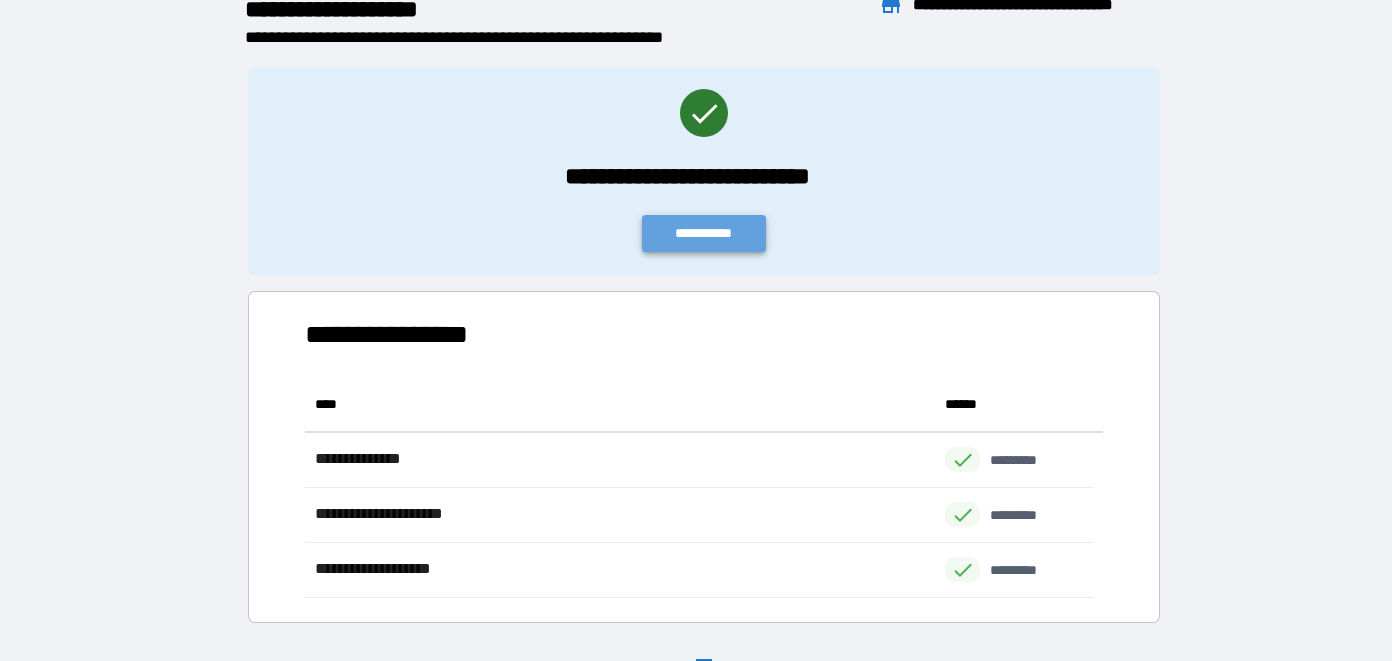 click on "**********" at bounding box center [704, 233] 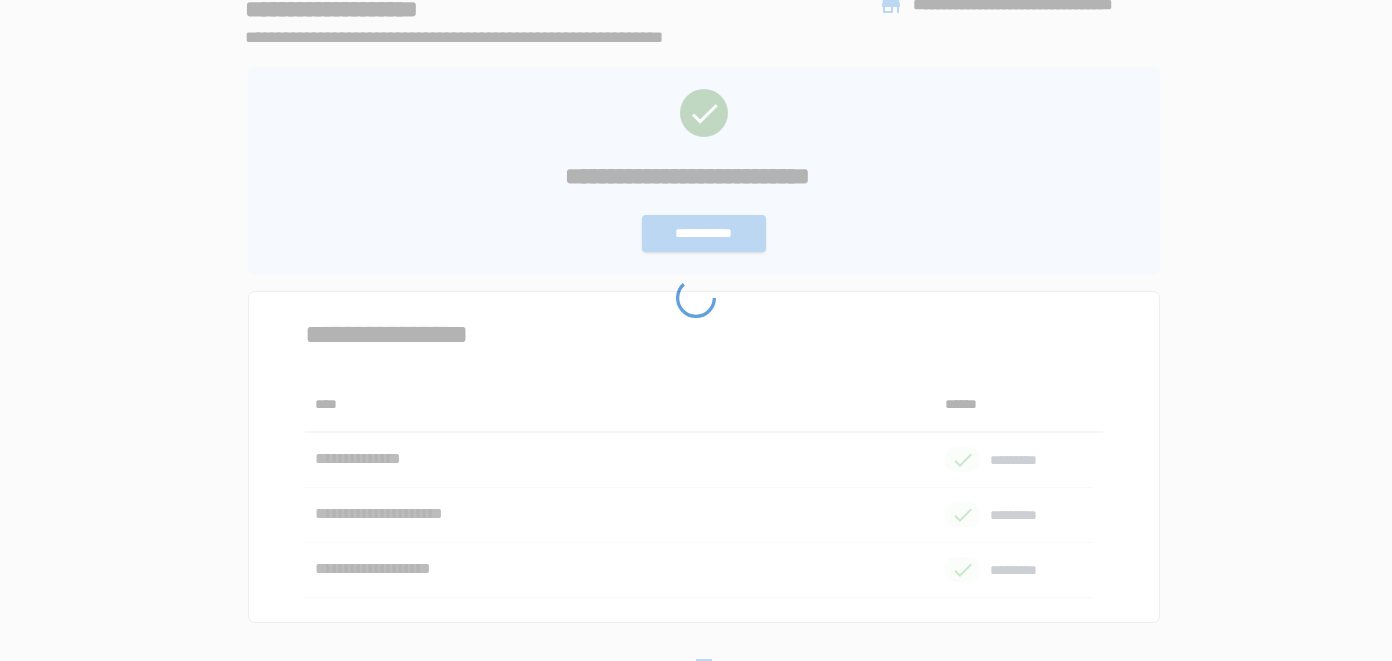 scroll, scrollTop: 0, scrollLeft: 0, axis: both 